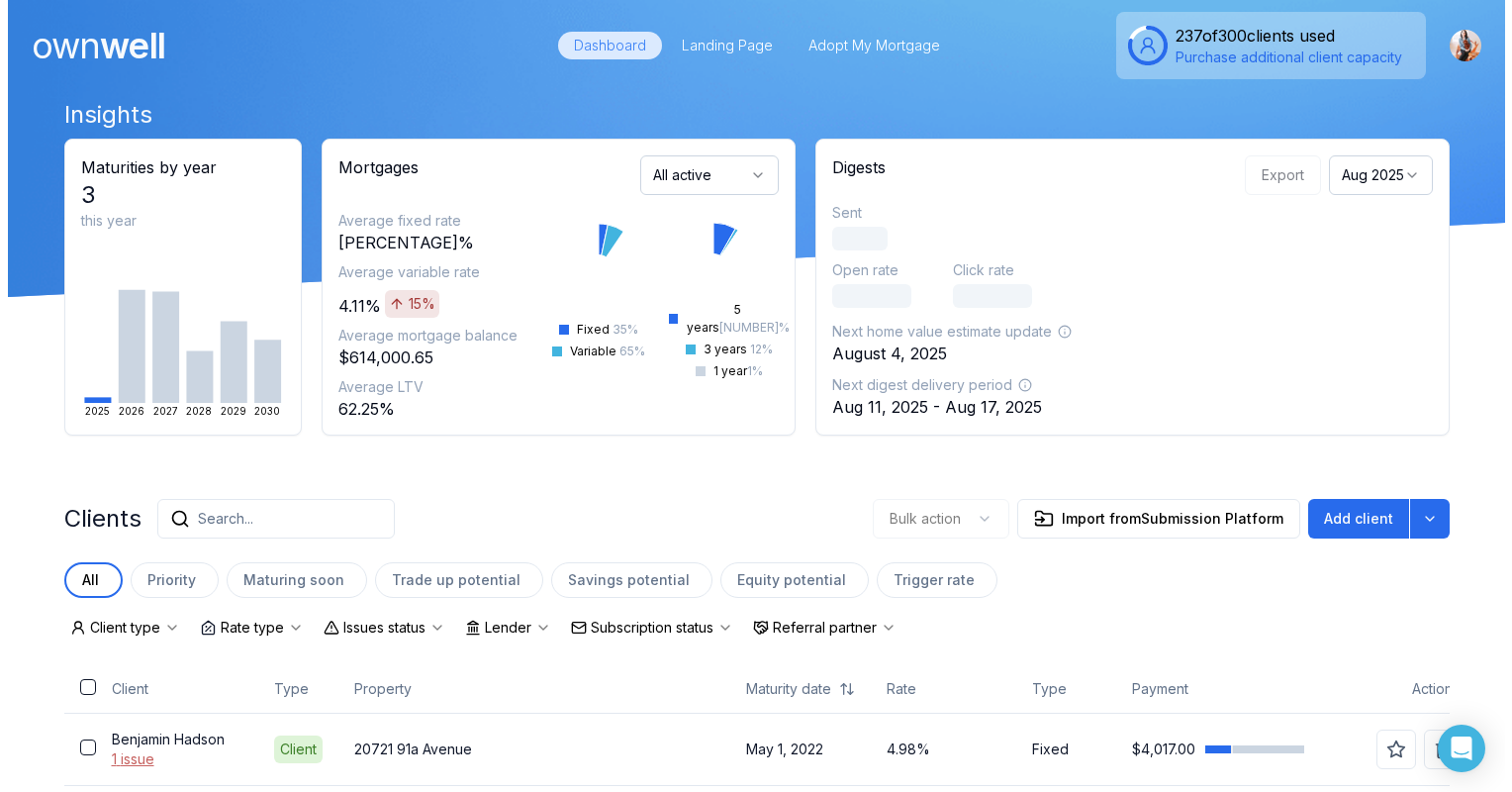 scroll, scrollTop: 0, scrollLeft: 0, axis: both 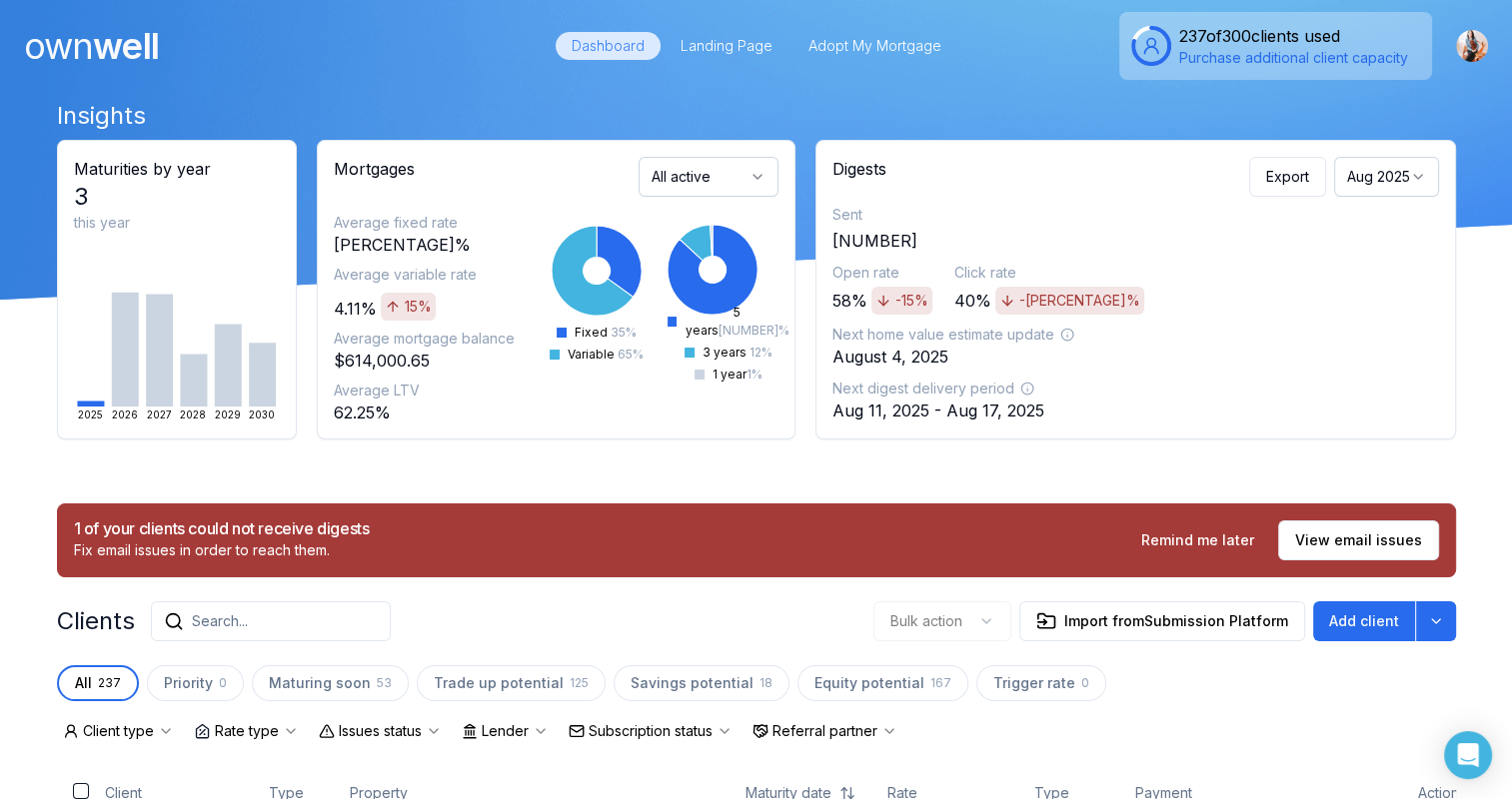 click on "Search..." at bounding box center (220, 621) 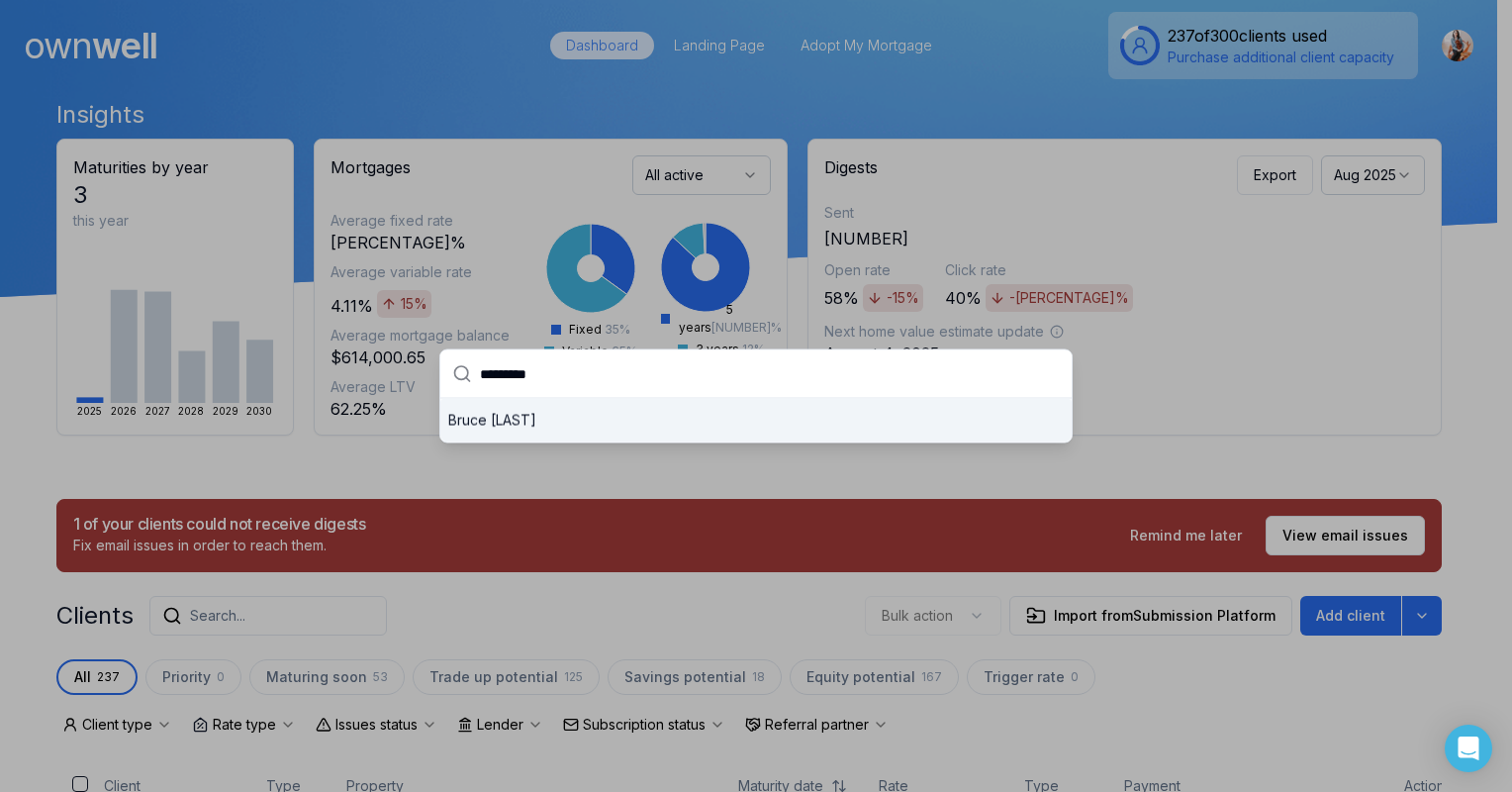 type on "*********" 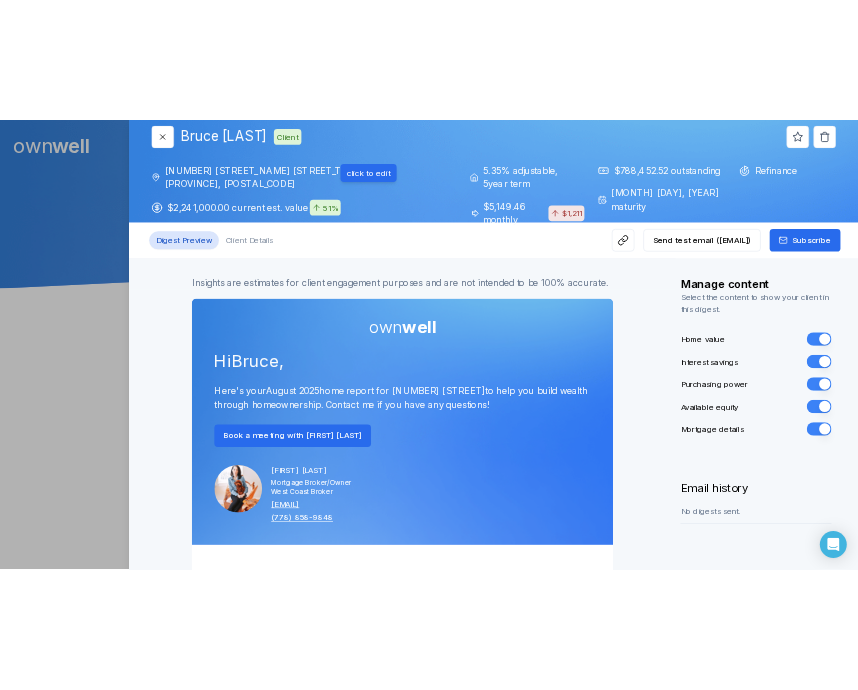 scroll, scrollTop: 0, scrollLeft: 0, axis: both 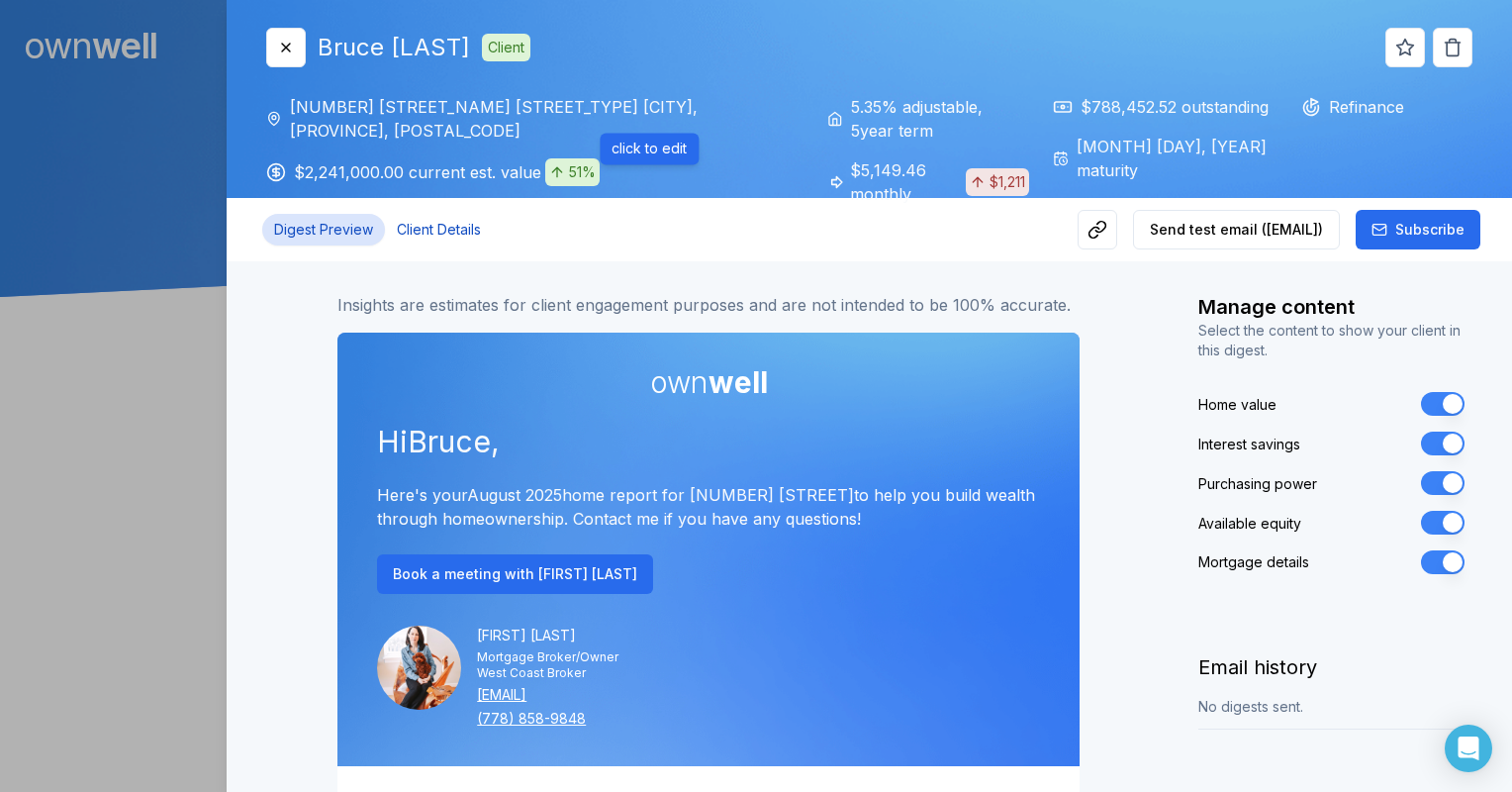 drag, startPoint x: 447, startPoint y: 230, endPoint x: 875, endPoint y: 163, distance: 433.21242 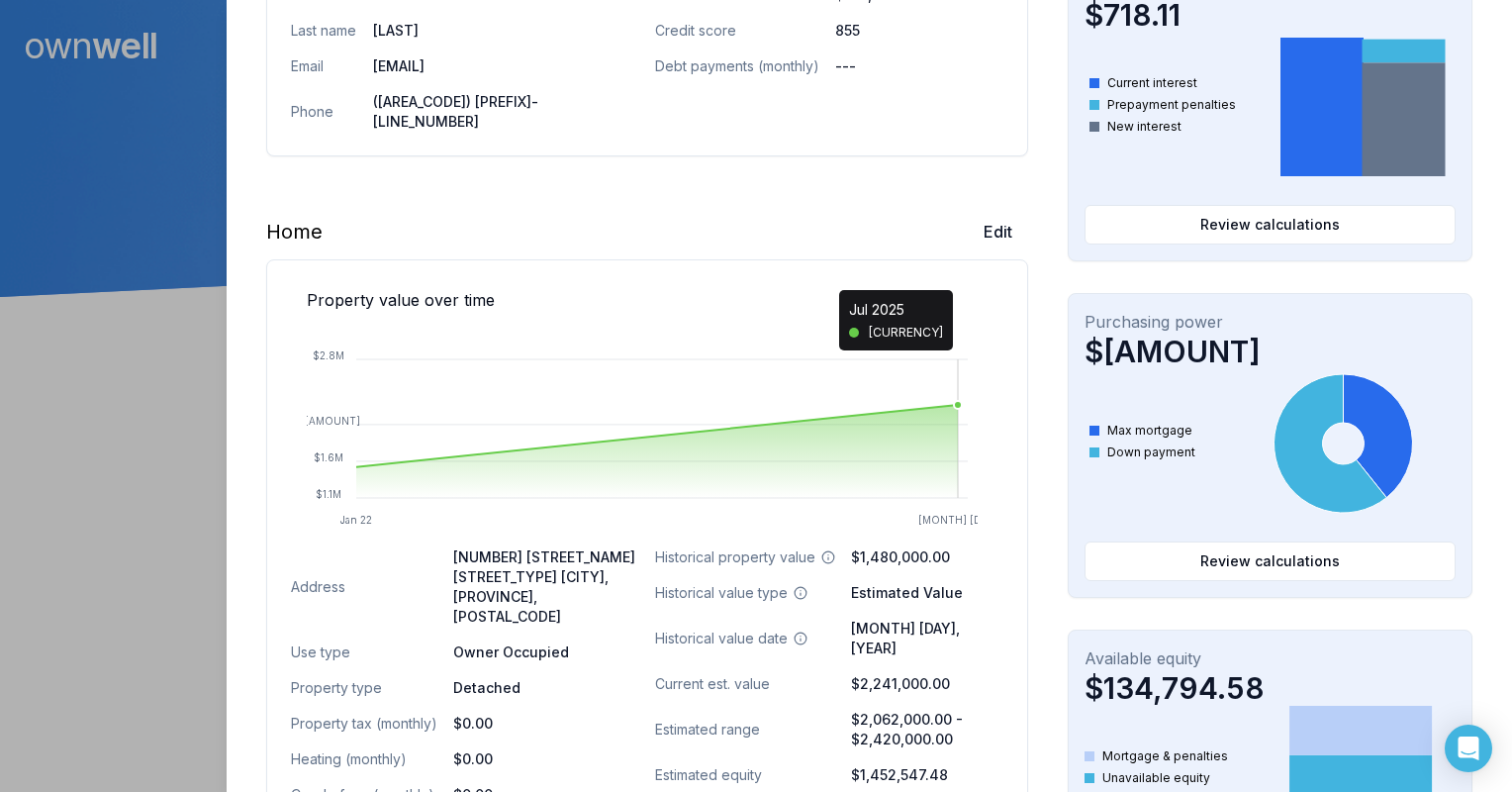 scroll, scrollTop: 1089, scrollLeft: 0, axis: vertical 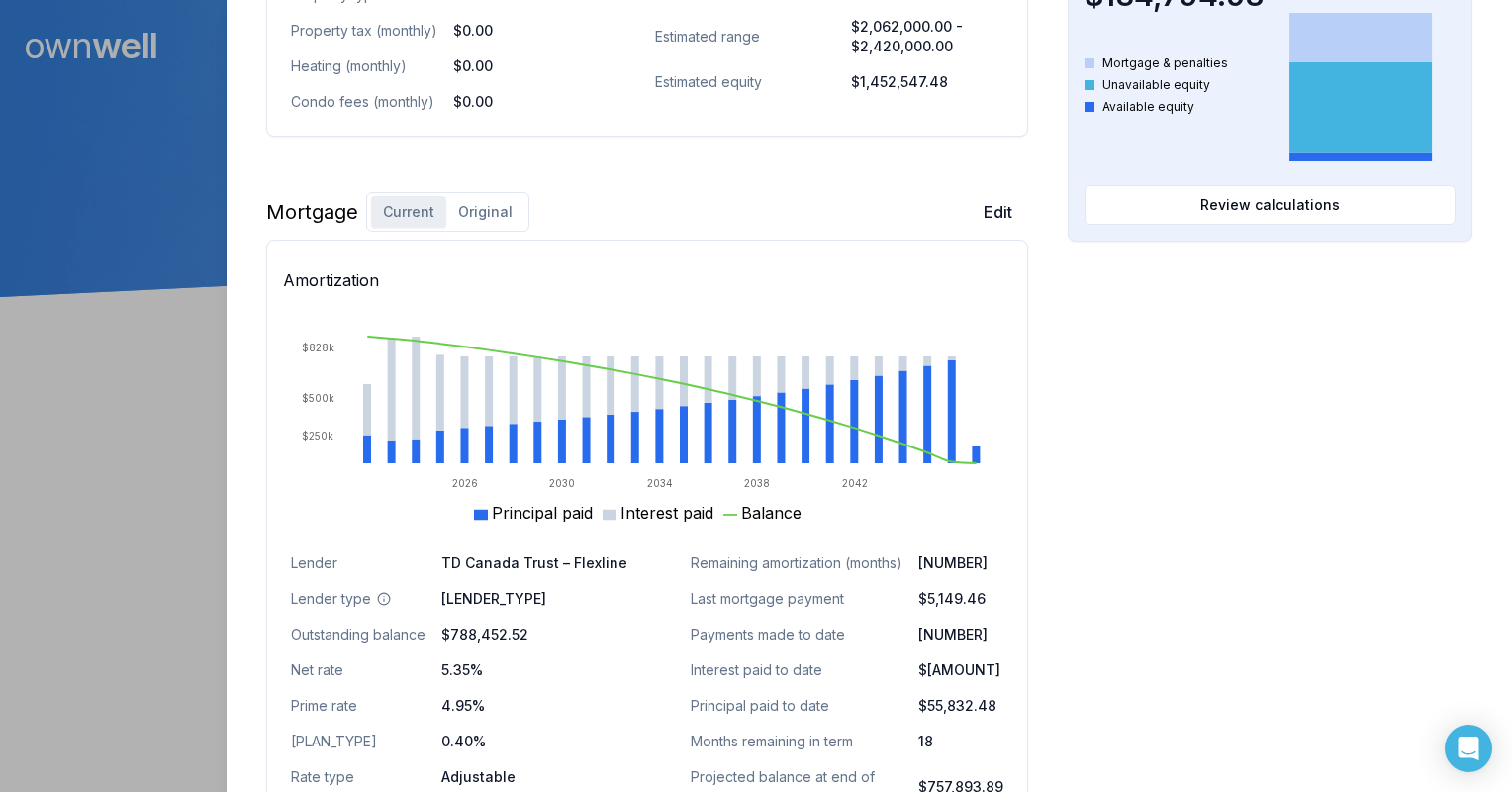 click on "Original" at bounding box center [485, 212] 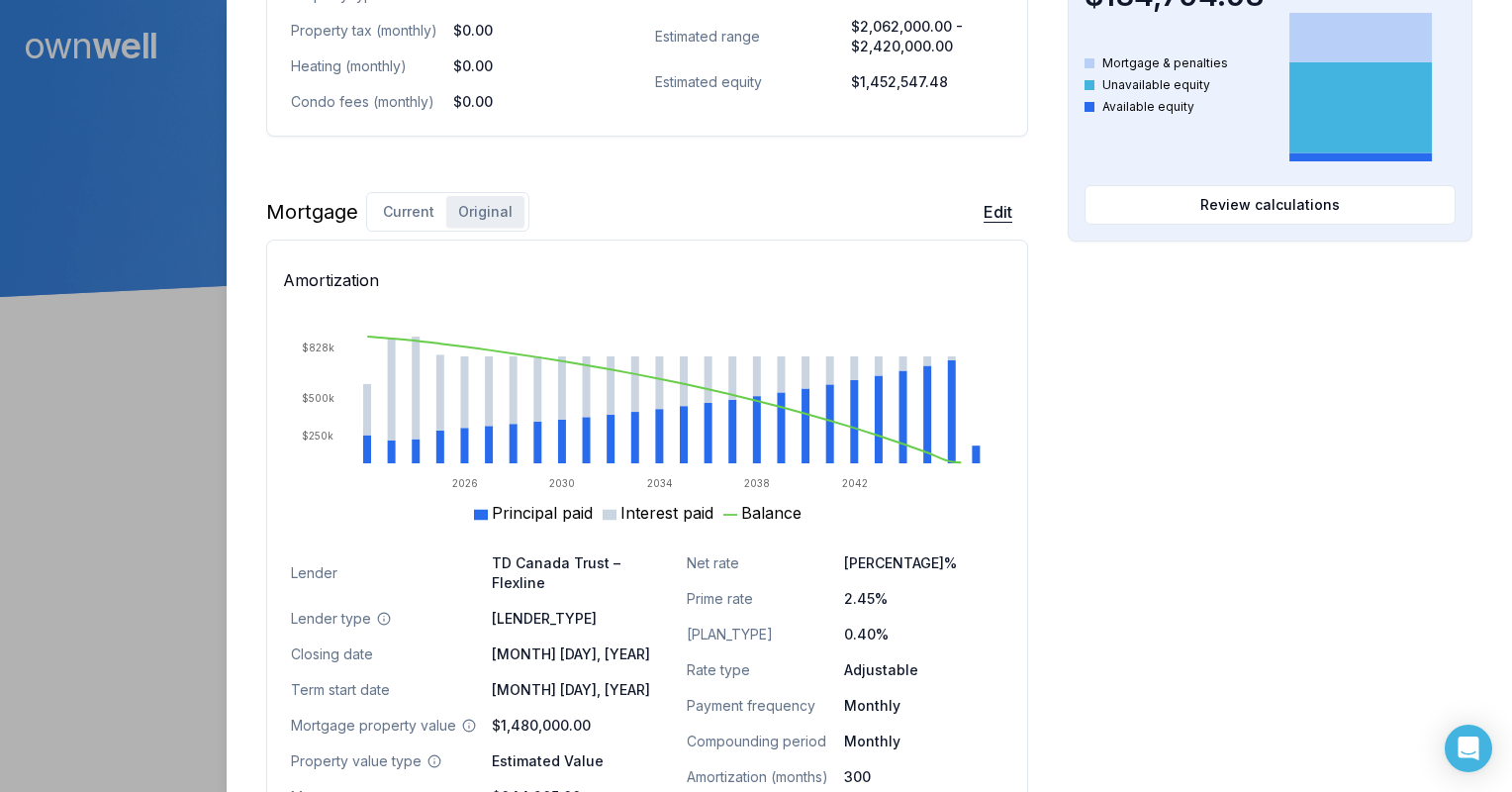 click on "Edit" at bounding box center (997, 212) 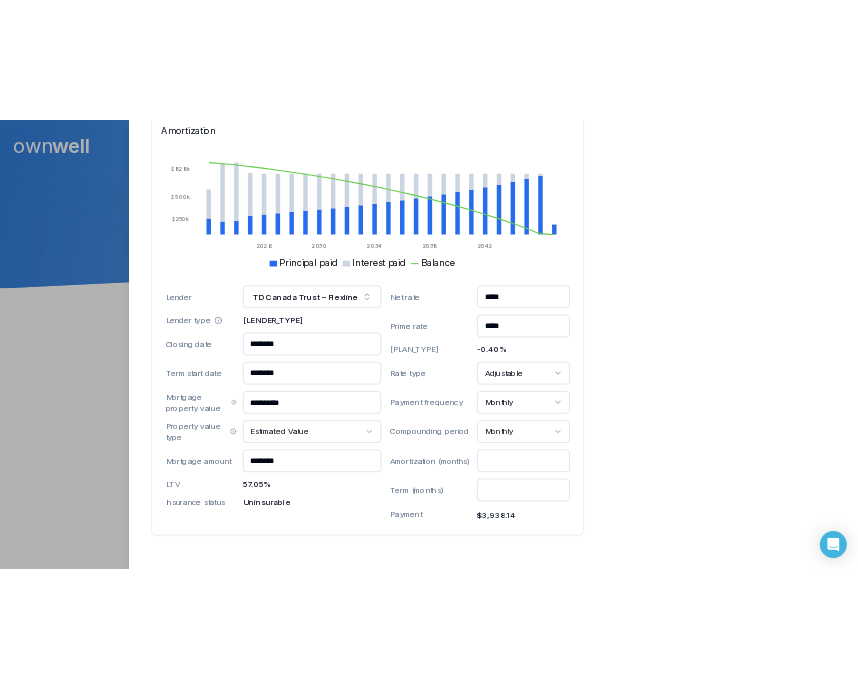 scroll, scrollTop: 1400, scrollLeft: 0, axis: vertical 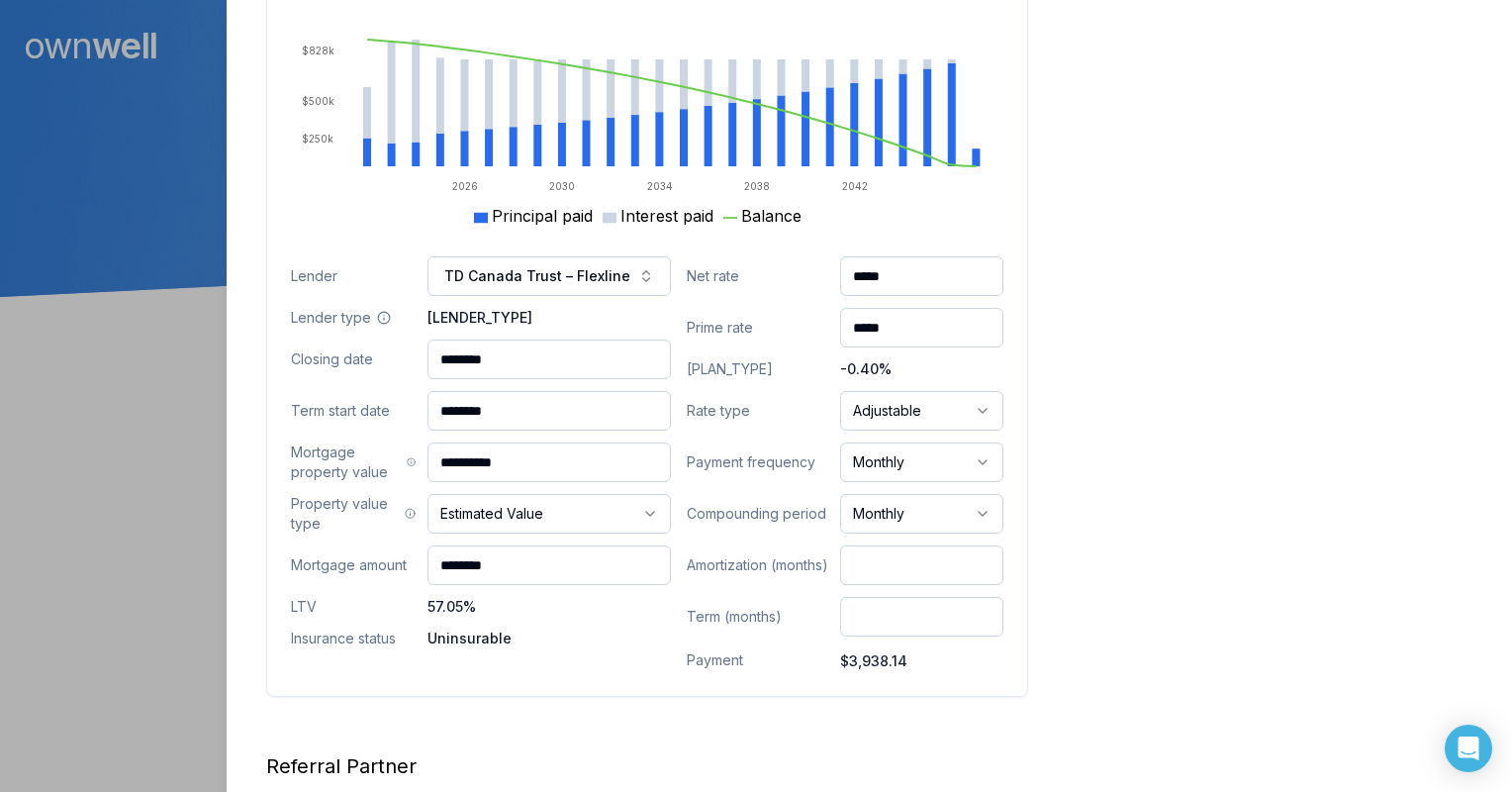 click on "********" at bounding box center (549, 565) 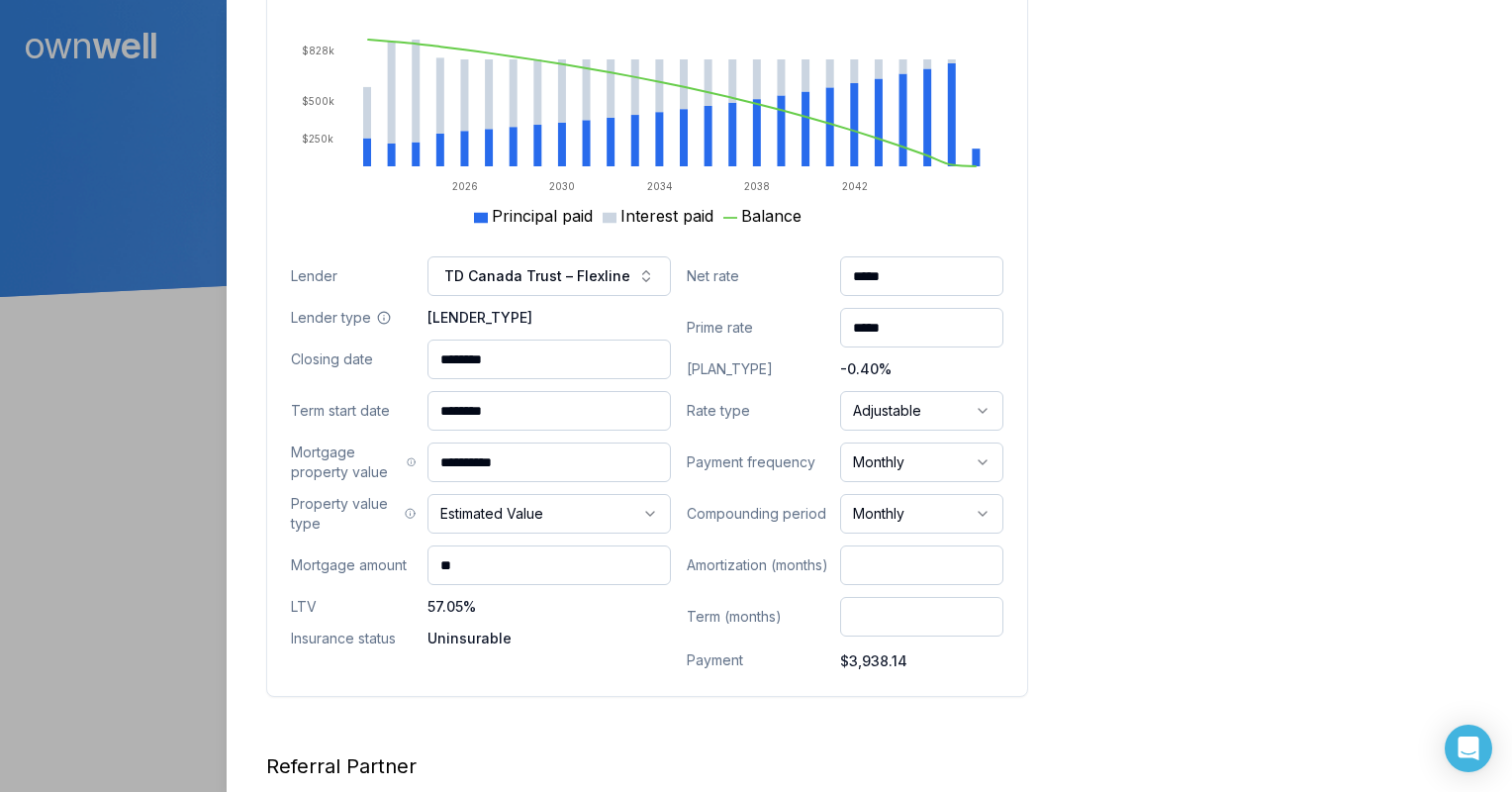 type on "**" 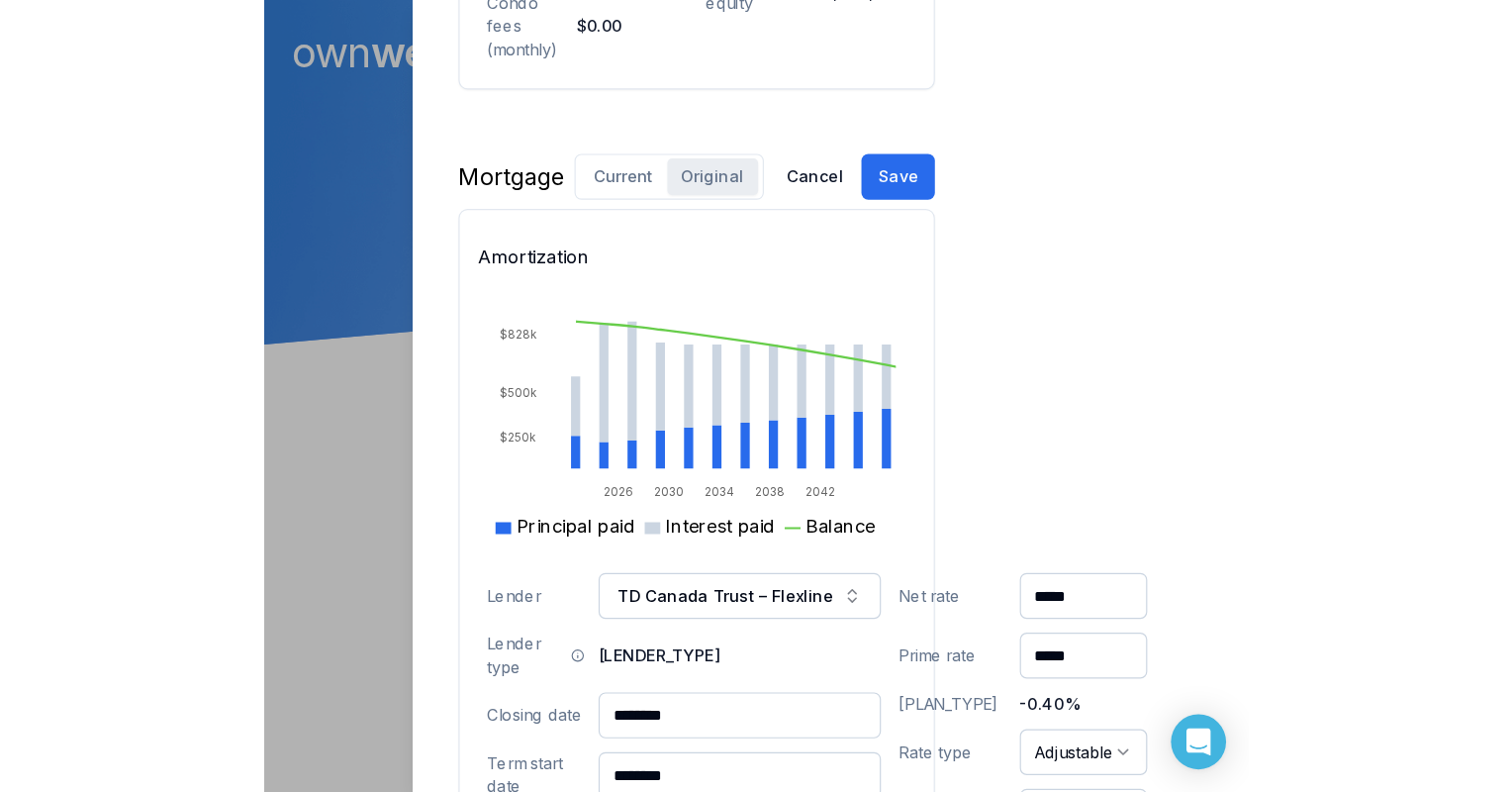 scroll, scrollTop: 1588, scrollLeft: 0, axis: vertical 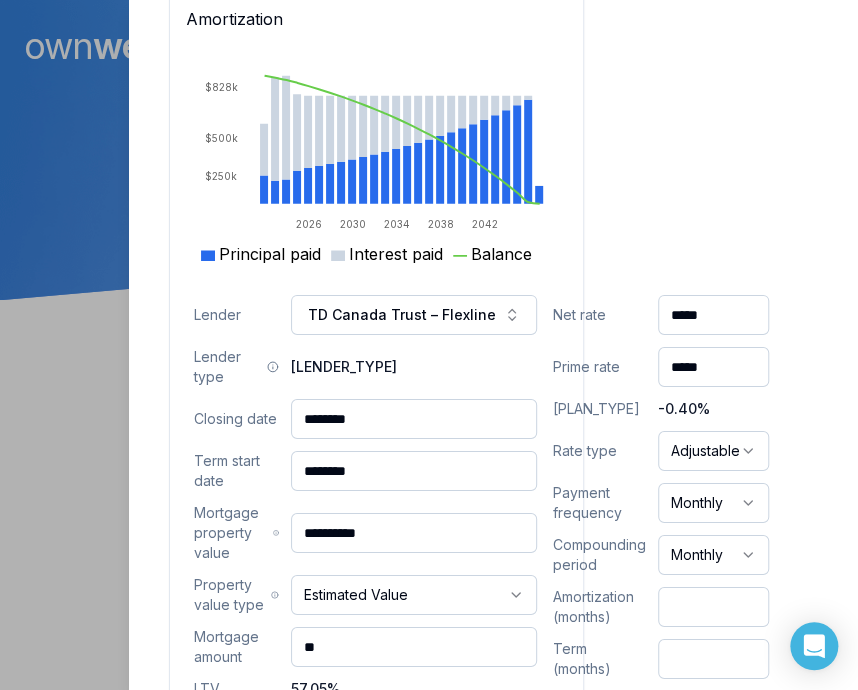 drag, startPoint x: 376, startPoint y: 365, endPoint x: 307, endPoint y: 367, distance: 69.02898 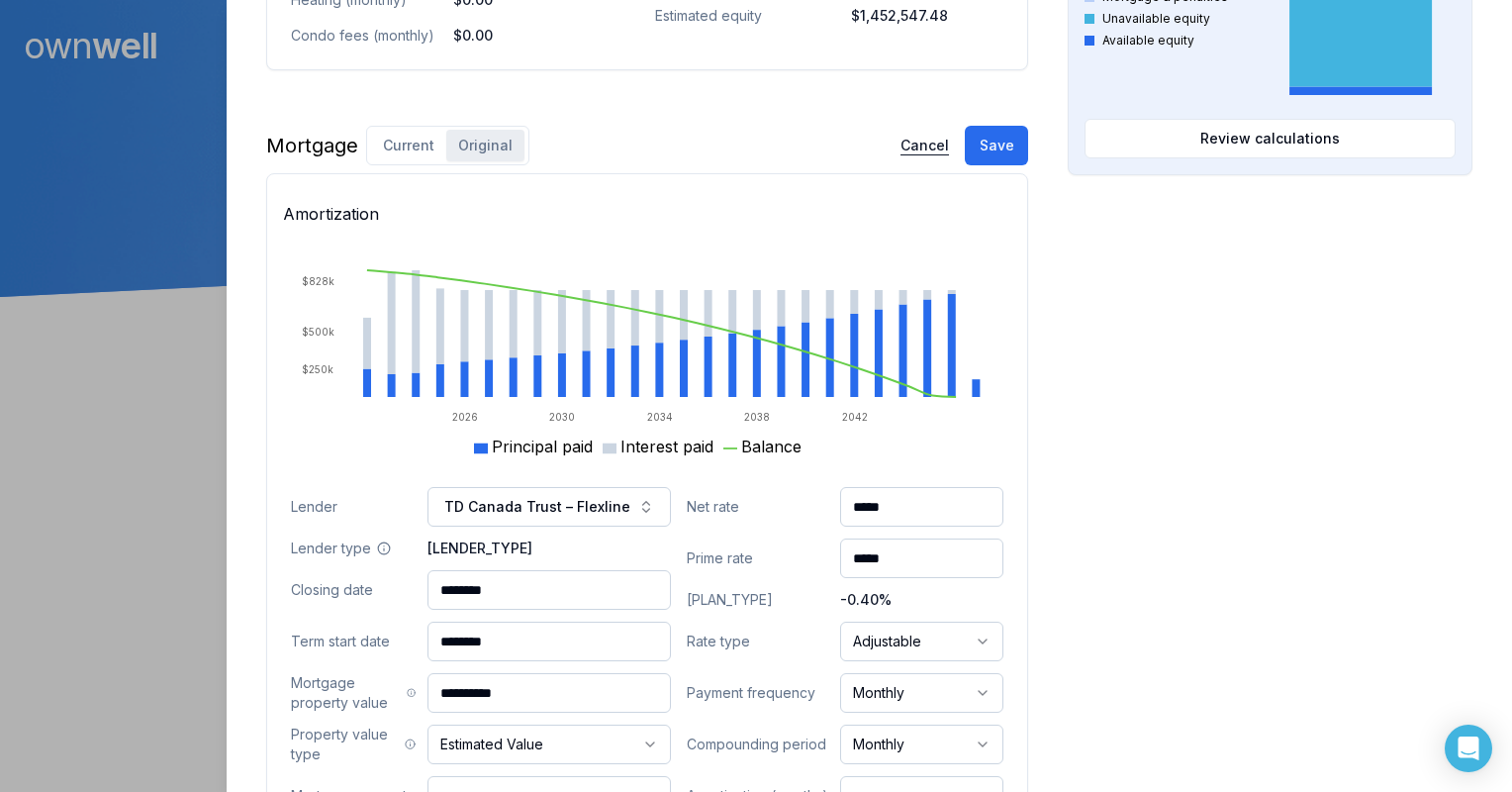 scroll, scrollTop: 1093, scrollLeft: 0, axis: vertical 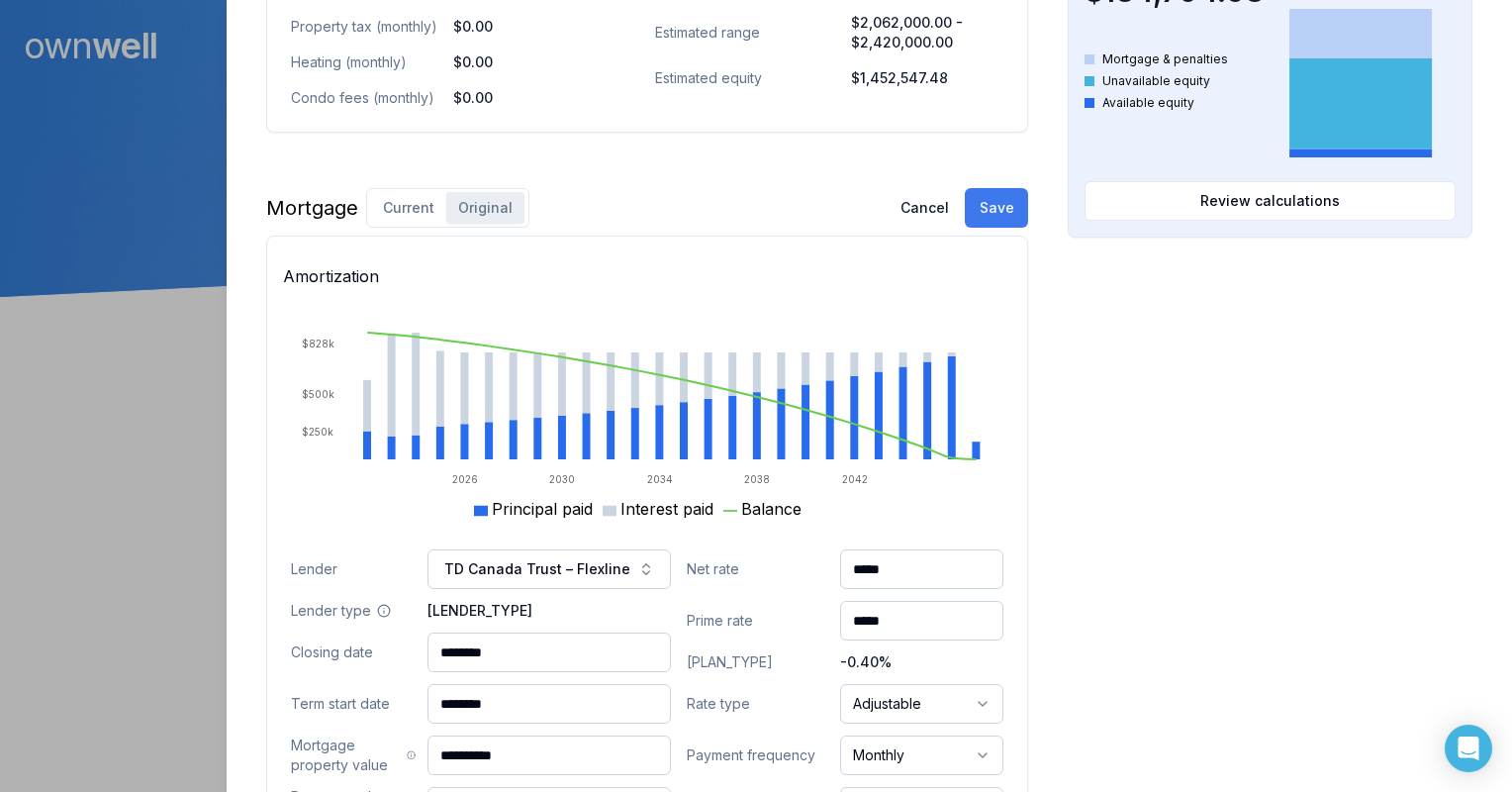 type on "********" 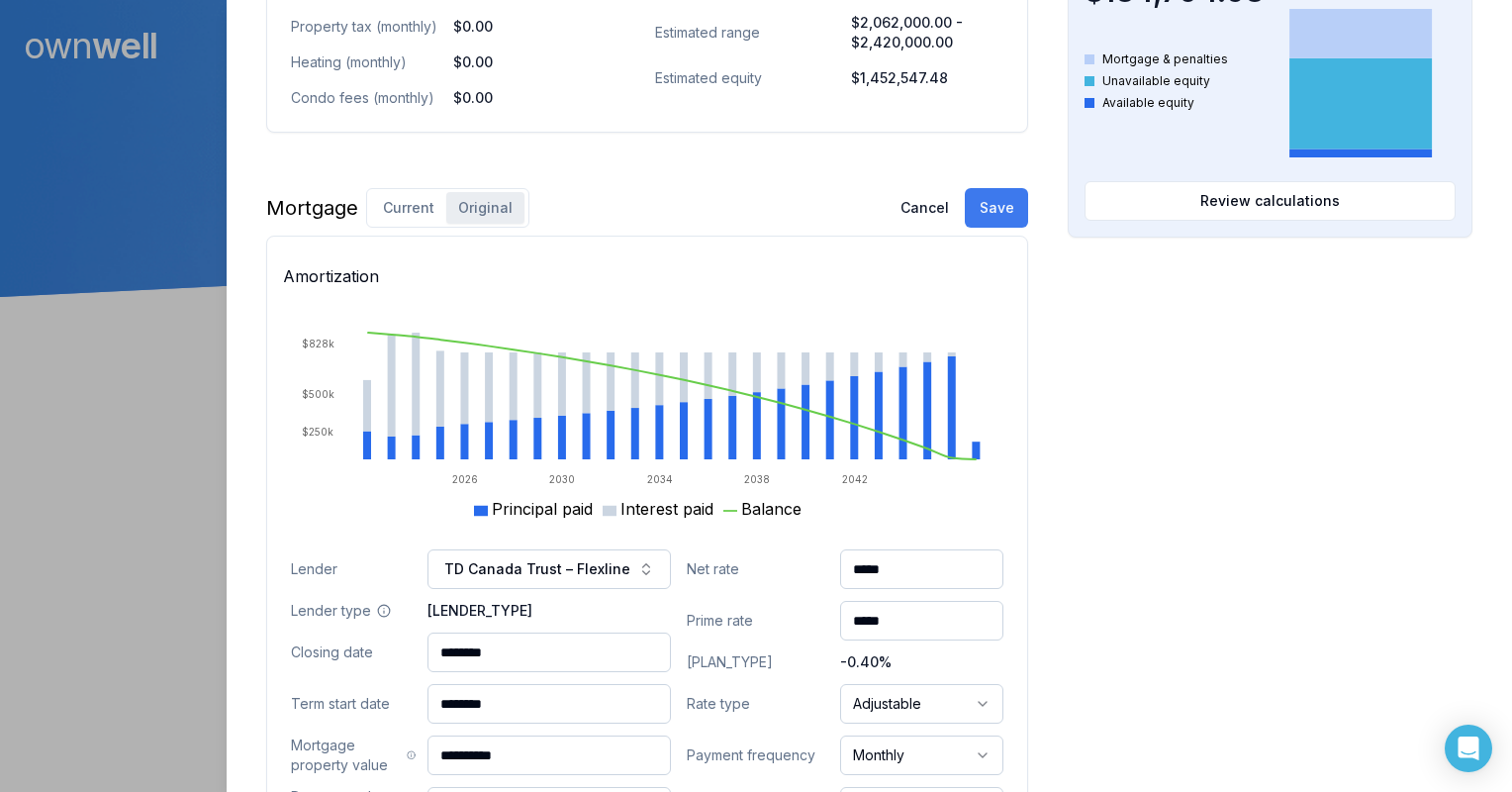 click on "Save" at bounding box center (996, 208) 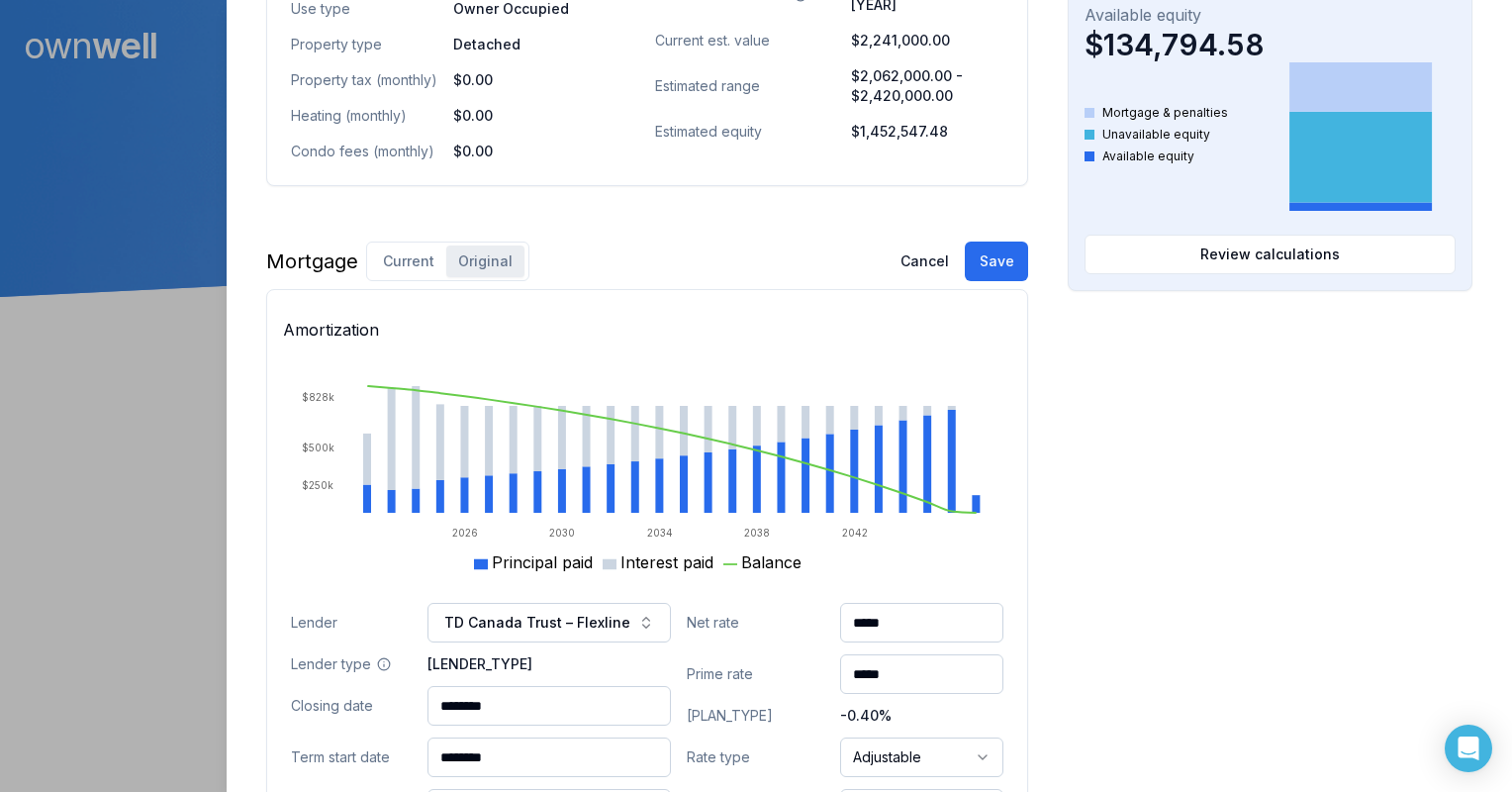 scroll, scrollTop: 1192, scrollLeft: 0, axis: vertical 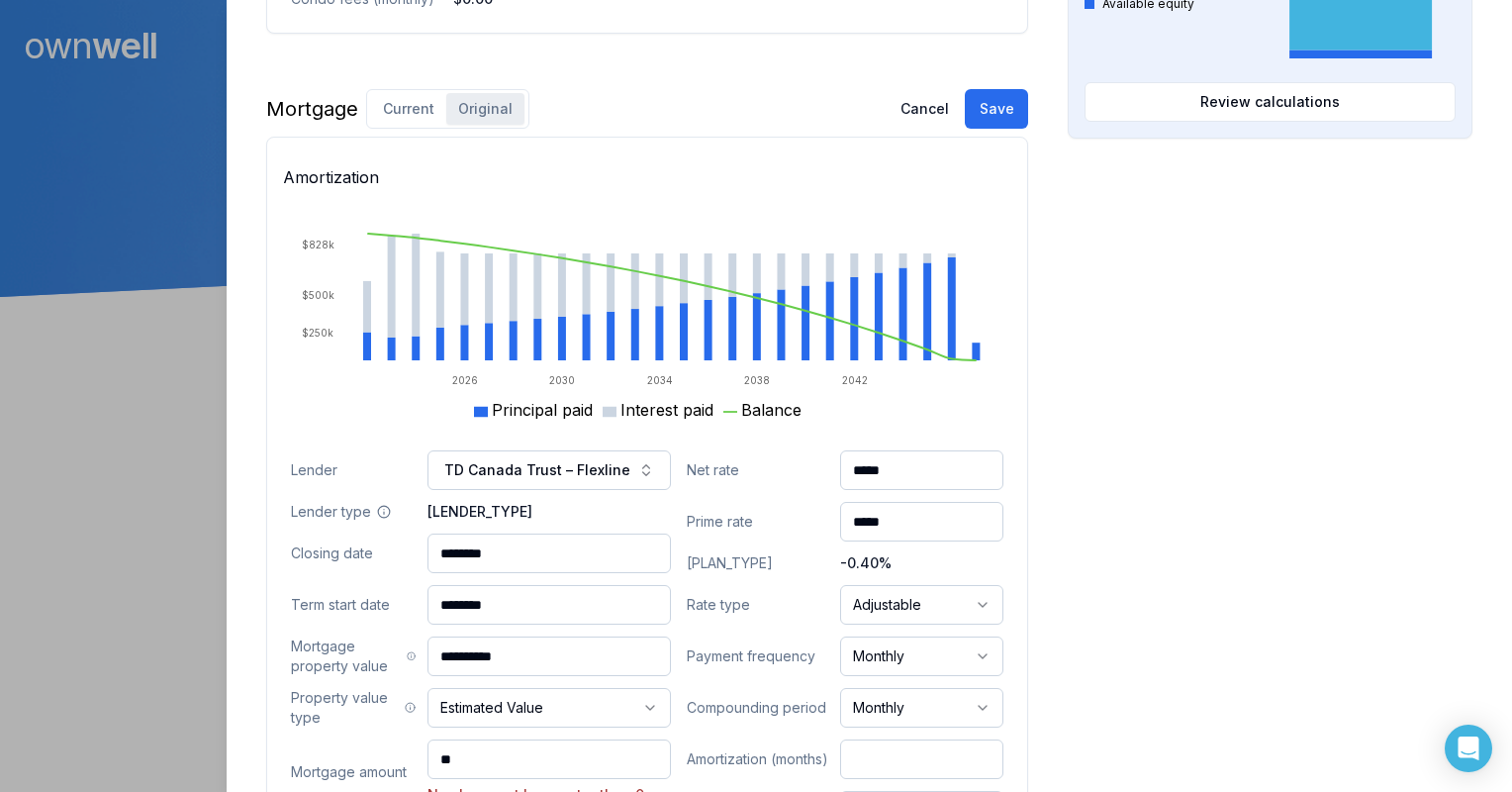 click on "Opportunities Interest savings $718.11 Current interest Prepayment penalties New interest Review calculations Purchasing power $2,391,132.76 Max mortgage Down payment Review calculations Available equity $134,794.58 Mortgage & penalties Unavailable equity Available equity Review calculations" at bounding box center [1270, 111] 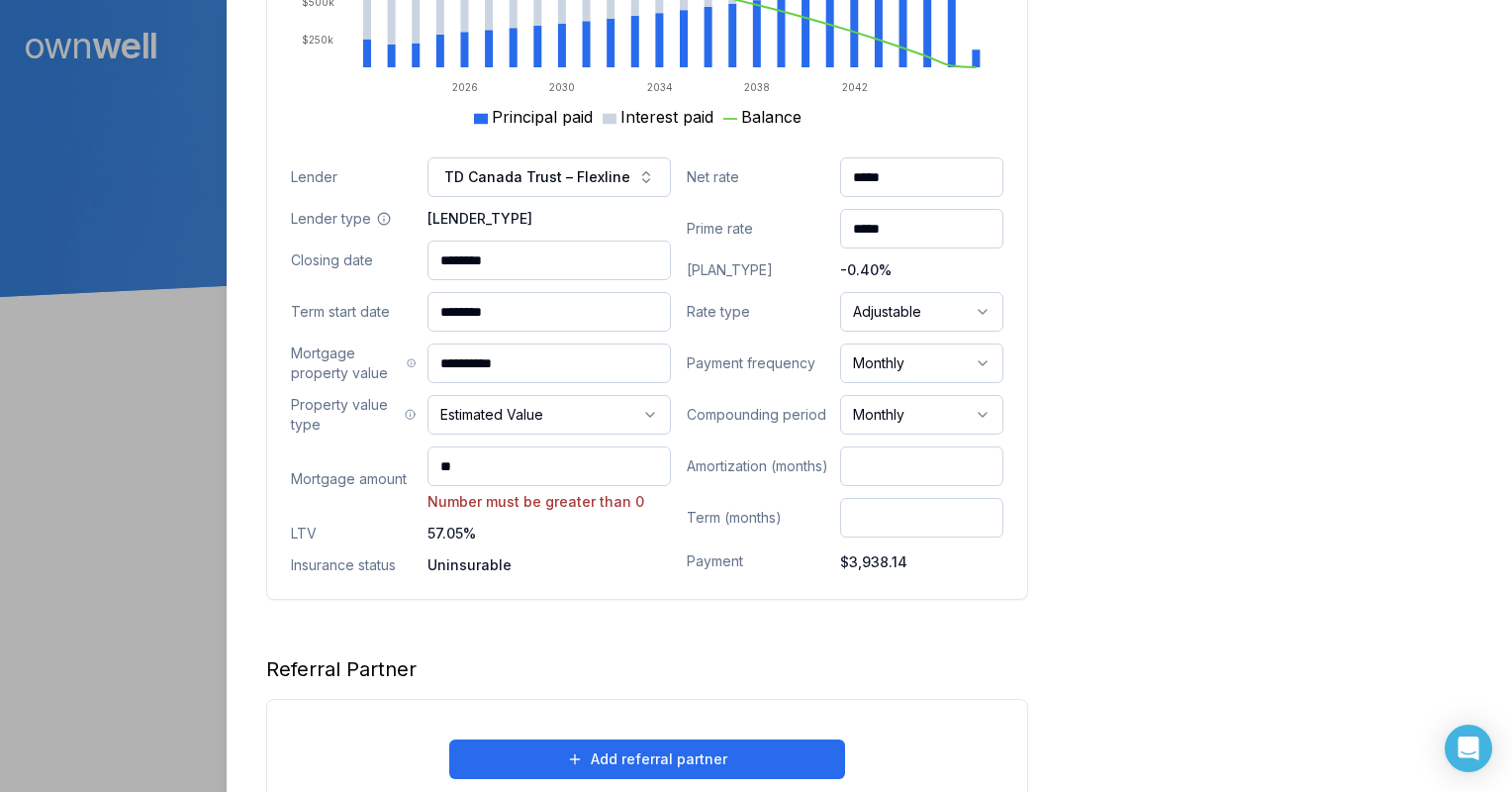 scroll, scrollTop: 1489, scrollLeft: 0, axis: vertical 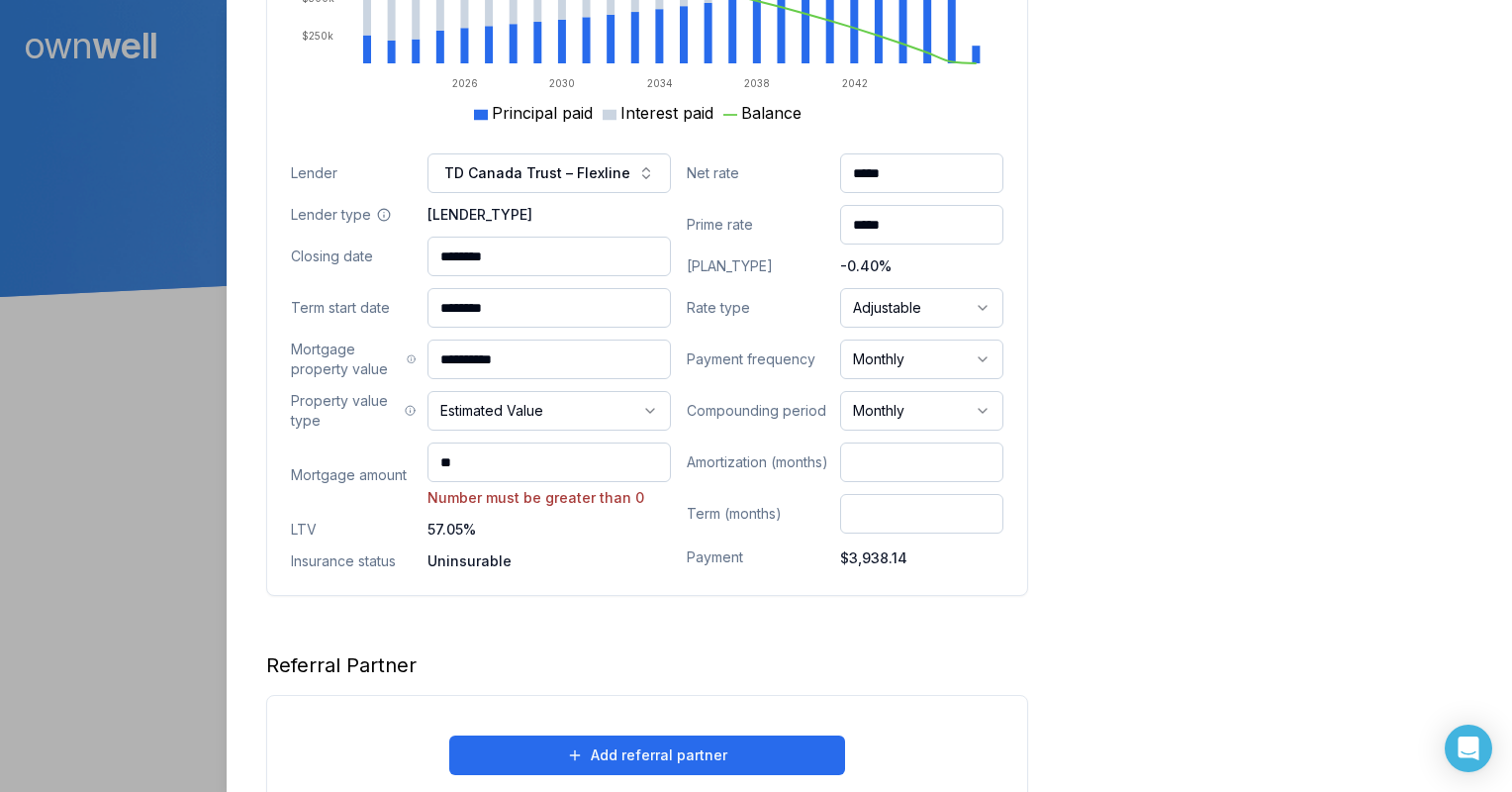 drag, startPoint x: 508, startPoint y: 408, endPoint x: 189, endPoint y: 302, distance: 336.15026 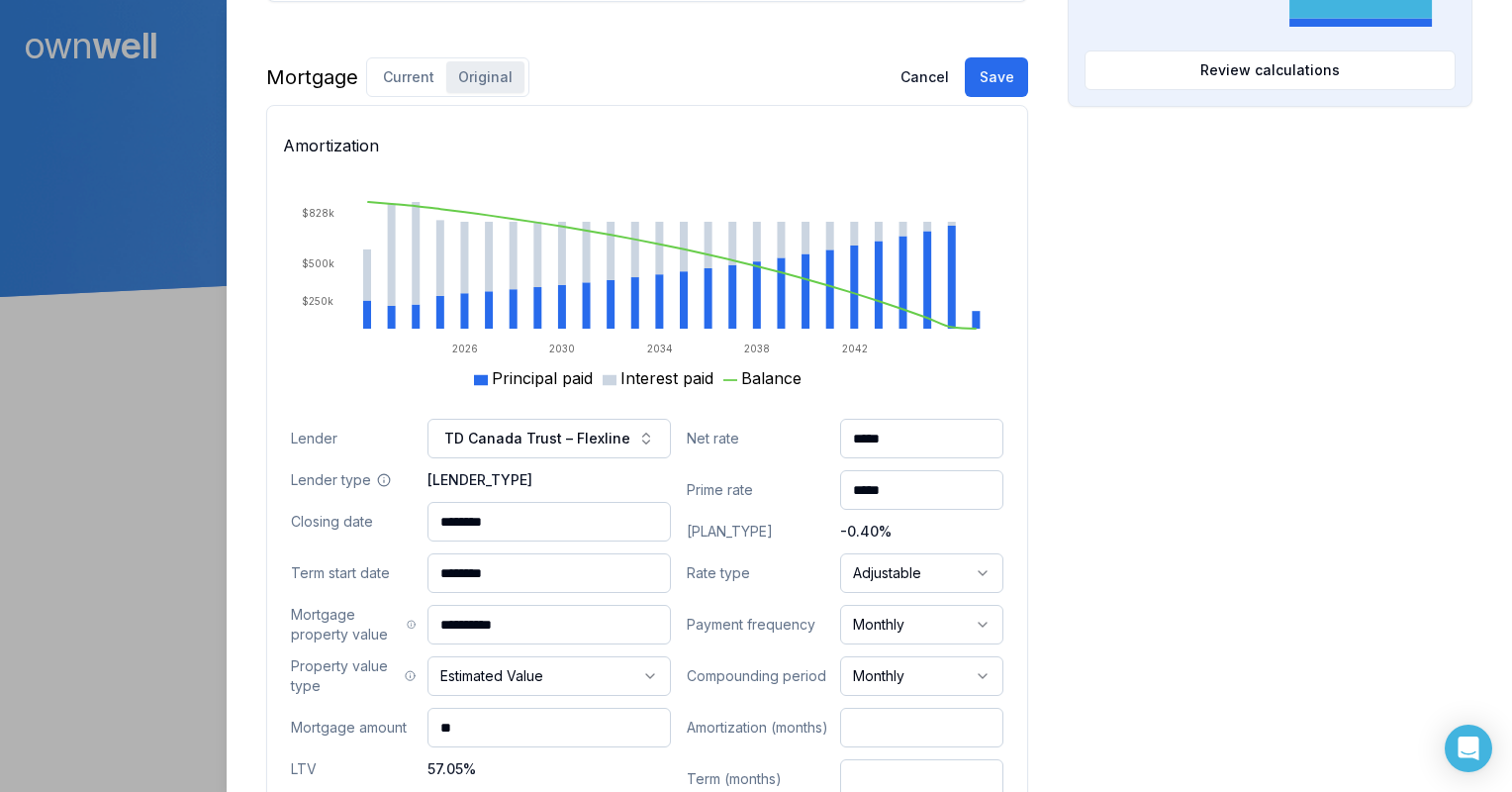 scroll, scrollTop: 1093, scrollLeft: 0, axis: vertical 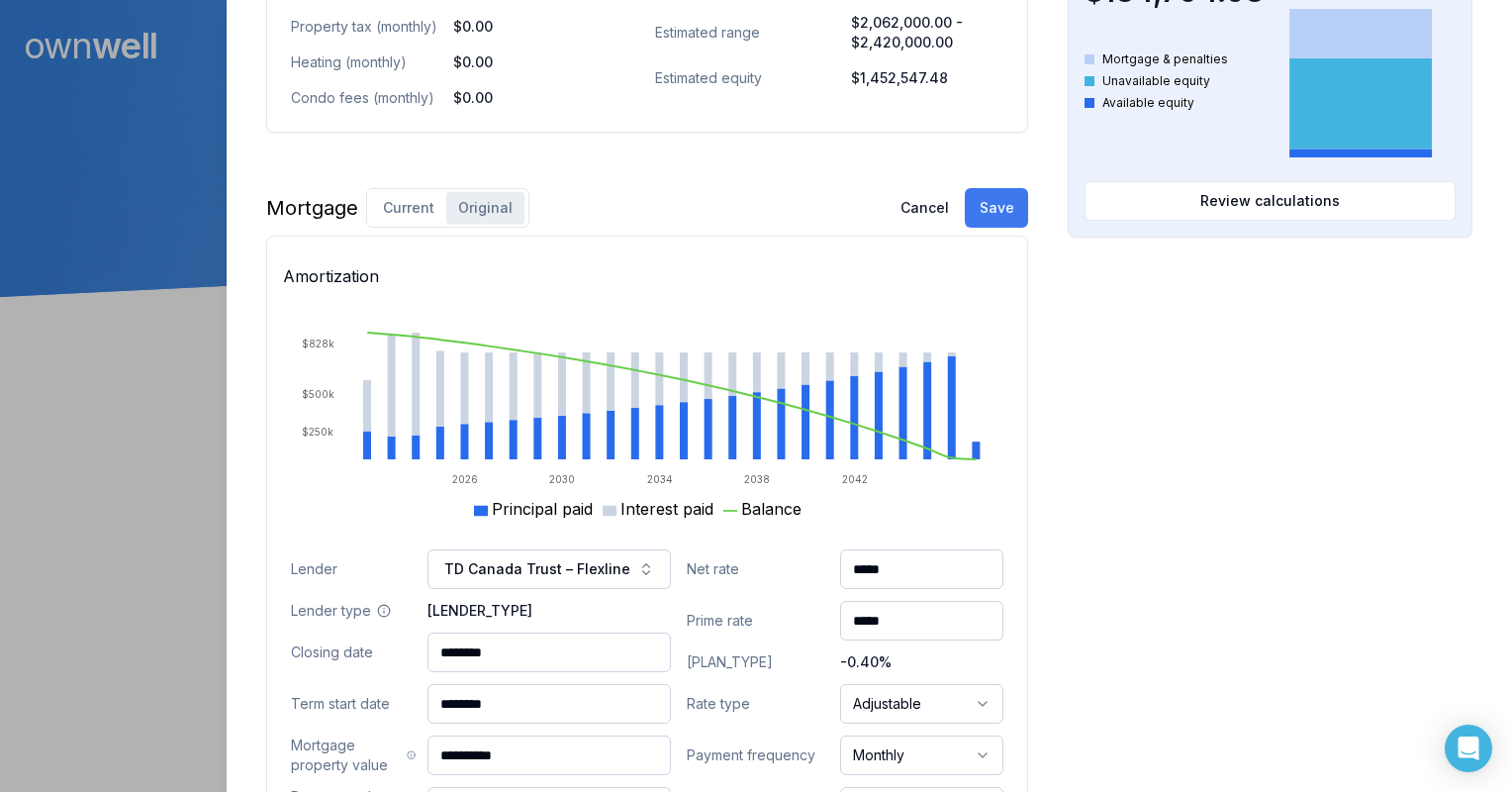 type on "**" 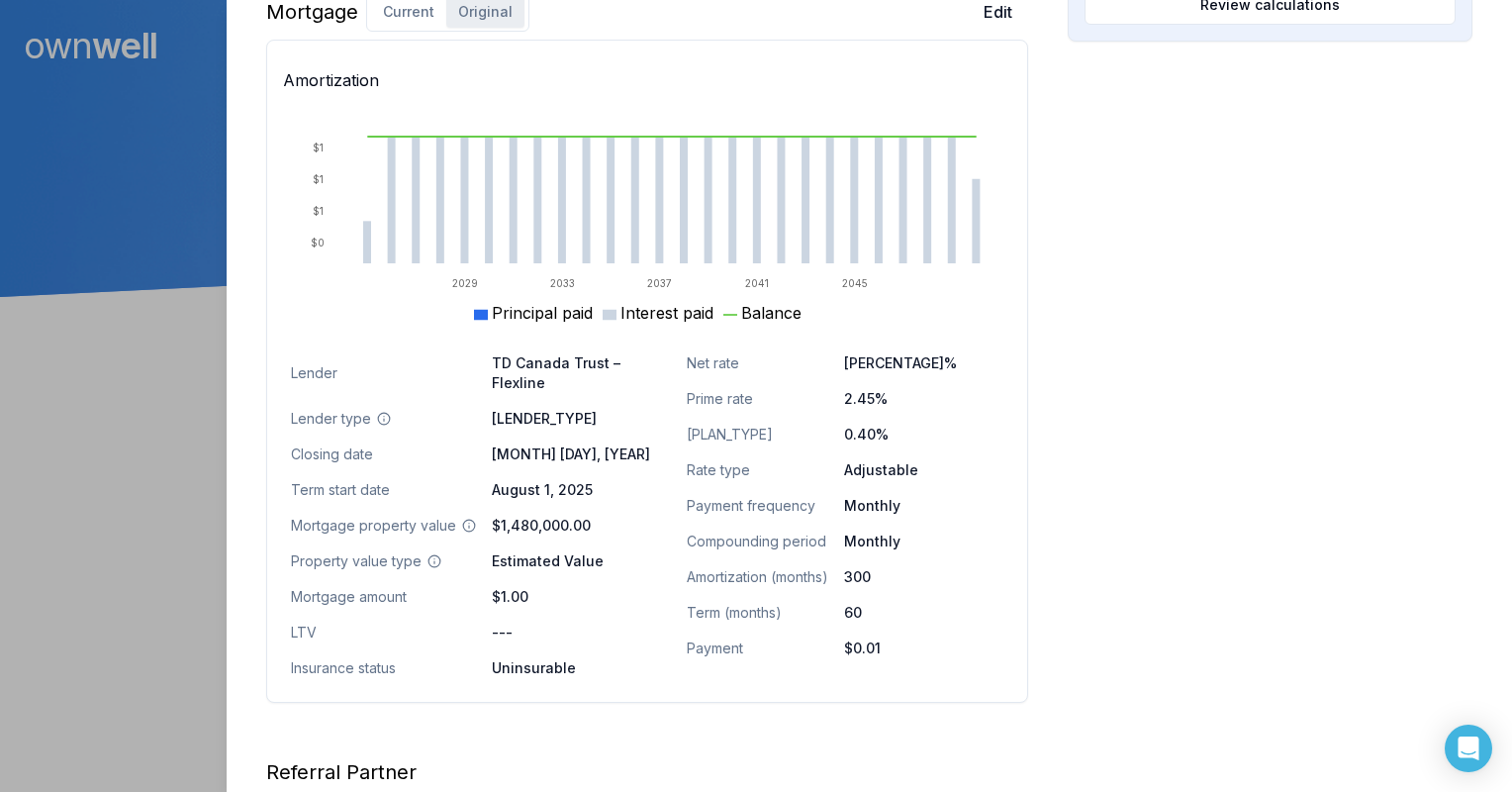 scroll, scrollTop: 1467, scrollLeft: 0, axis: vertical 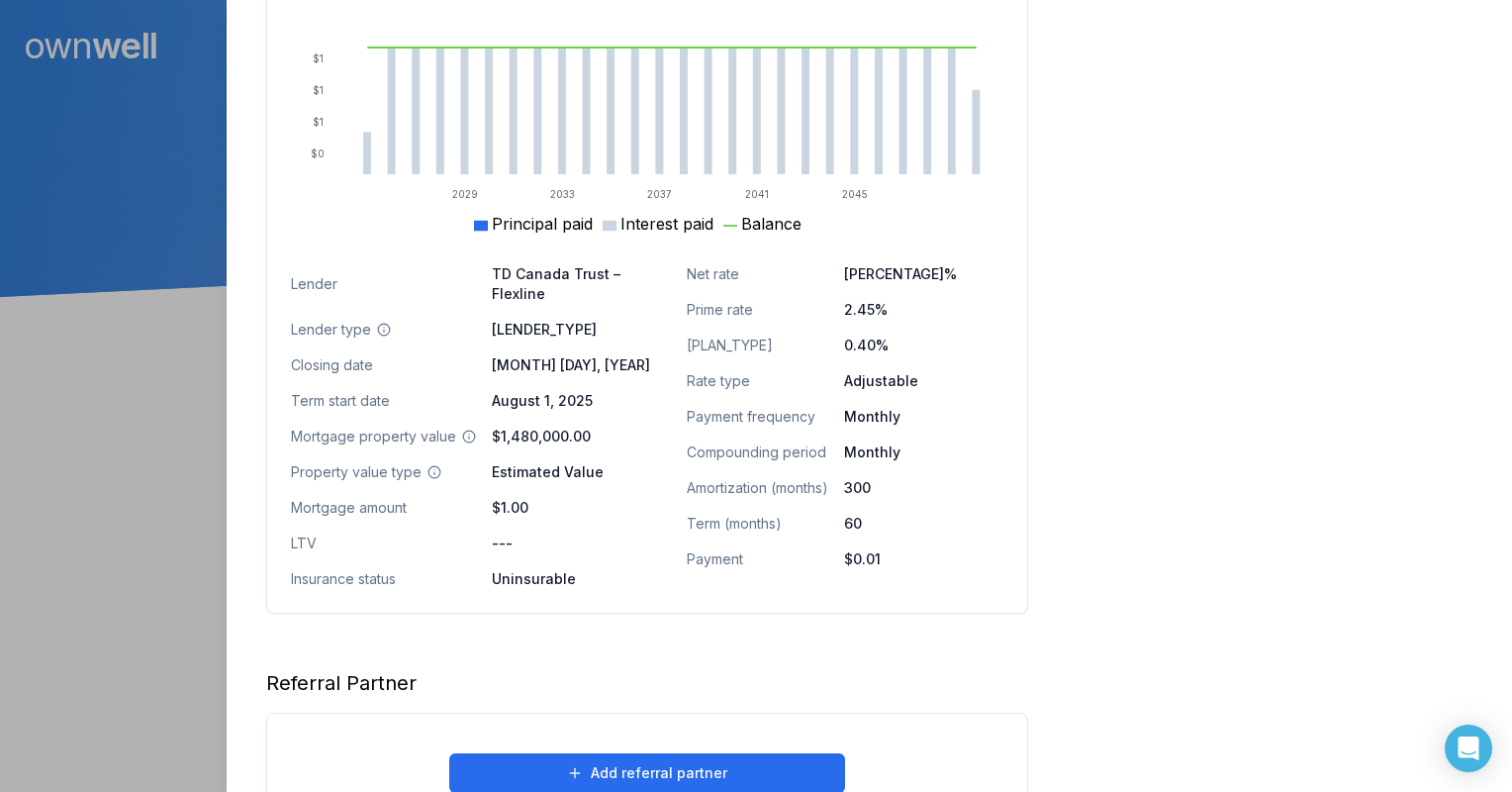click on "Opportunities Interest savings -$0.01 Current interest Prepayment penalties New interest Review calculations Purchasing power $3,179,584.28 Max mortgage Down payment Review calculations Available equity $932,837.86 Mortgage & penalties Unavailable equity Available equity Review calculations" at bounding box center (1270, -122) 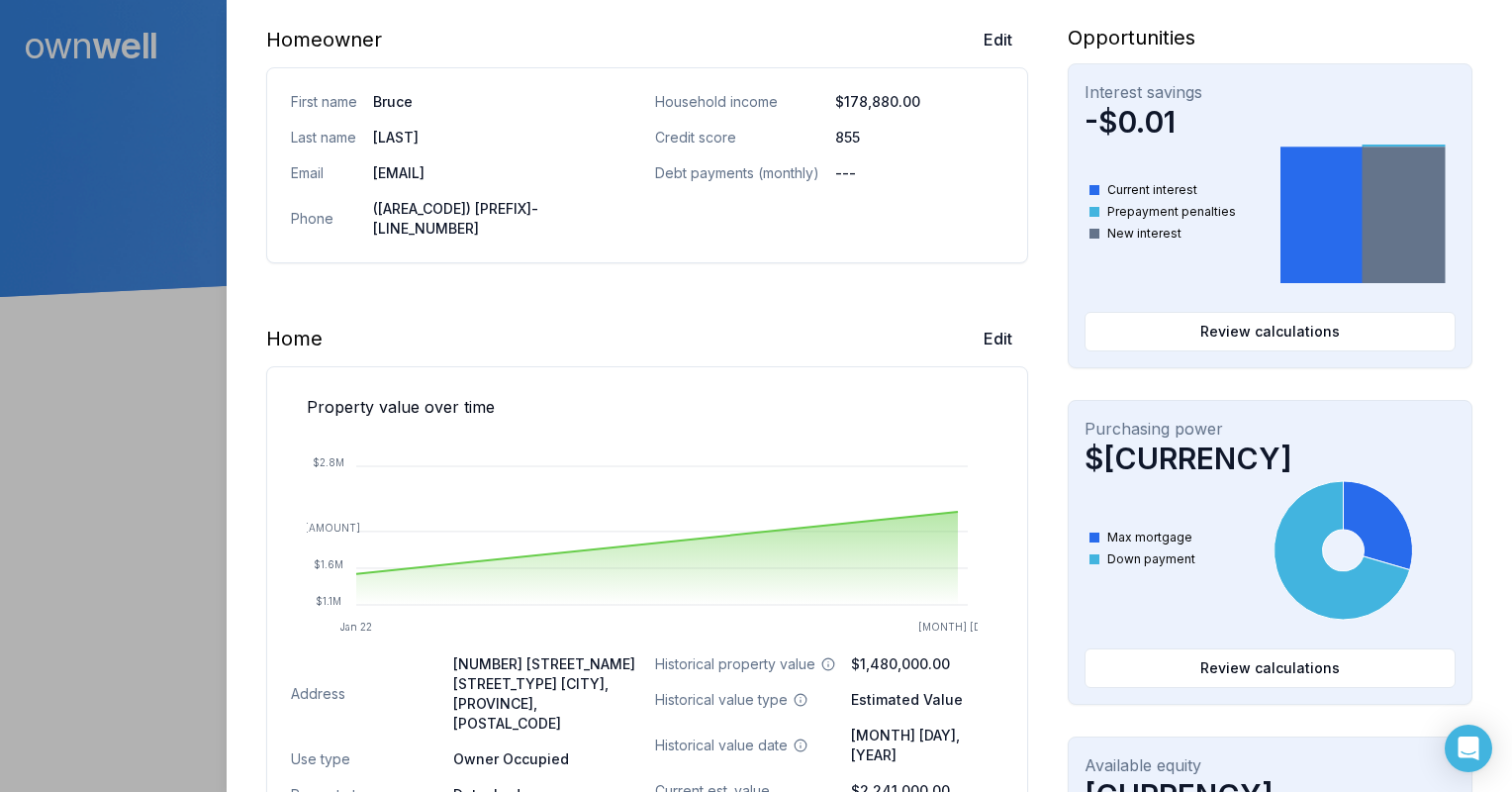 scroll, scrollTop: 180, scrollLeft: 0, axis: vertical 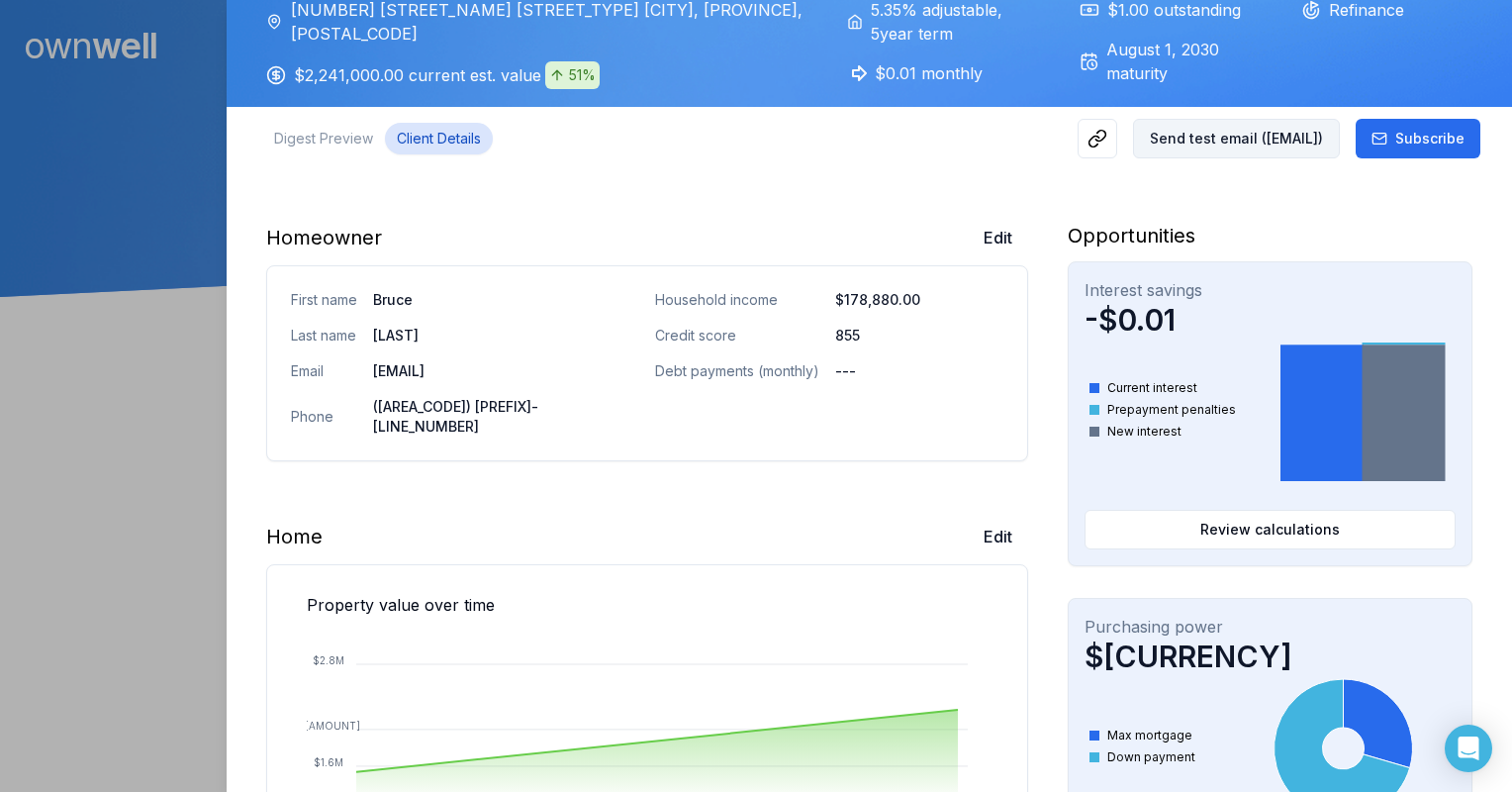 click on "Send test email ( shannon@westcoastbroker.ca )" at bounding box center [1236, 139] 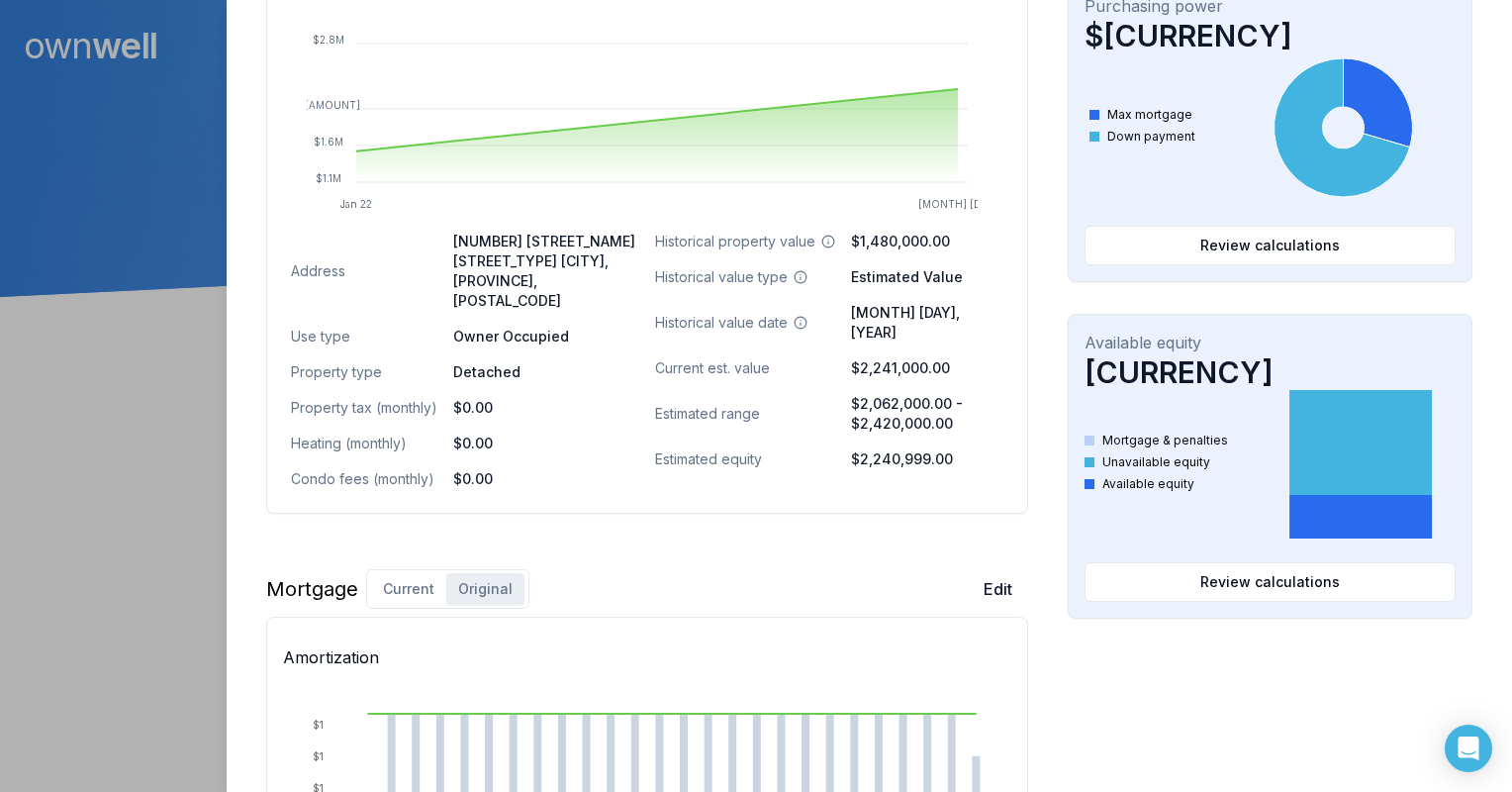 scroll, scrollTop: 873, scrollLeft: 0, axis: vertical 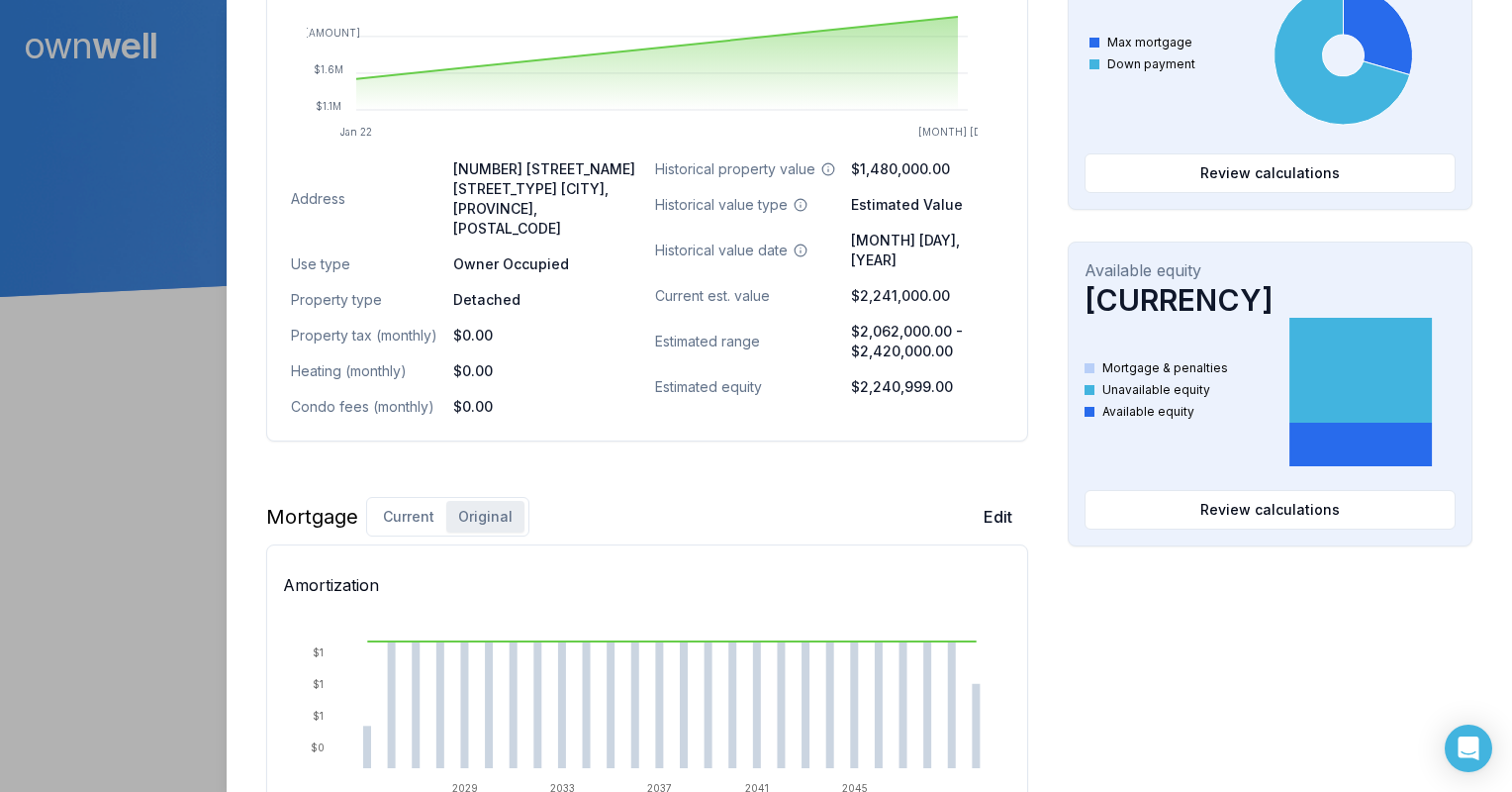 drag, startPoint x: 1231, startPoint y: 721, endPoint x: 1207, endPoint y: 719, distance: 24.083189 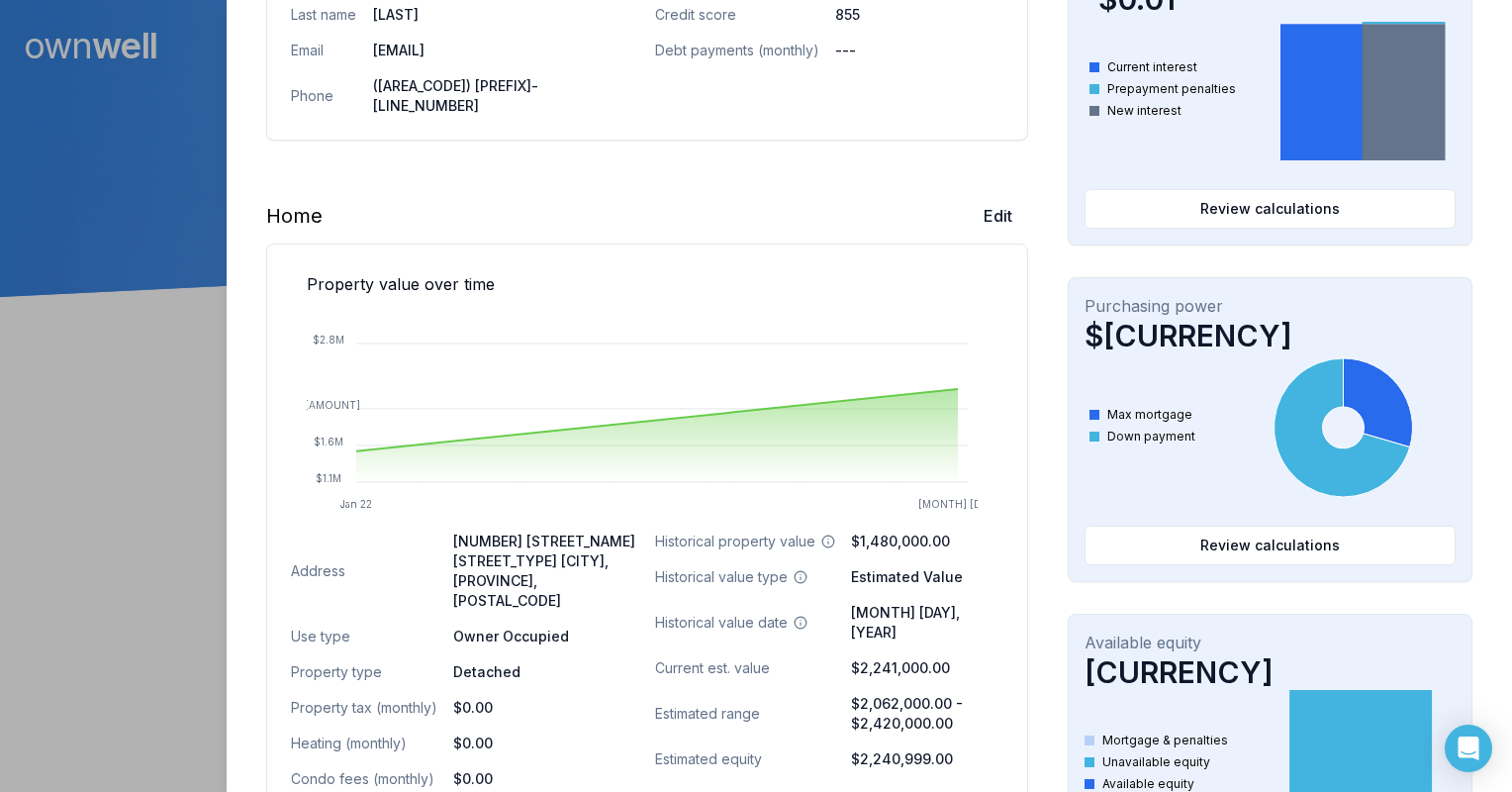 scroll, scrollTop: 378, scrollLeft: 0, axis: vertical 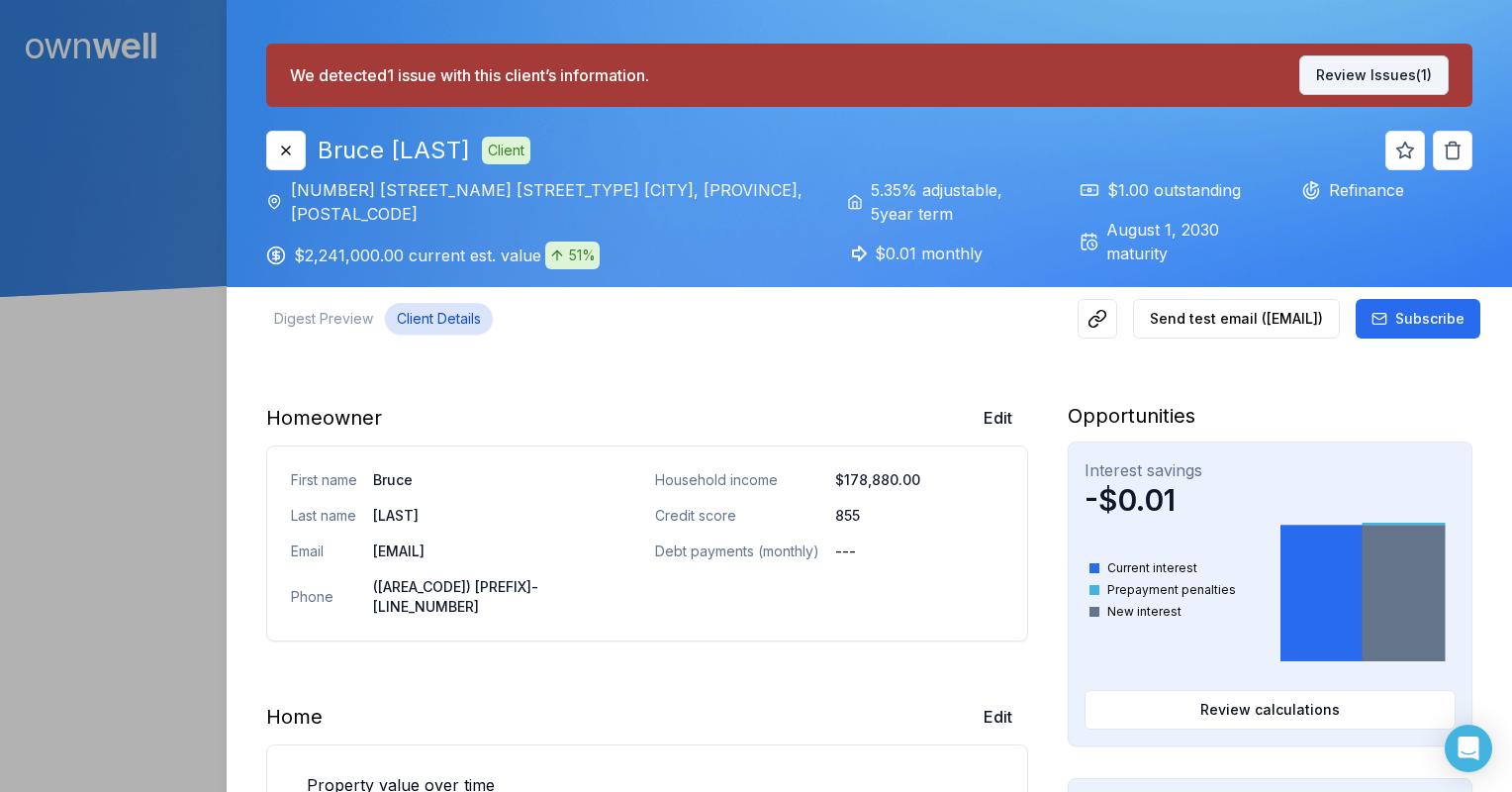 click on "Review Issues  (1)" at bounding box center [1373, 75] 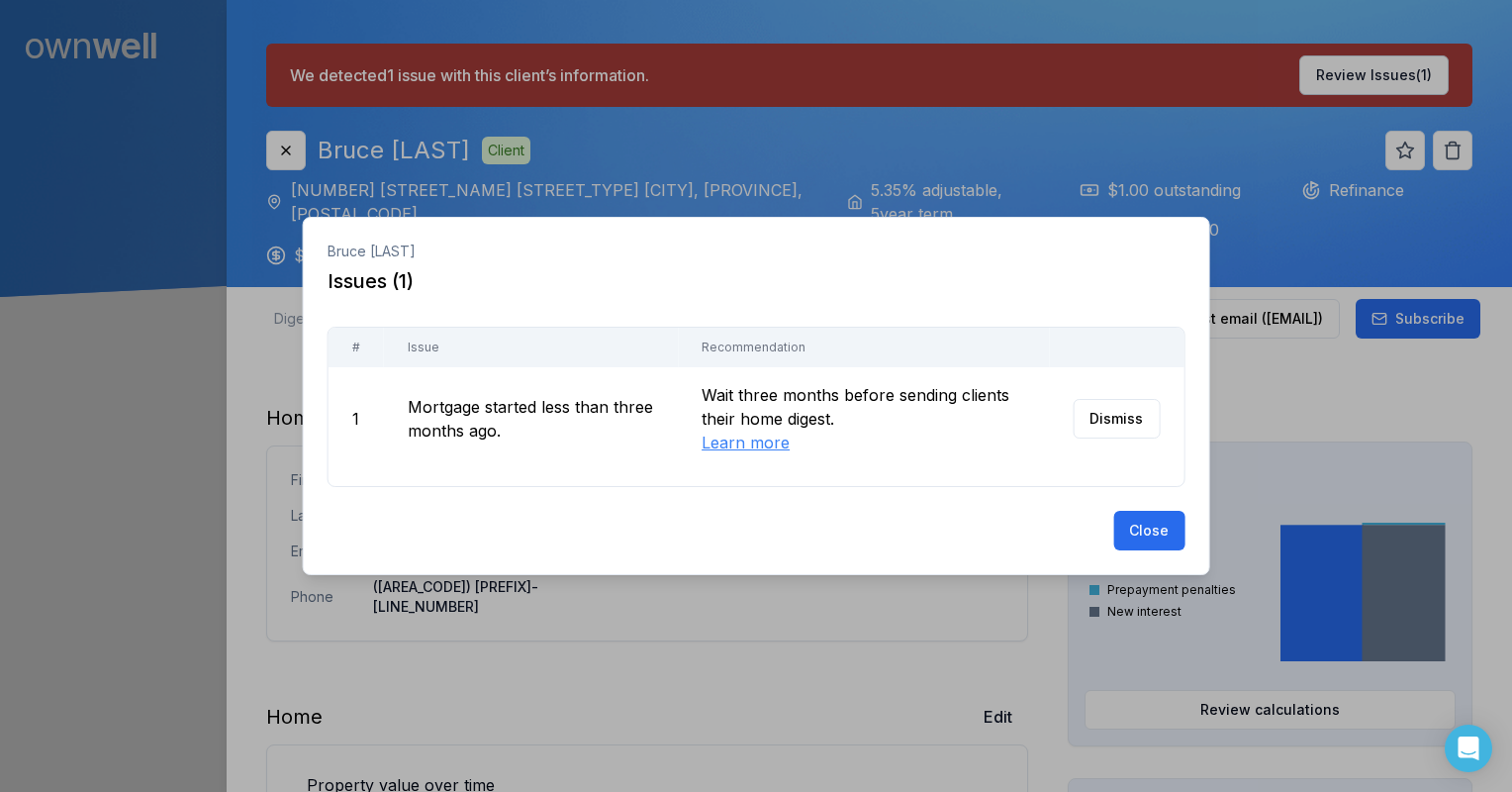 click on "Wait three months before sending clients their home digest. Learn more" at bounding box center (863, 419) 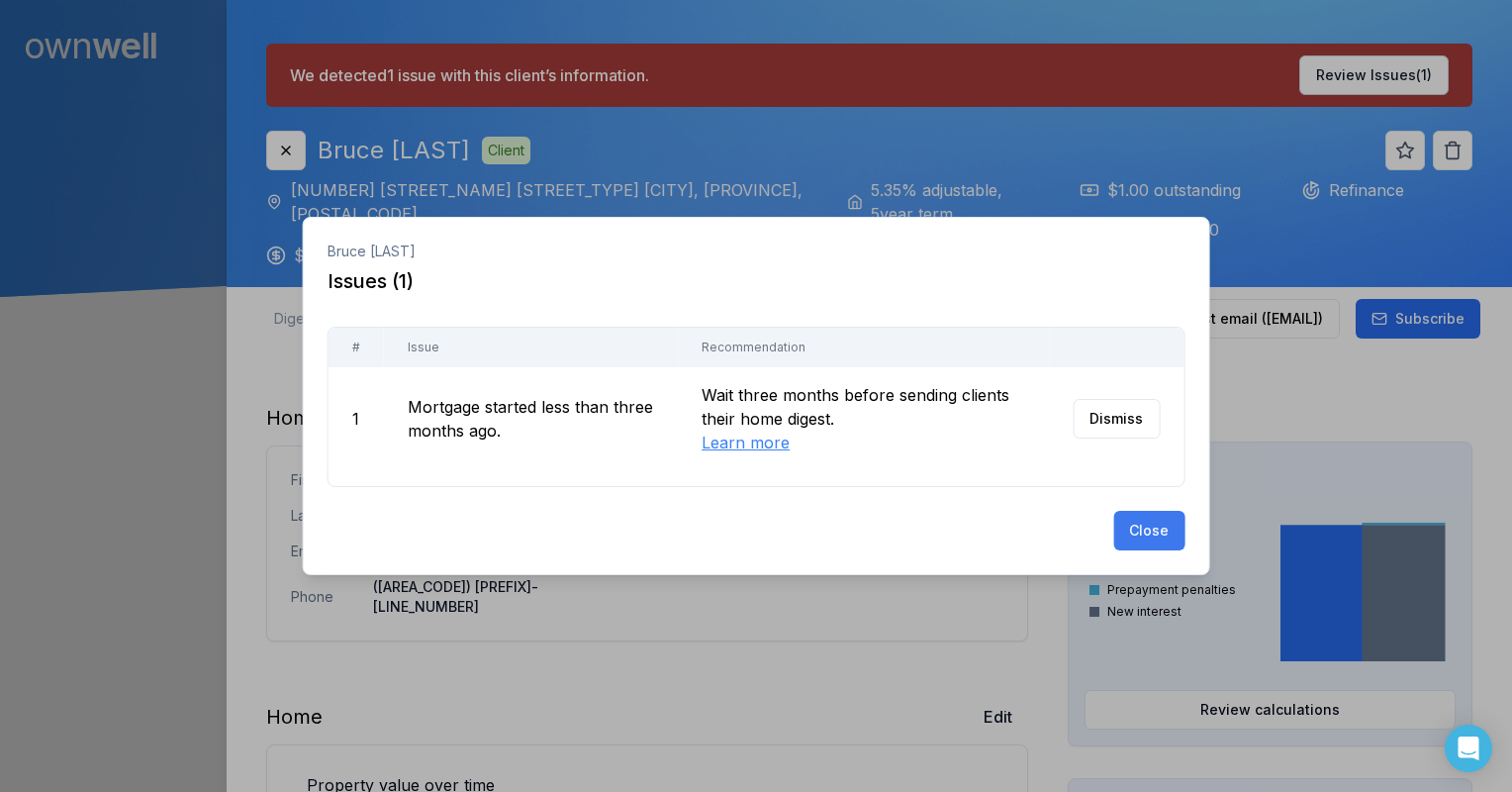 click on "Close" at bounding box center (1149, 531) 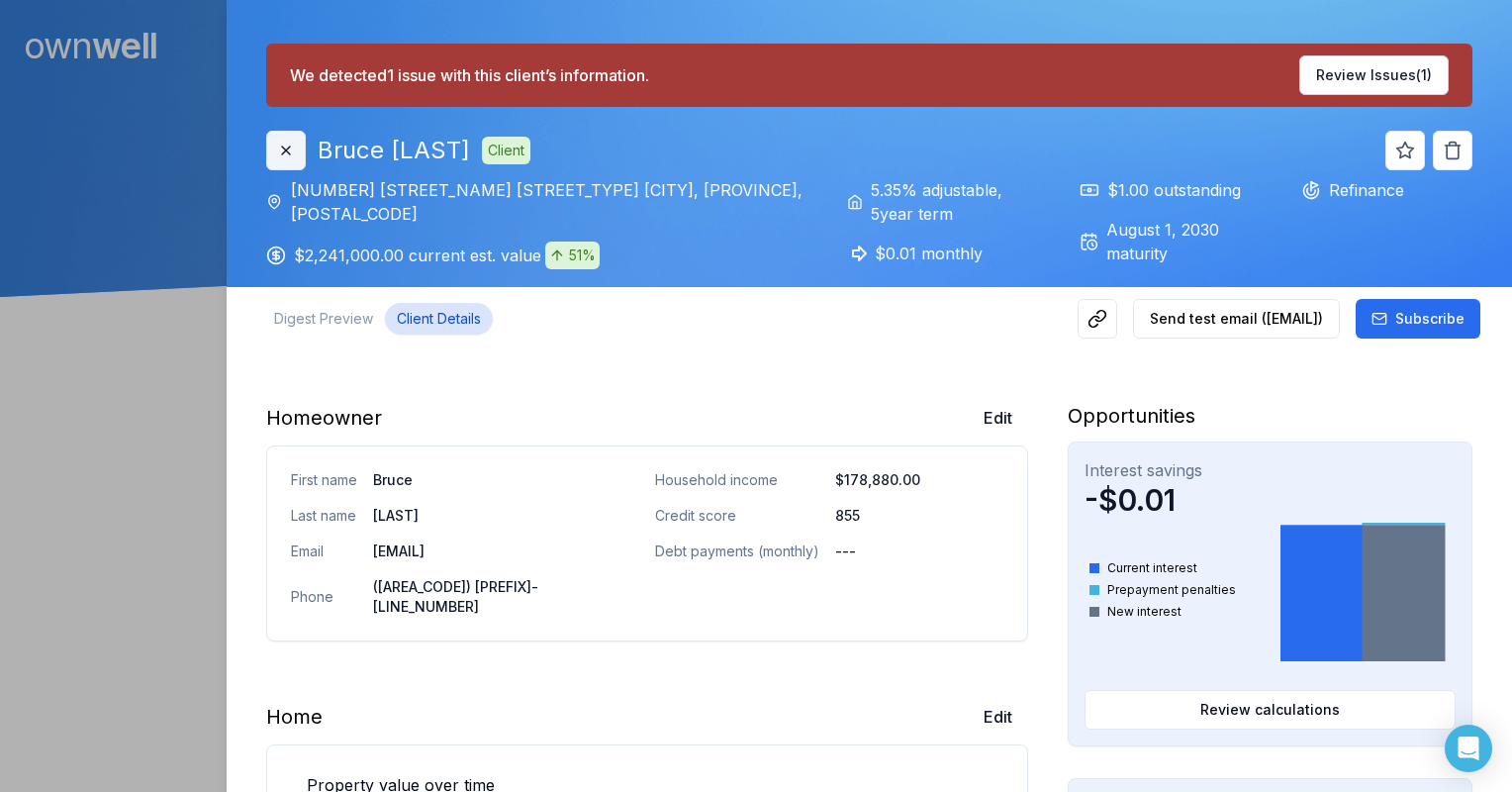 click 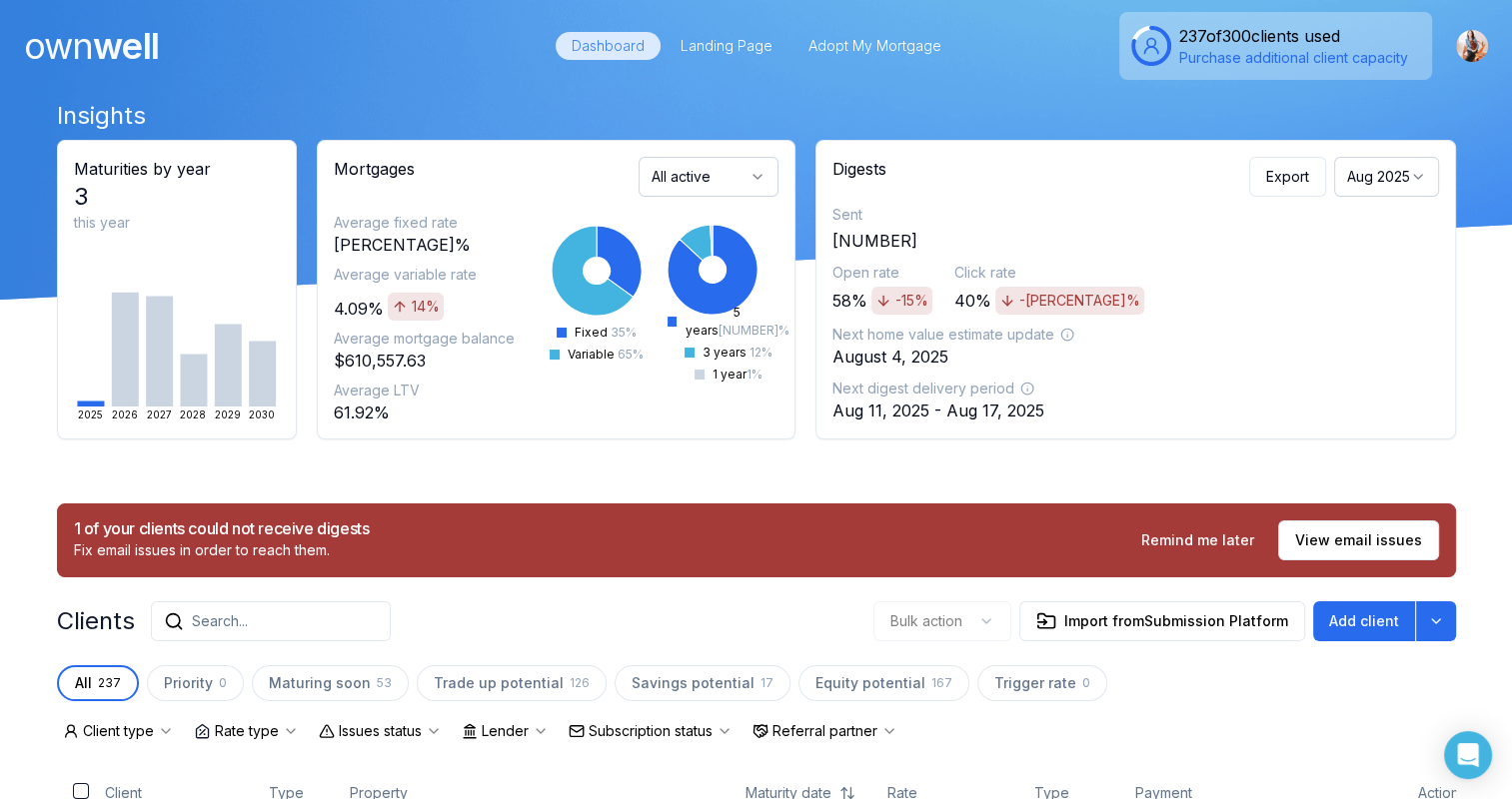 click on "Search..." at bounding box center [271, 621] 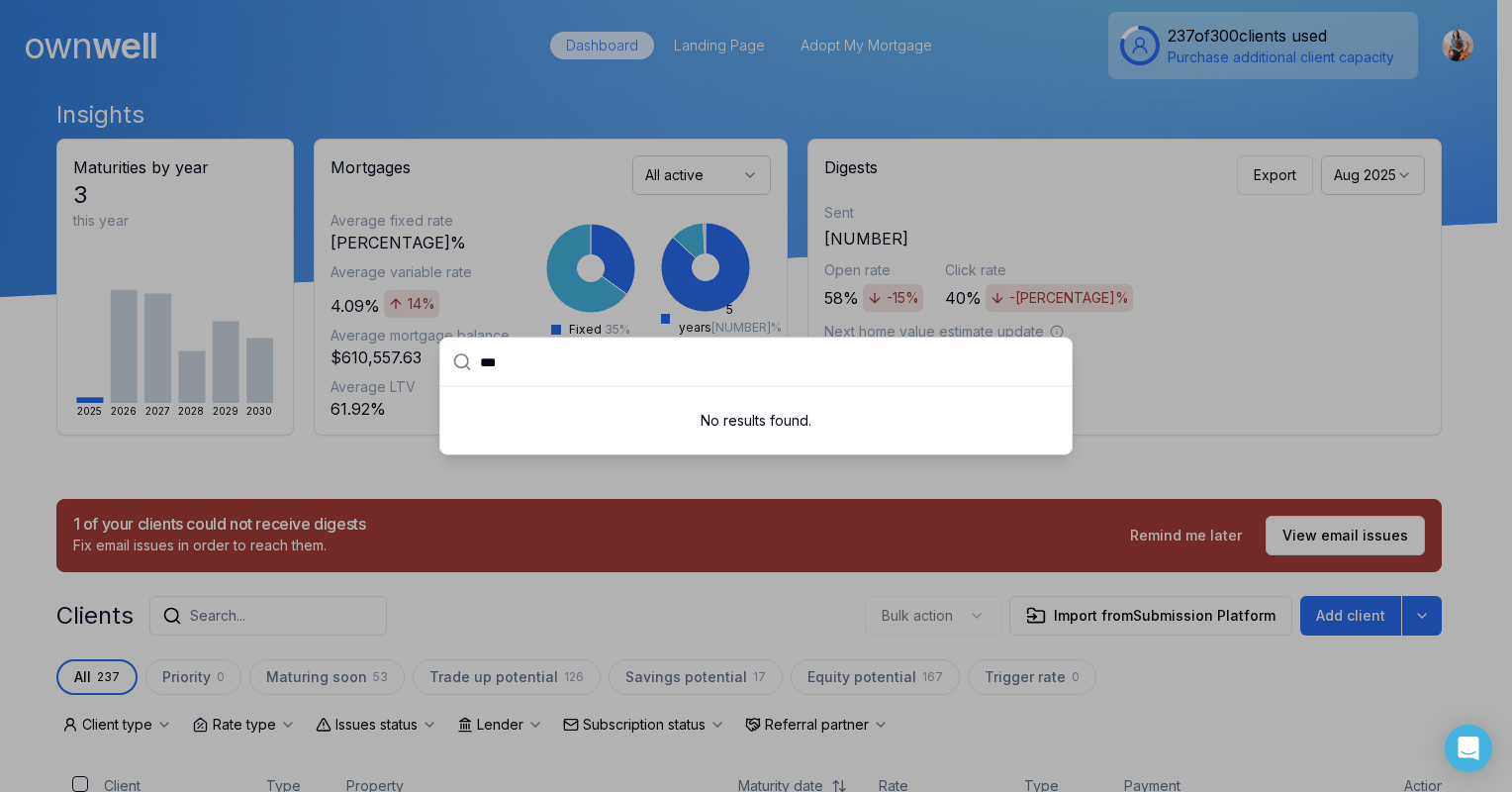type on "***" 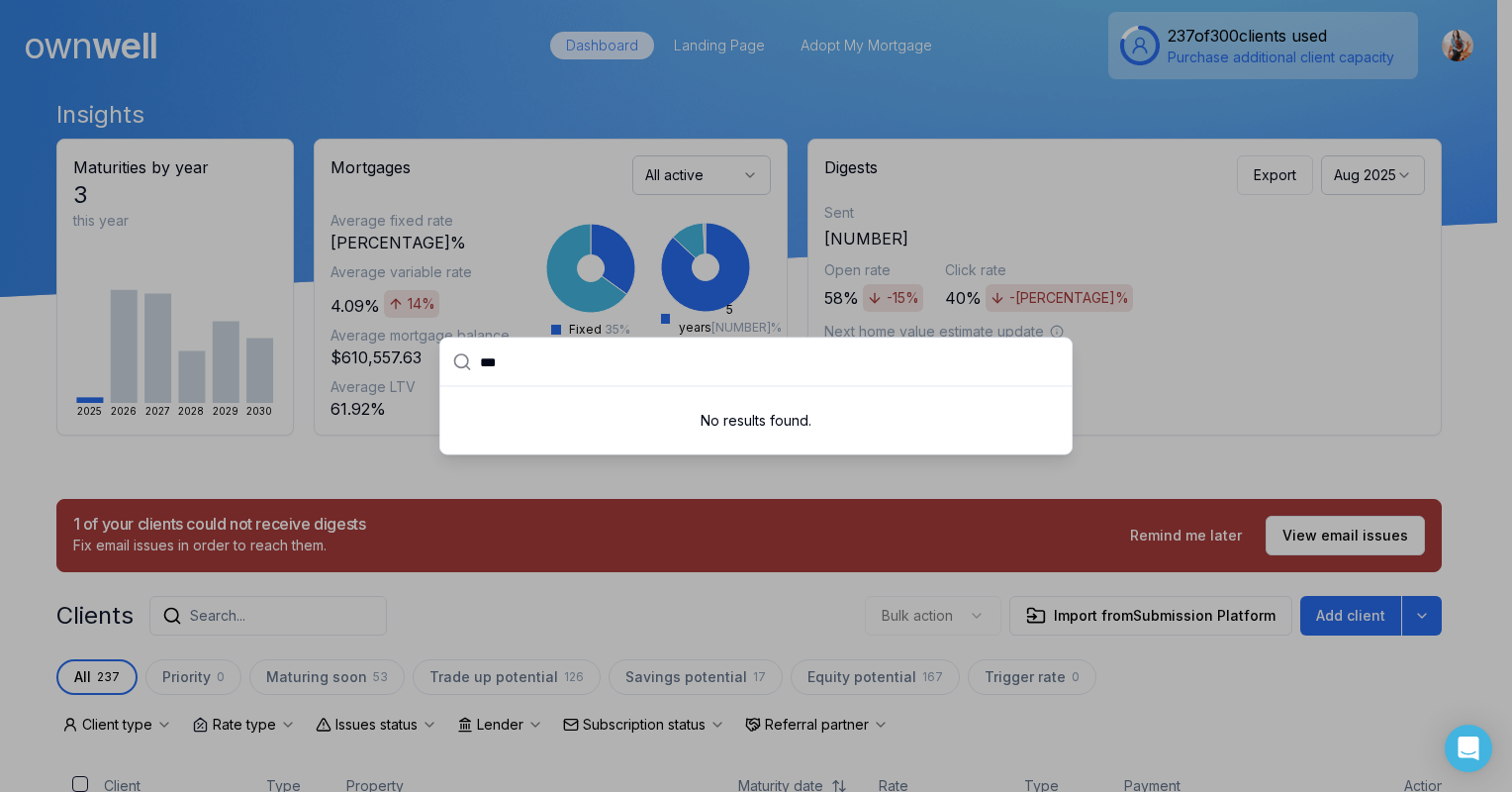 click at bounding box center (756, 396) 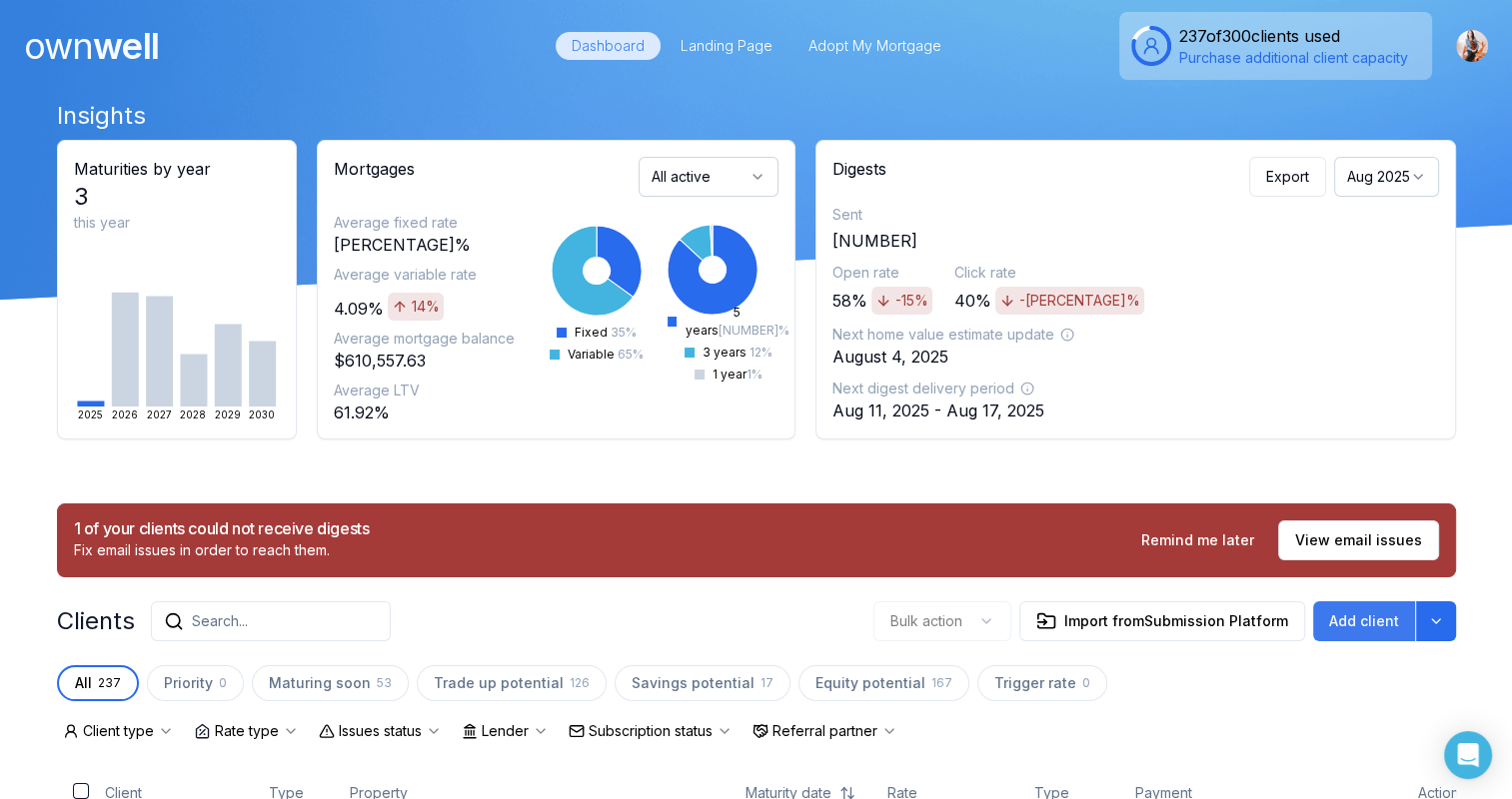 click on "Add client" at bounding box center (1364, 621) 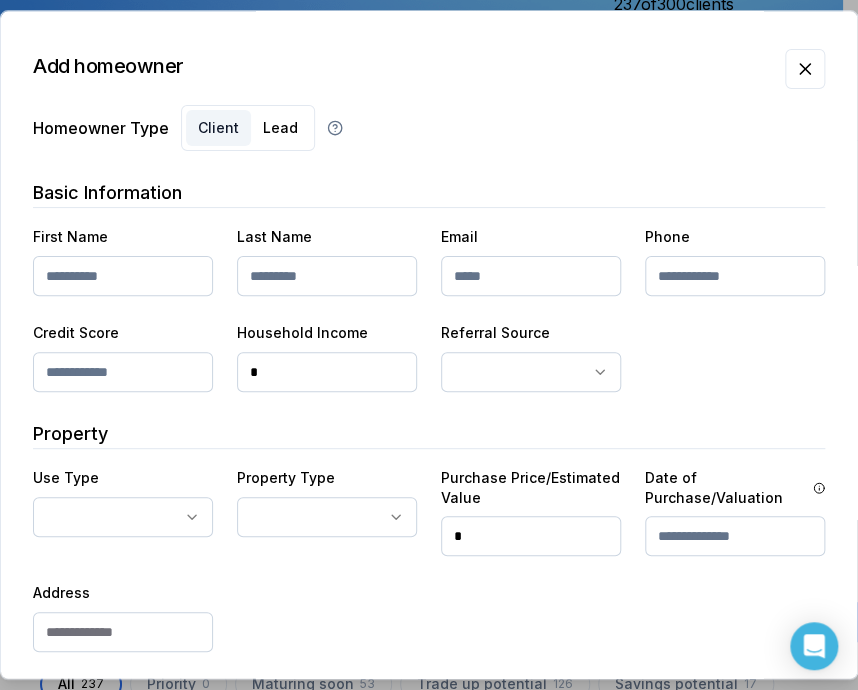 click at bounding box center [123, 276] 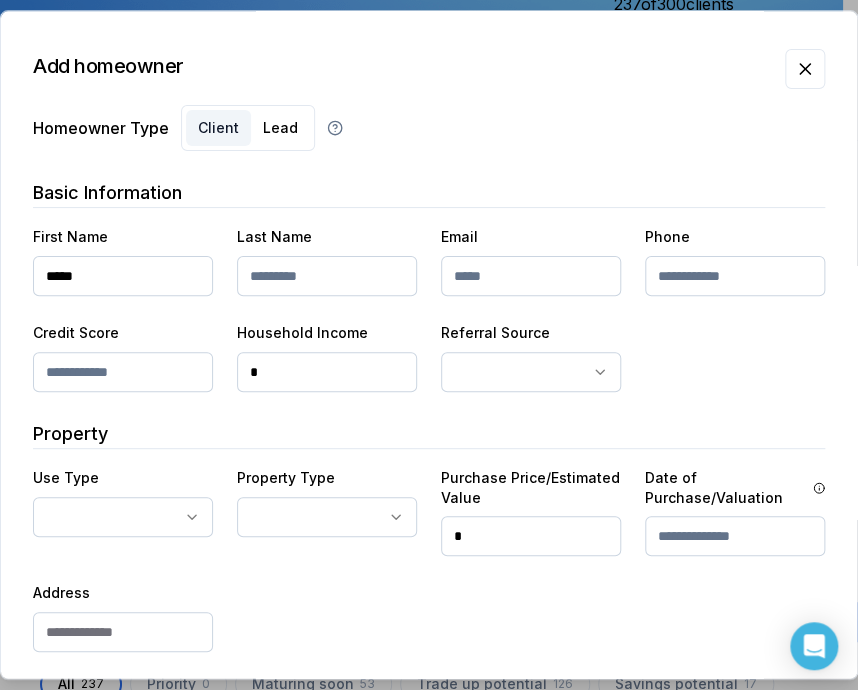 type on "*****" 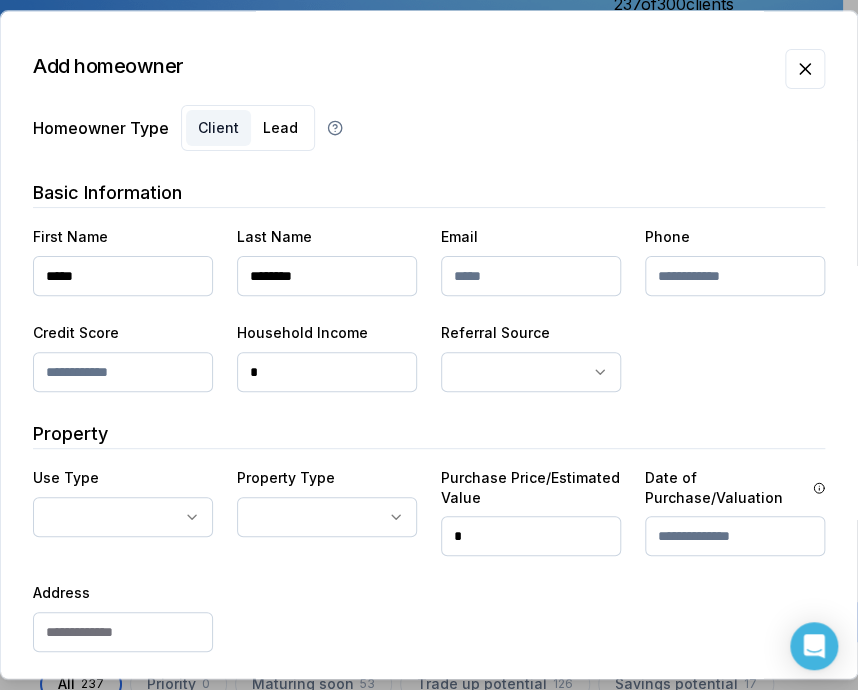 type on "********" 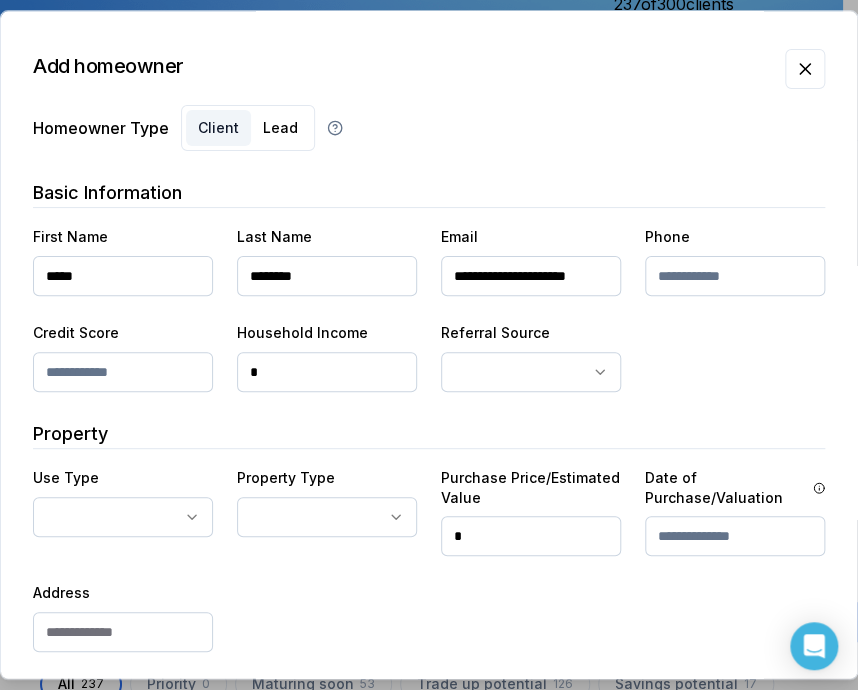 scroll, scrollTop: 0, scrollLeft: 12, axis: horizontal 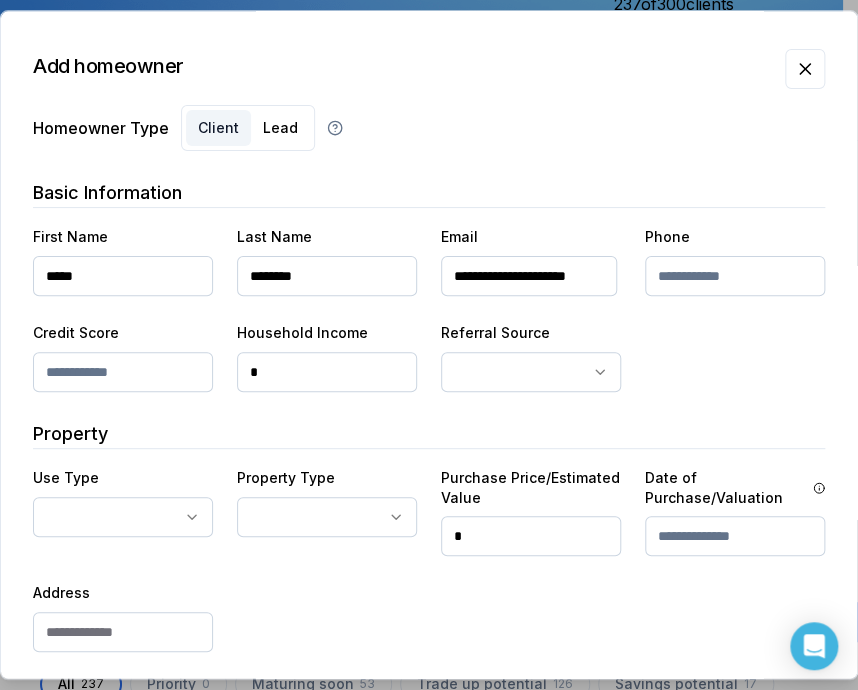 type on "**********" 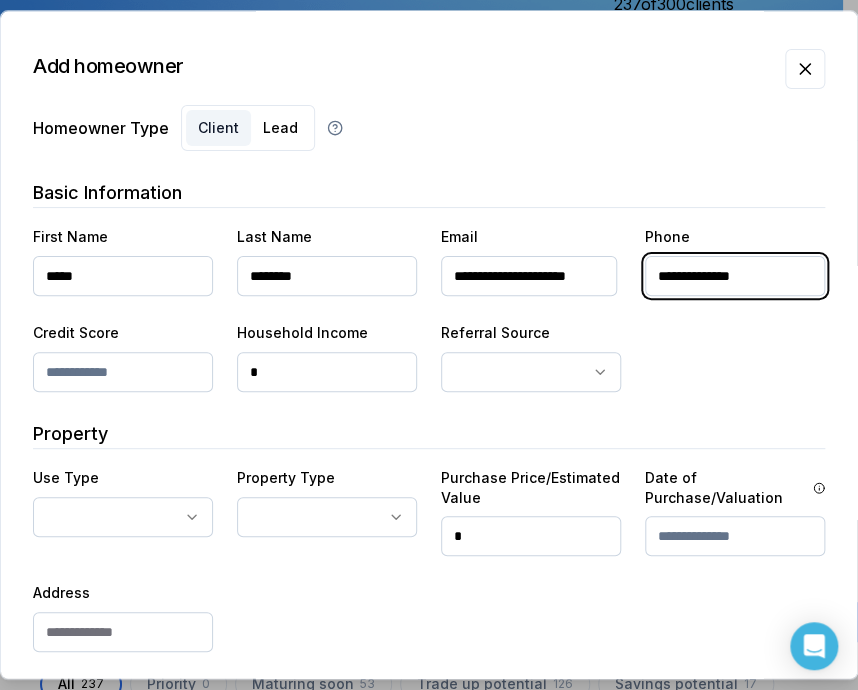 type on "**********" 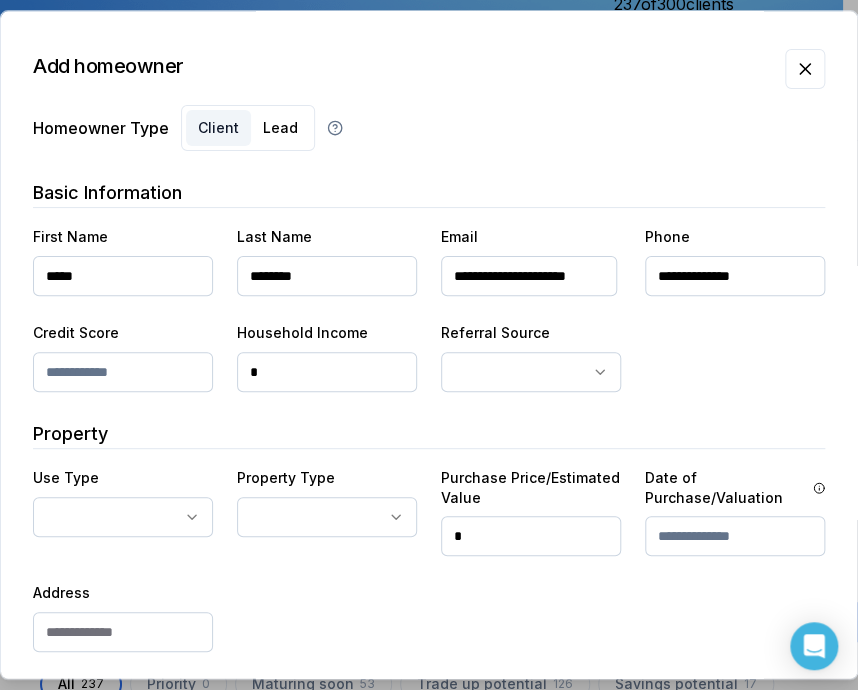 click on "*" at bounding box center (327, 372) 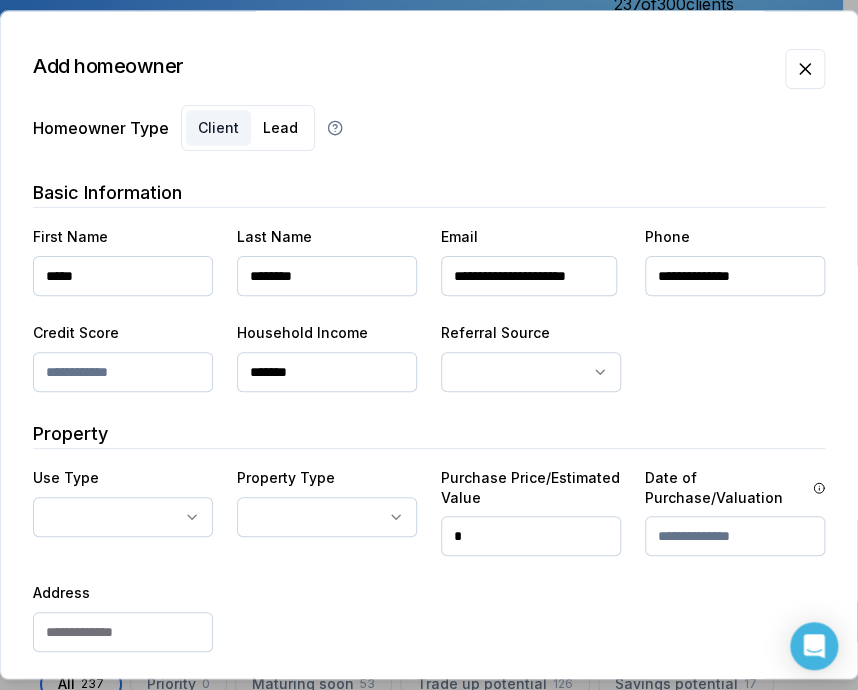 type on "*******" 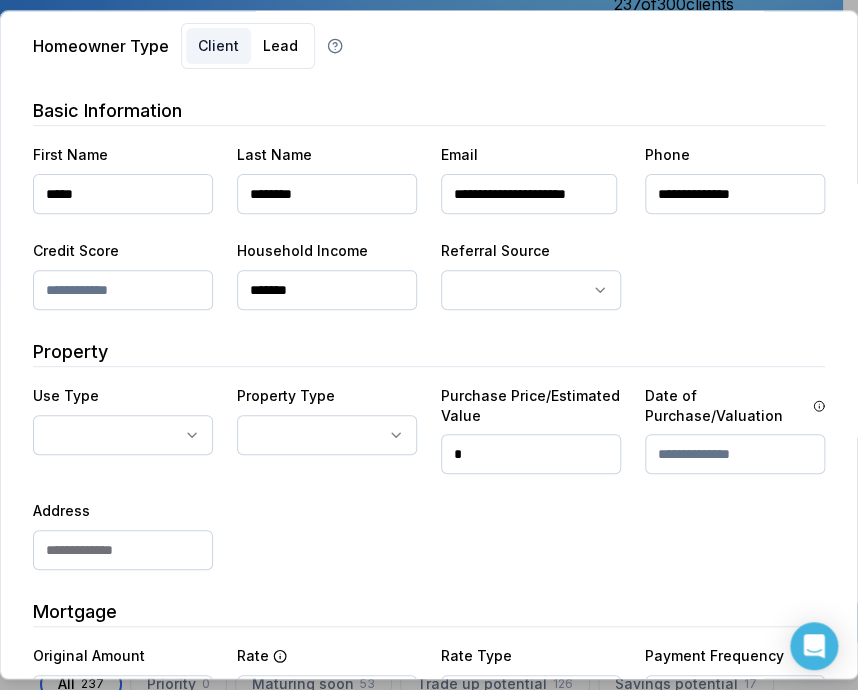 scroll, scrollTop: 300, scrollLeft: 0, axis: vertical 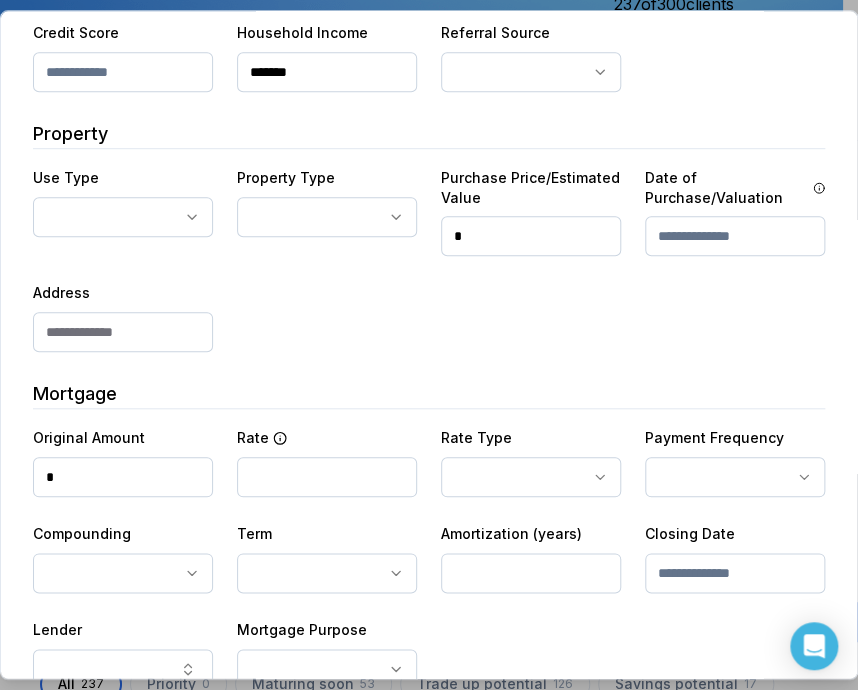 click on "Original Amount *" at bounding box center [123, 461] 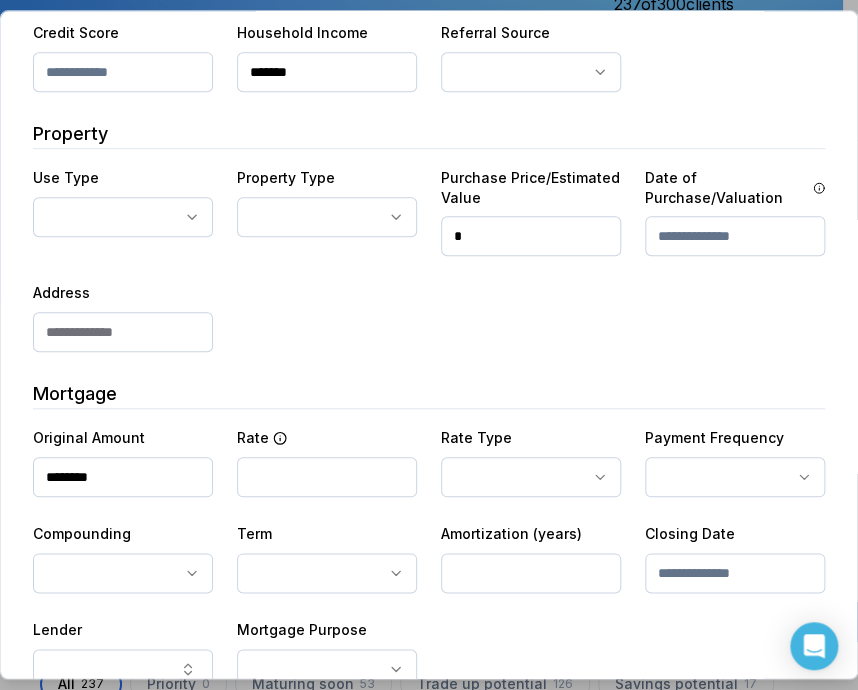 type on "********" 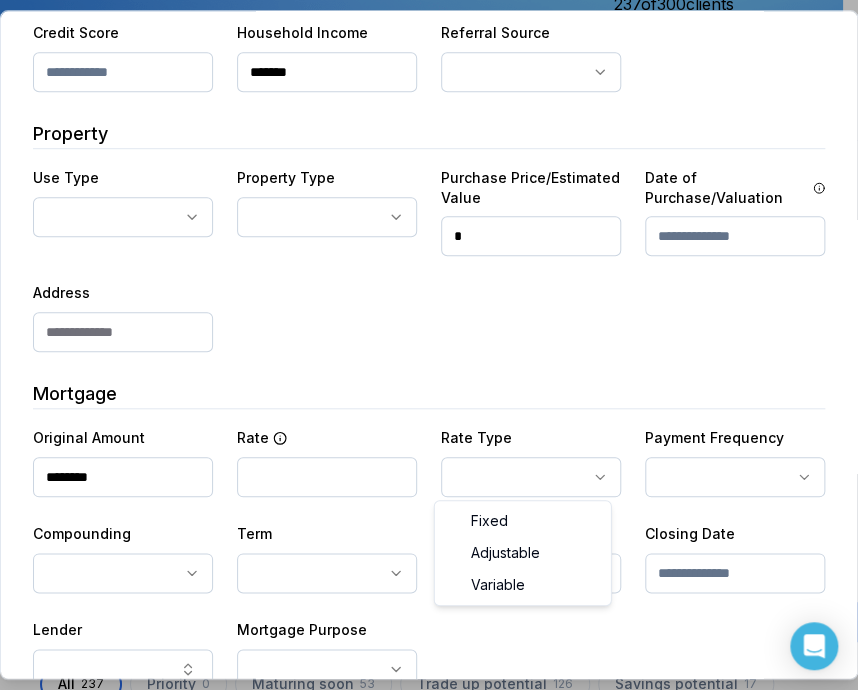 select on "********" 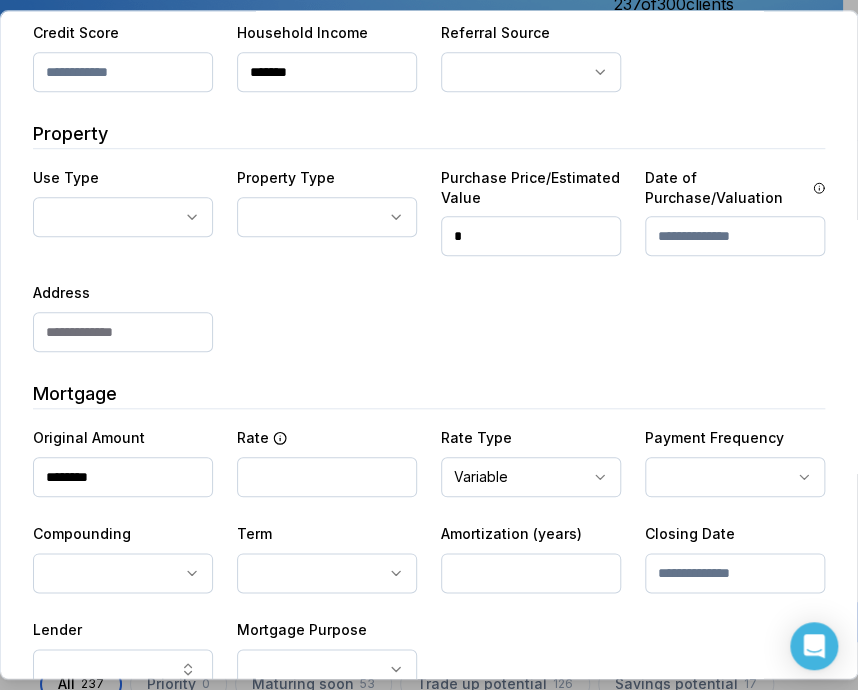 click on "Ownwell's platform is not optimized for mobile at this time.   For the best experience, please use a   desktop or laptop  to manage your account.   Note:  The   personalized homeownership reports   you generate for clients   are fully mobile-friendly   and can be easily viewed on any device. own well Dashboard Landing Page Adopt My Mortgage 237  of  300  clients used Purchase additional client capacity Insights Maturities by year 3 this year 2025 2026 2027 2028 2029 2030 Mortgages All active Average fixed rate 3.94% Average variable rate 4.09% 14% Average mortgage balance $610,557.63 Average LTV 61.92% Fixed   35 % Variable   65 % 5 years  87 % 3 years   12 % 1 year  1 % Digests Export Aug 2025 Sent 62 Open rate 58% -15% Click rate 40% -18% Next home value estimate update August 4, 2025 Next digest delivery period Aug 11, 2025 - Aug 17, 2025 1 of your clients could not receive digests Fix email issues in order to reach them. Remind me later View email issues Clients Search... Bulk action   Import from  All 0" at bounding box center [421, 150] 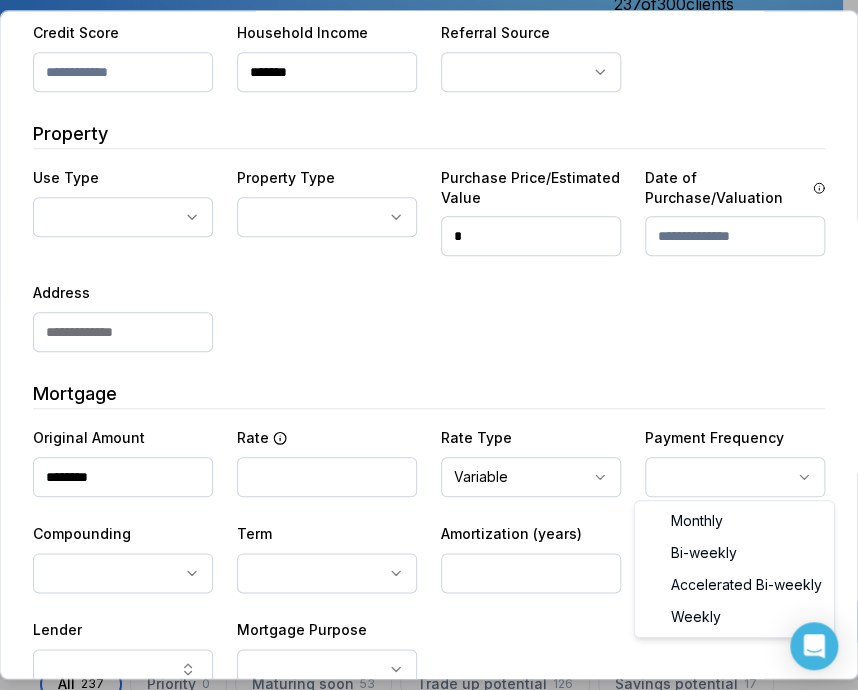 select on "*******" 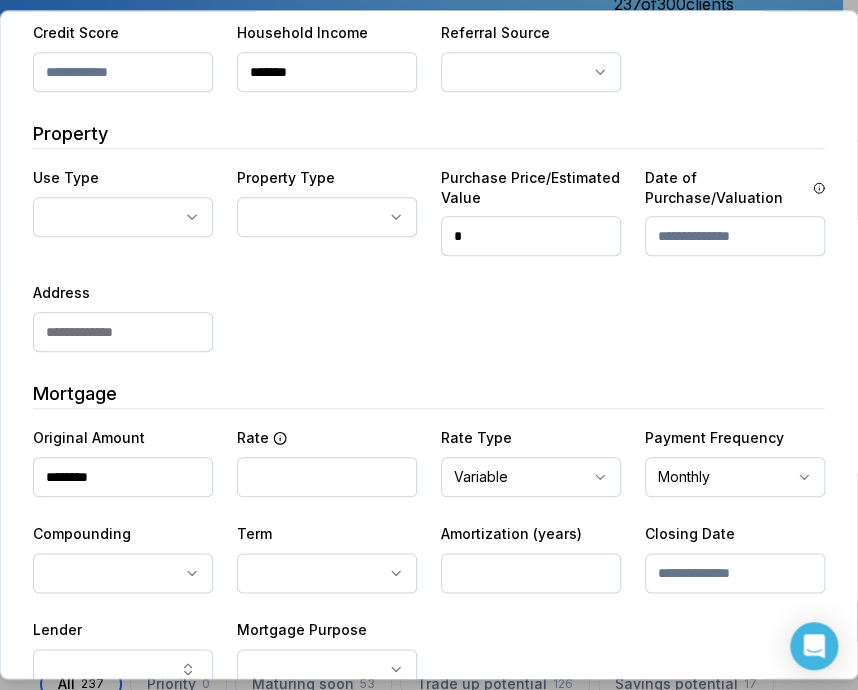 click on "Ownwell's platform is not optimized for mobile at this time.   For the best experience, please use a   desktop or laptop  to manage your account.   Note:  The   personalized homeownership reports   you generate for clients   are fully mobile-friendly   and can be easily viewed on any device. own well Dashboard Landing Page Adopt My Mortgage 237  of  300  clients used Purchase additional client capacity Insights Maturities by year 3 this year 2025 2026 2027 2028 2029 2030 Mortgages All active Average fixed rate 3.94% Average variable rate 4.09% 14% Average mortgage balance $610,557.63 Average LTV 61.92% Fixed   35 % Variable   65 % 5 years  87 % 3 years   12 % 1 year  1 % Digests Export Aug 2025 Sent 62 Open rate 58% -15% Click rate 40% -18% Next home value estimate update August 4, 2025 Next digest delivery period Aug 11, 2025 - Aug 17, 2025 1 of your clients could not receive digests Fix email issues in order to reach them. Remind me later View email issues Clients Search... Bulk action   Import from  All 0" at bounding box center (421, 150) 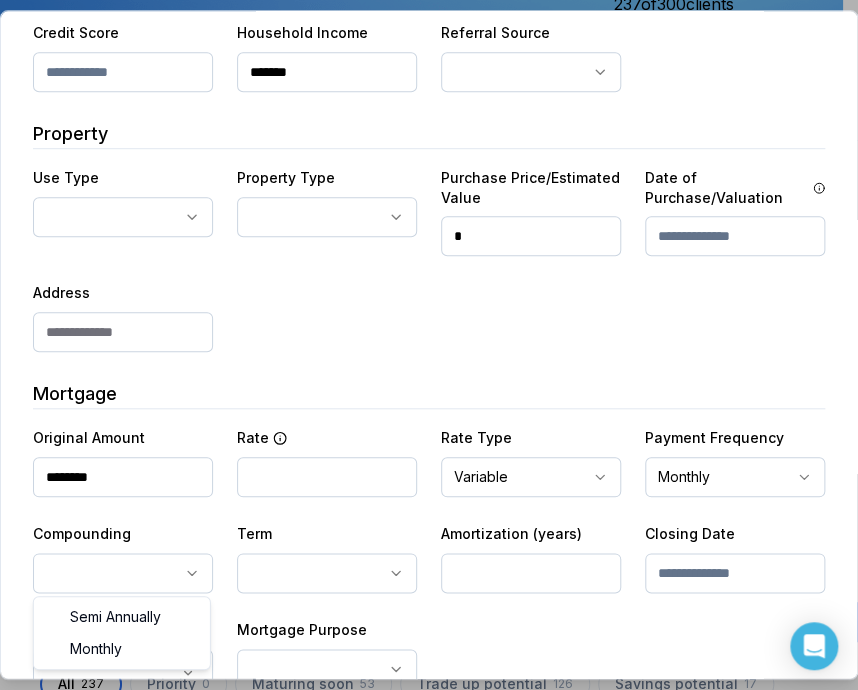select on "*******" 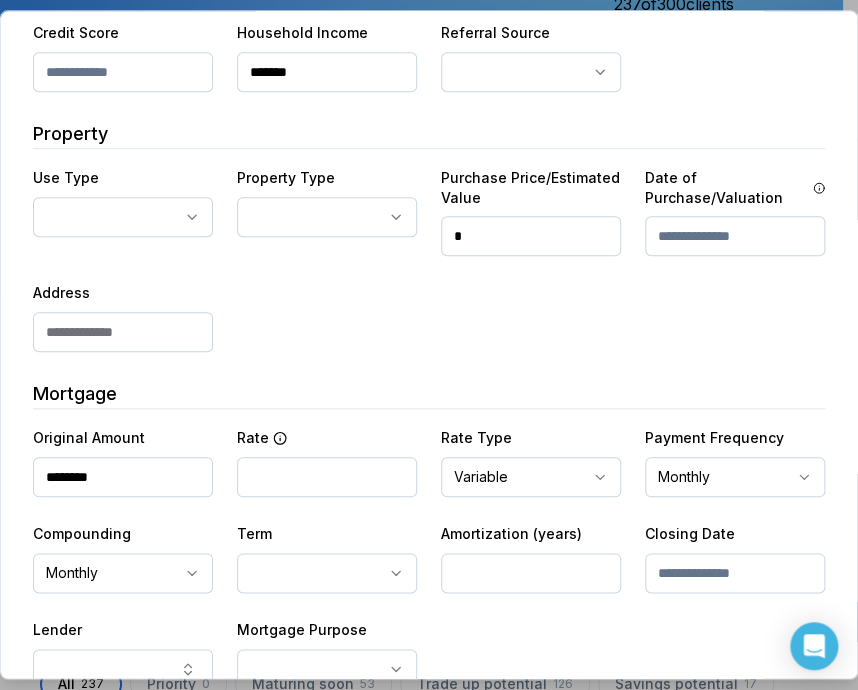 click on "Ownwell's platform is not optimized for mobile at this time.   For the best experience, please use a   desktop or laptop  to manage your account.   Note:  The   personalized homeownership reports   you generate for clients   are fully mobile-friendly   and can be easily viewed on any device. own well Dashboard Landing Page Adopt My Mortgage 237  of  300  clients used Purchase additional client capacity Insights Maturities by year 3 this year 2025 2026 2027 2028 2029 2030 Mortgages All active Average fixed rate 3.94% Average variable rate 4.09% 14% Average mortgage balance $610,557.63 Average LTV 61.92% Fixed   35 % Variable   65 % 5 years  87 % 3 years   12 % 1 year  1 % Digests Export Aug 2025 Sent 62 Open rate 58% -15% Click rate 40% -18% Next home value estimate update August 4, 2025 Next digest delivery period Aug 11, 2025 - Aug 17, 2025 1 of your clients could not receive digests Fix email issues in order to reach them. Remind me later View email issues Clients Search... Bulk action   Import from  All 0" at bounding box center [421, 150] 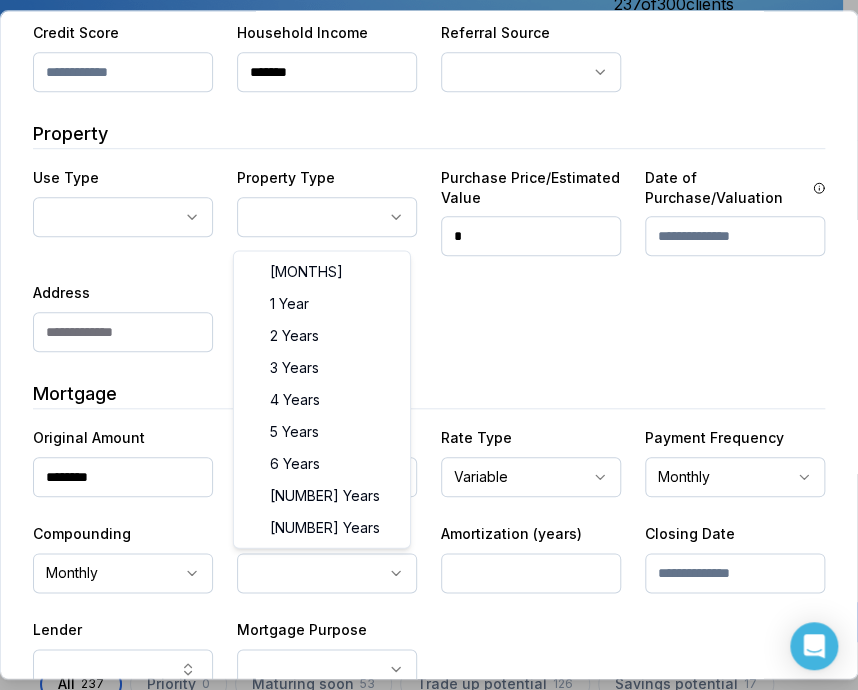 select on "**" 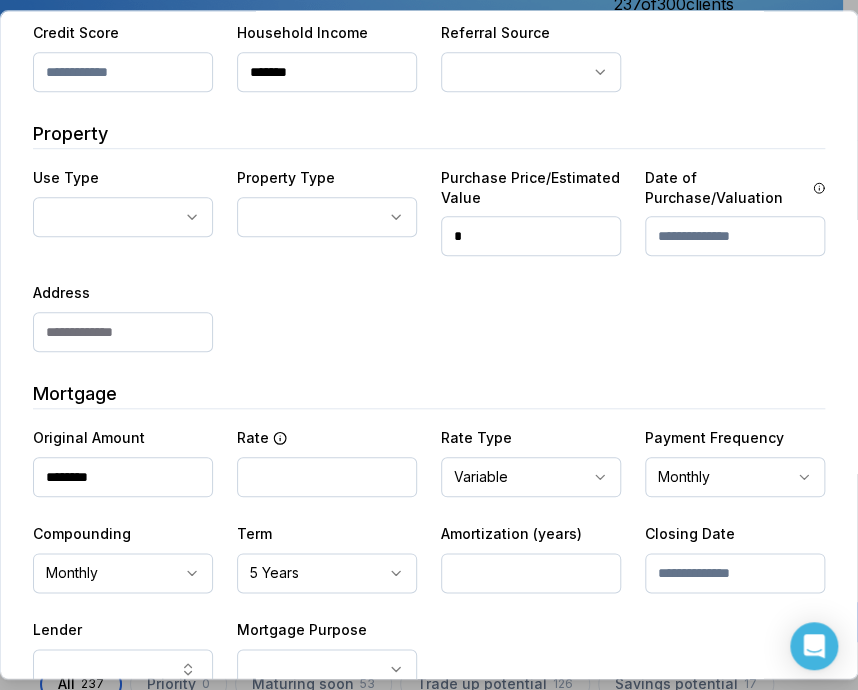 click at bounding box center [531, 573] 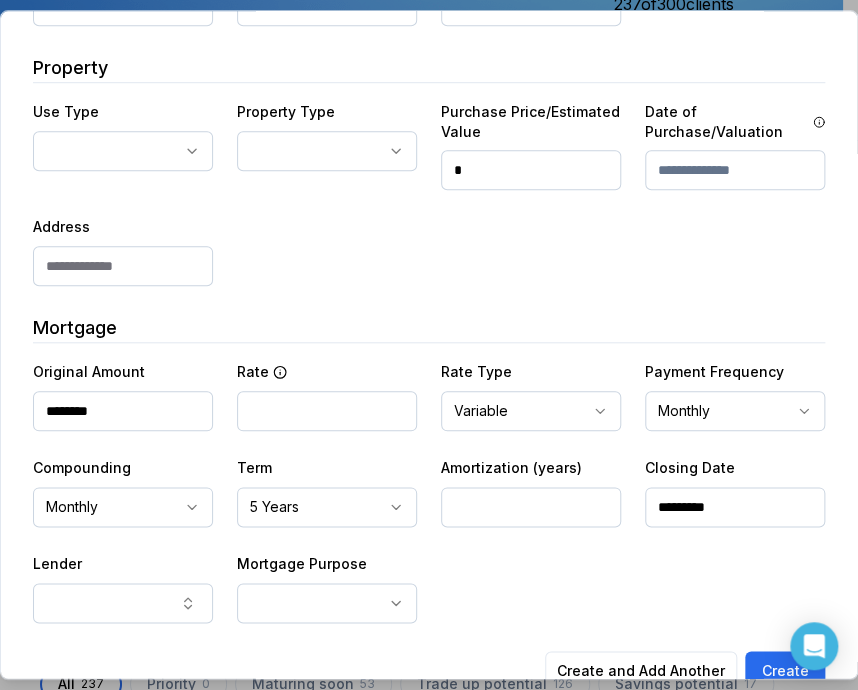 scroll, scrollTop: 400, scrollLeft: 0, axis: vertical 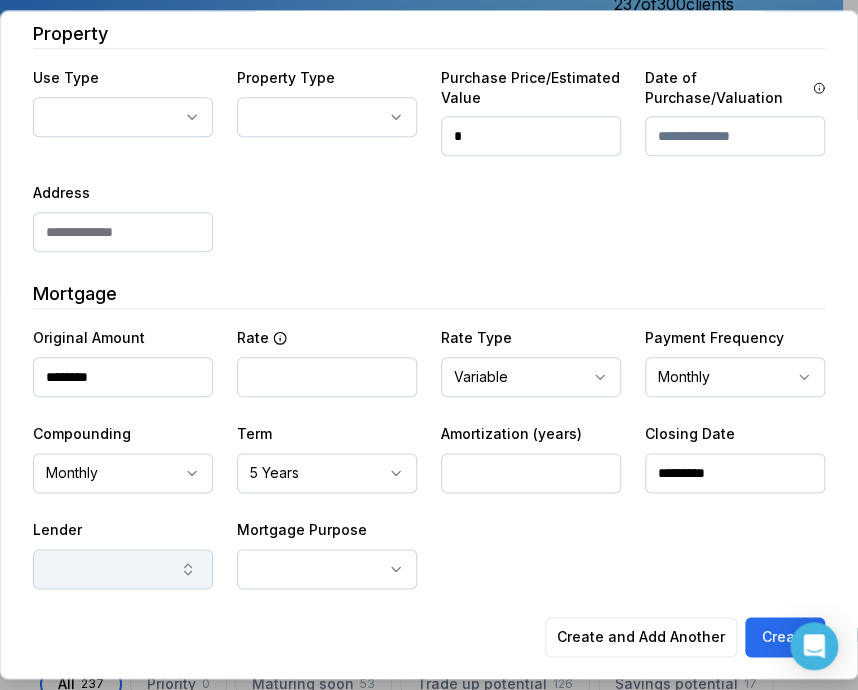 type on "*********" 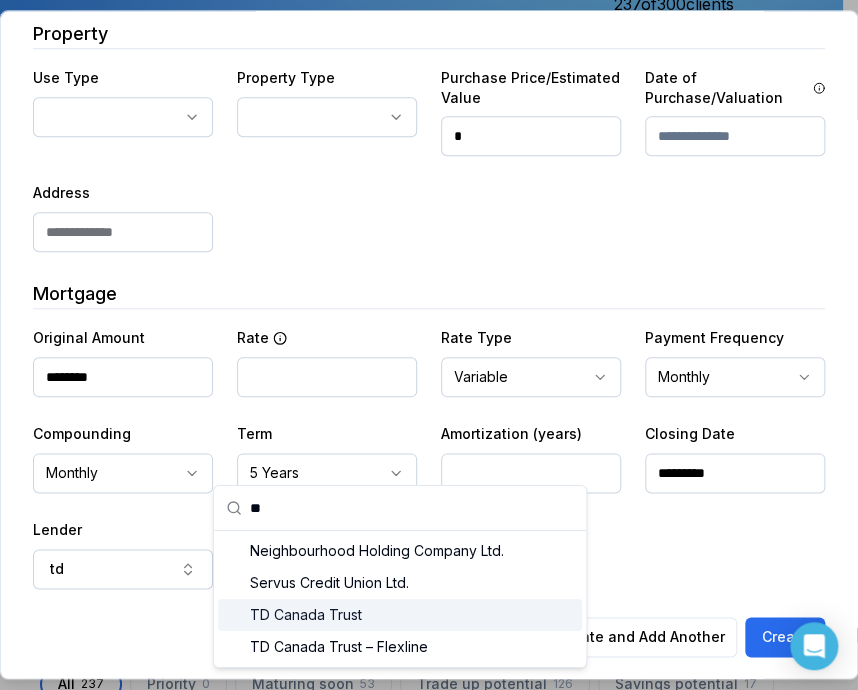 click on "TD Canada Trust" at bounding box center [400, 615] 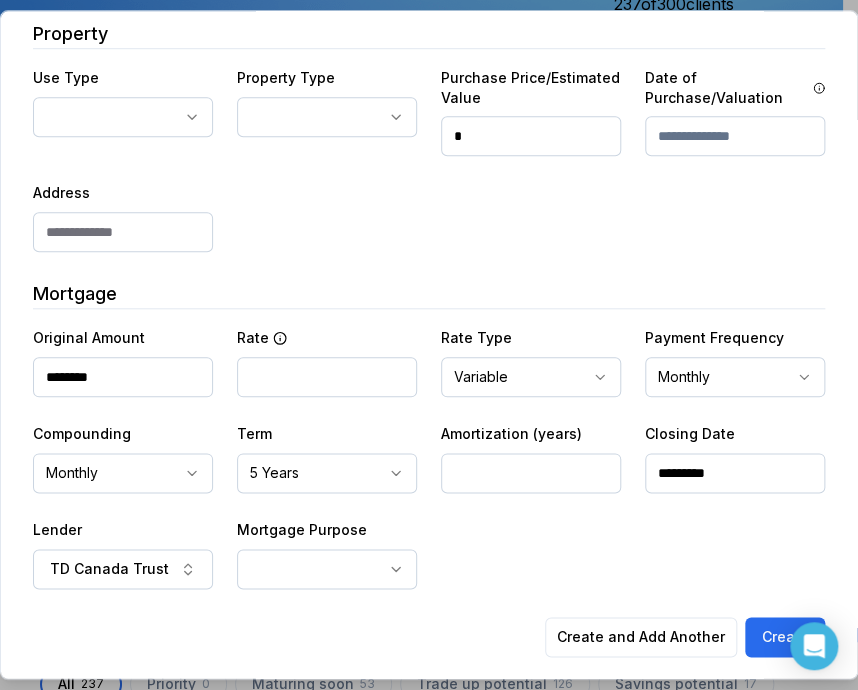 click on "Ownwell's platform is not optimized for mobile at this time.   For the best experience, please use a   desktop or laptop  to manage your account.   Note:  The   personalized homeownership reports   you generate for clients   are fully mobile-friendly   and can be easily viewed on any device. own well Dashboard Landing Page Adopt My Mortgage 237  of  300  clients used Purchase additional client capacity Insights Maturities by year 3 this year 2025 2026 2027 2028 2029 2030 Mortgages All active Average fixed rate 3.94% Average variable rate 4.09% 14% Average mortgage balance $610,557.63 Average LTV 61.92% Fixed   35 % Variable   65 % 5 years  87 % 3 years   12 % 1 year  1 % Digests Export Aug 2025 Sent 62 Open rate 58% -15% Click rate 40% -18% Next home value estimate update August 4, 2025 Next digest delivery period Aug 11, 2025 - Aug 17, 2025 1 of your clients could not receive digests Fix email issues in order to reach them. Remind me later View email issues Clients Search... Bulk action   Import from  All 0" at bounding box center [421, 150] 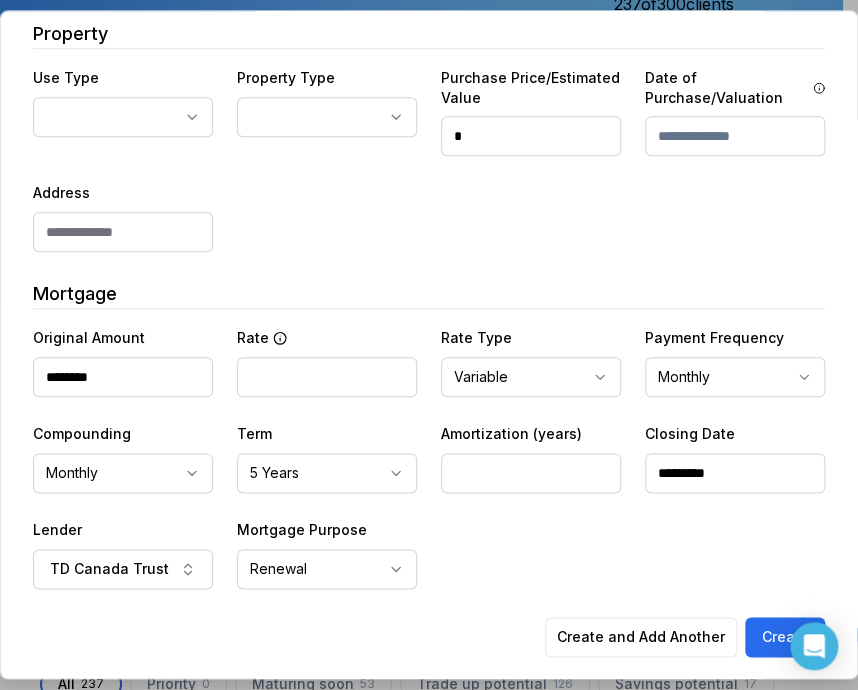 click on "**********" at bounding box center (429, 181) 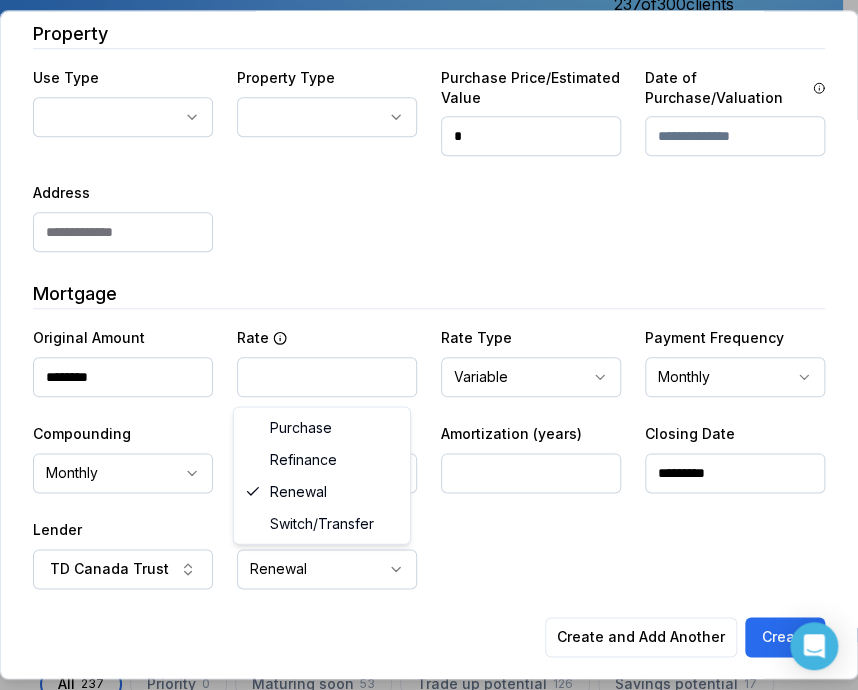 select on "*********" 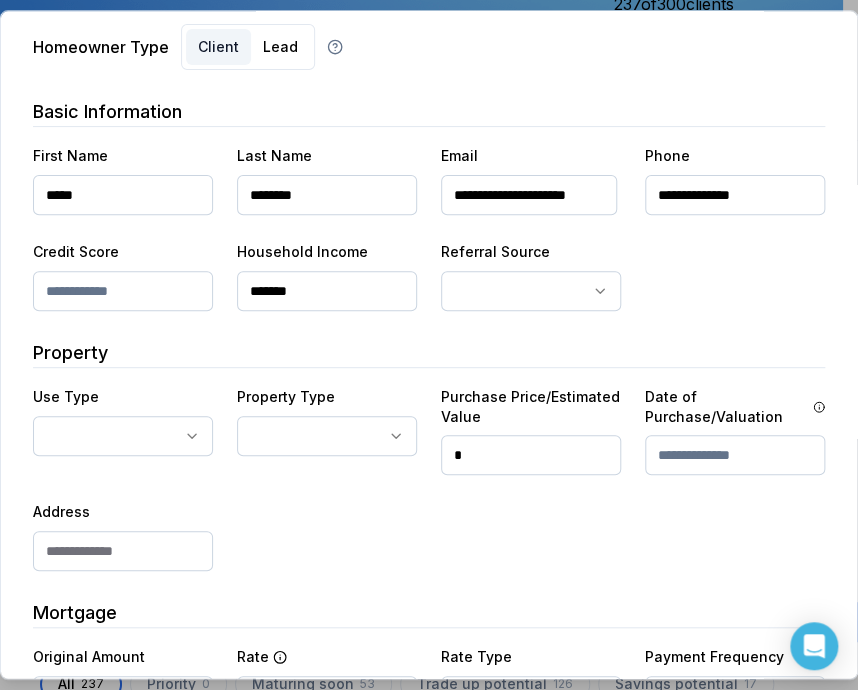 scroll, scrollTop: 0, scrollLeft: 0, axis: both 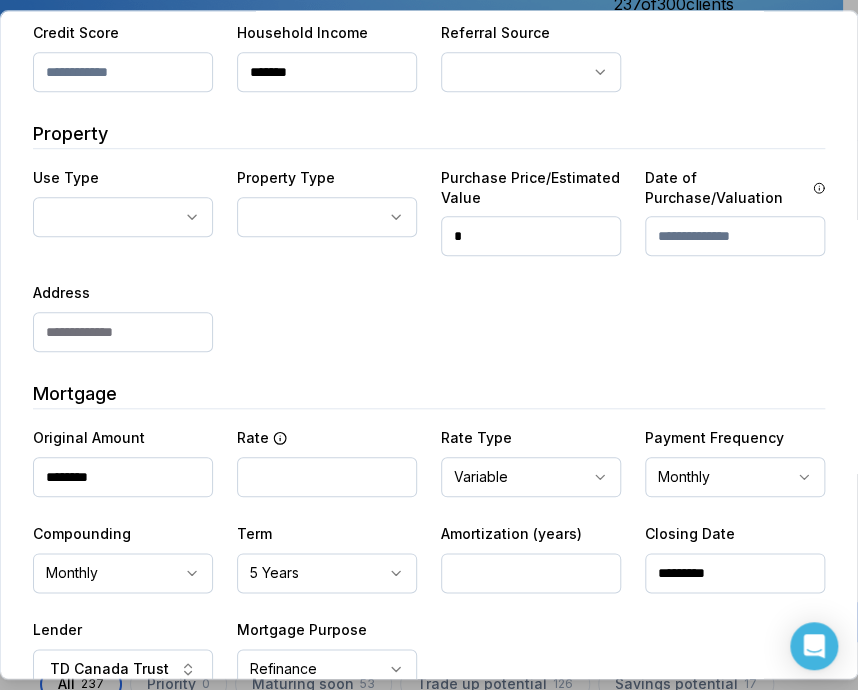 click on "Ownwell's platform is not optimized for mobile at this time.   For the best experience, please use a   desktop or laptop  to manage your account.   Note:  The   personalized homeownership reports   you generate for clients   are fully mobile-friendly   and can be easily viewed on any device. own well Dashboard Landing Page Adopt My Mortgage 237  of  300  clients used Purchase additional client capacity Insights Maturities by year 3 this year 2025 2026 2027 2028 2029 2030 Mortgages All active Average fixed rate 3.94% Average variable rate 4.09% 14% Average mortgage balance $610,557.63 Average LTV 61.92% Fixed   35 % Variable   65 % 5 years  87 % 3 years   12 % 1 year  1 % Digests Export Aug 2025 Sent 62 Open rate 58% -15% Click rate 40% -18% Next home value estimate update August 4, 2025 Next digest delivery period Aug 11, 2025 - Aug 17, 2025 1 of your clients could not receive digests Fix email issues in order to reach them. Remind me later View email issues Clients Search... Bulk action   Import from  All 0" at bounding box center [421, 150] 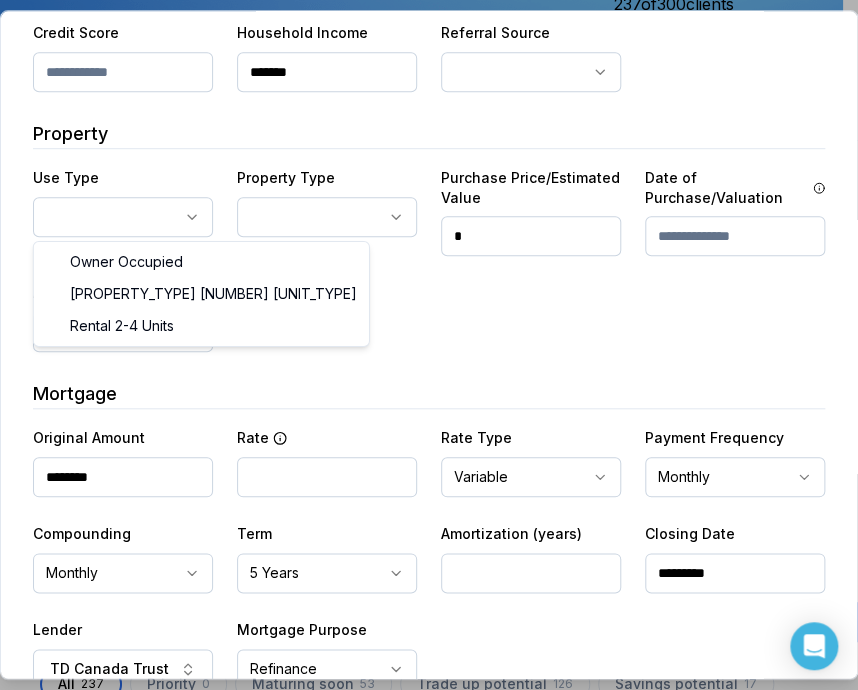 select on "**********" 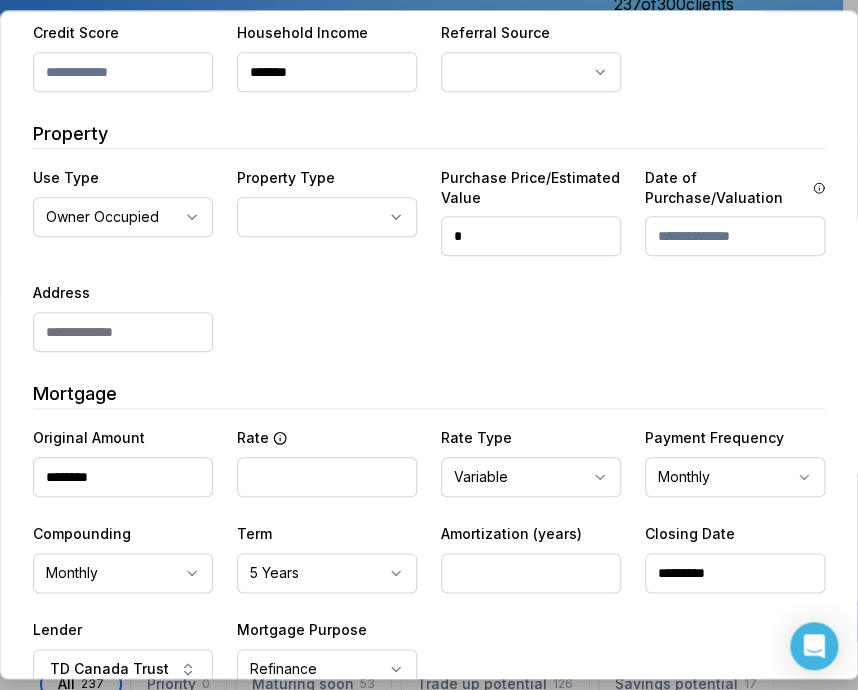 click on "**********" at bounding box center [327, 210] 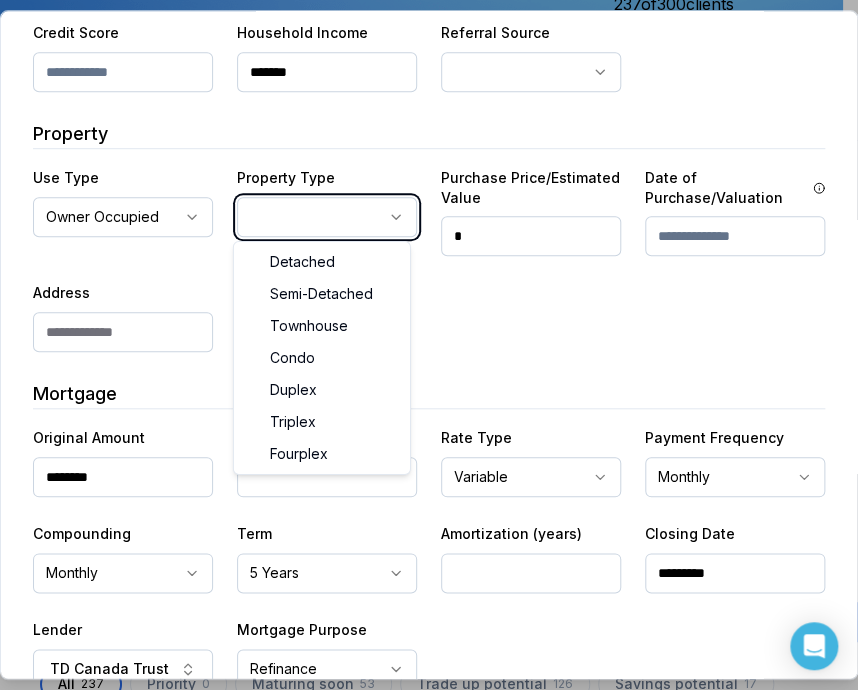 click on "Ownwell's platform is not optimized for mobile at this time.   For the best experience, please use a   desktop or laptop  to manage your account.   Note:  The   personalized homeownership reports   you generate for clients   are fully mobile-friendly   and can be easily viewed on any device. own well Dashboard Landing Page Adopt My Mortgage 237  of  300  clients used Purchase additional client capacity Insights Maturities by year 3 this year 2025 2026 2027 2028 2029 2030 Mortgages All active Average fixed rate 3.94% Average variable rate 4.09% 14% Average mortgage balance $610,557.63 Average LTV 61.92% Fixed   35 % Variable   65 % 5 years  87 % 3 years   12 % 1 year  1 % Digests Export Aug 2025 Sent 62 Open rate 58% -15% Click rate 40% -18% Next home value estimate update August 4, 2025 Next digest delivery period Aug 11, 2025 - Aug 17, 2025 1 of your clients could not receive digests Fix email issues in order to reach them. Remind me later View email issues Clients Search... Bulk action   Import from  All 0" at bounding box center [421, 150] 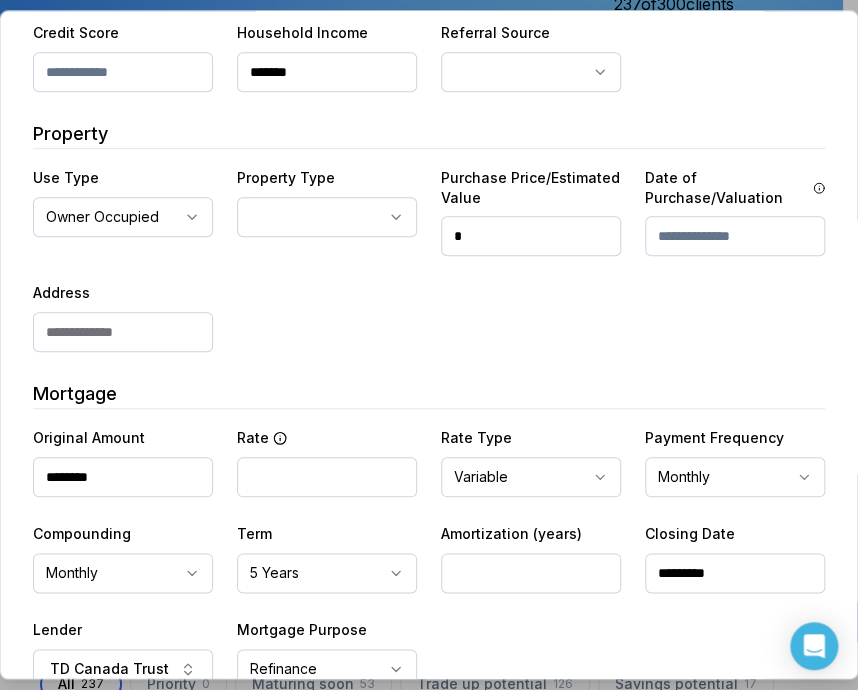 click at bounding box center [123, 332] 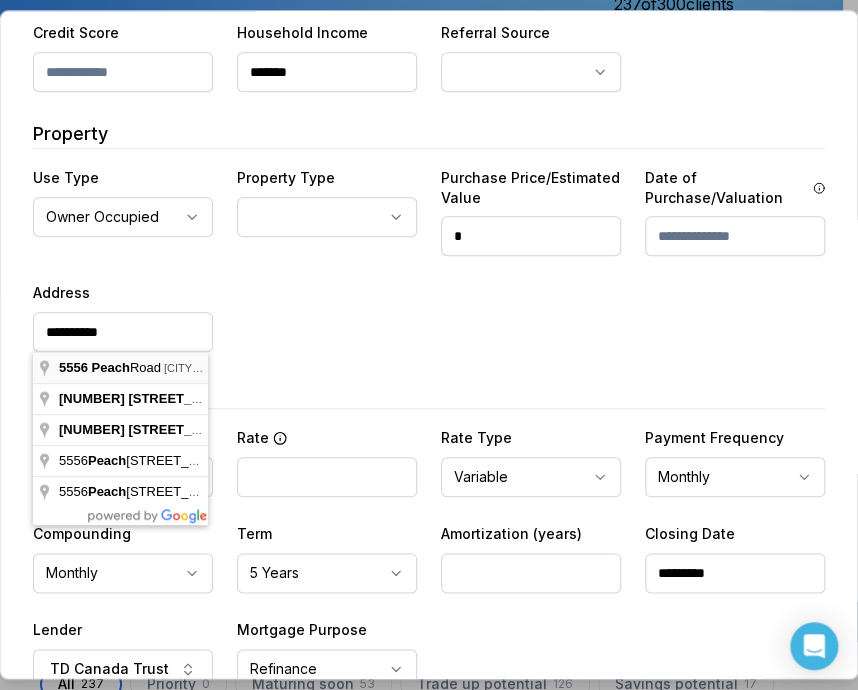 type on "**********" 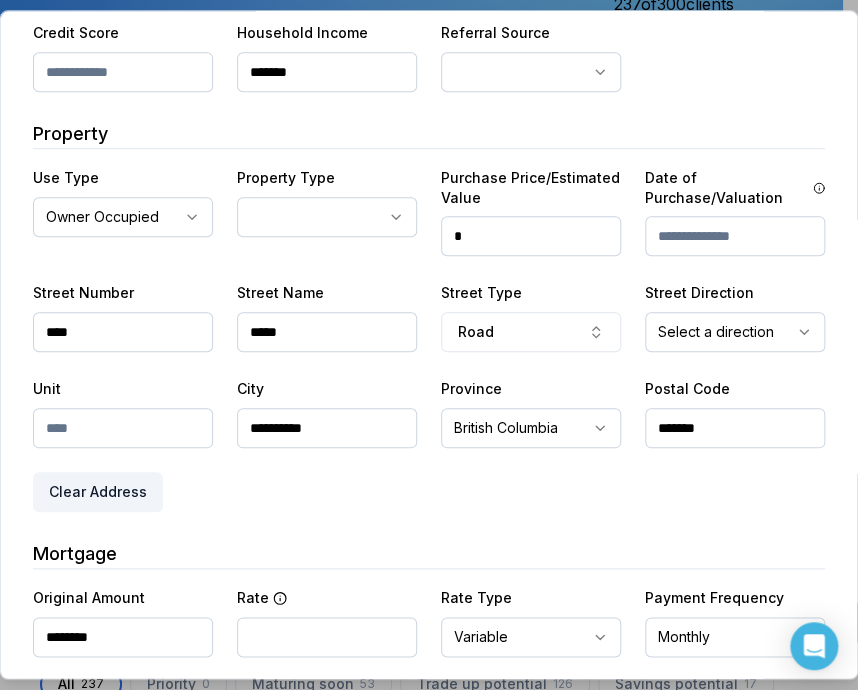 click at bounding box center [123, 428] 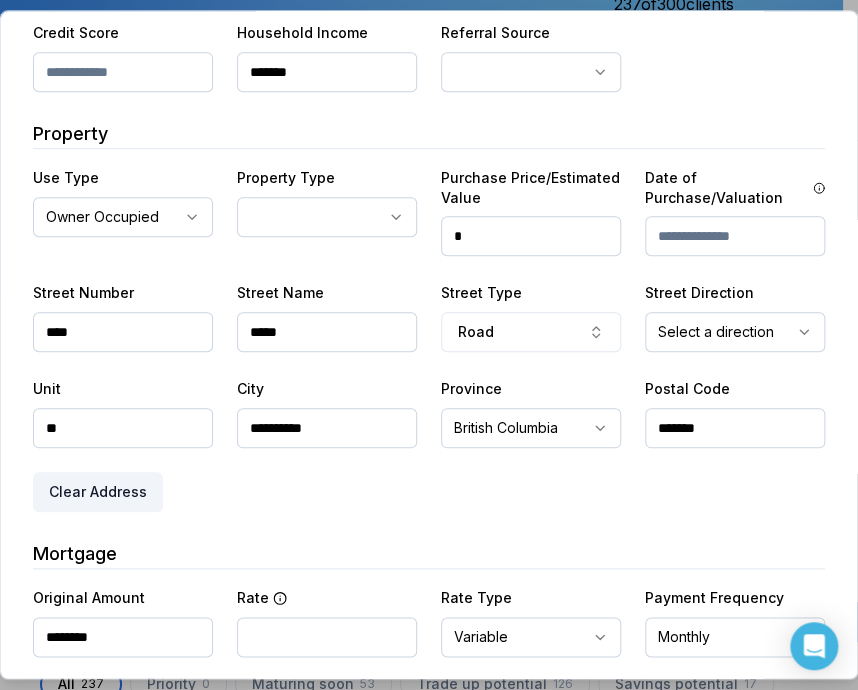 type on "**" 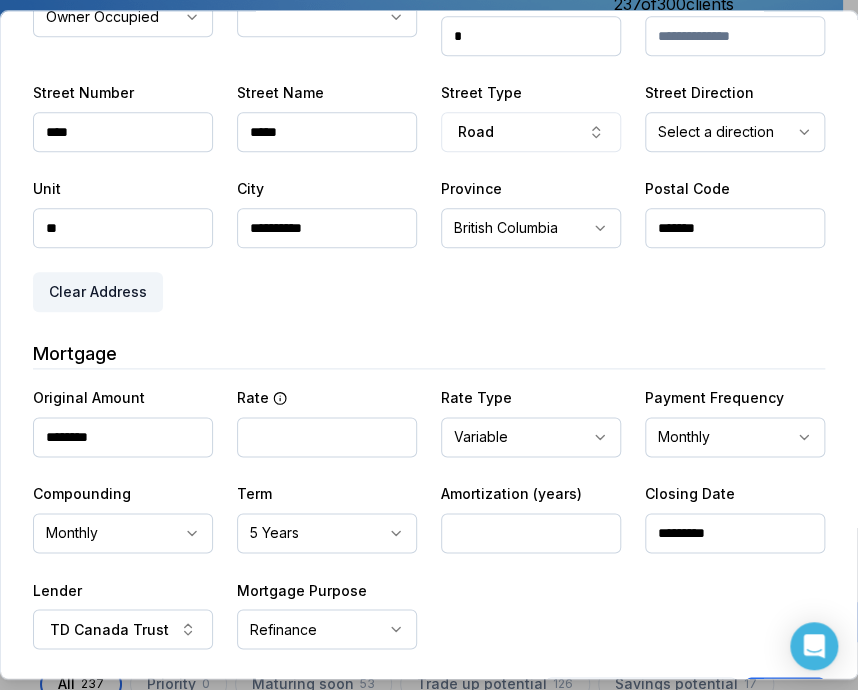 scroll, scrollTop: 568, scrollLeft: 0, axis: vertical 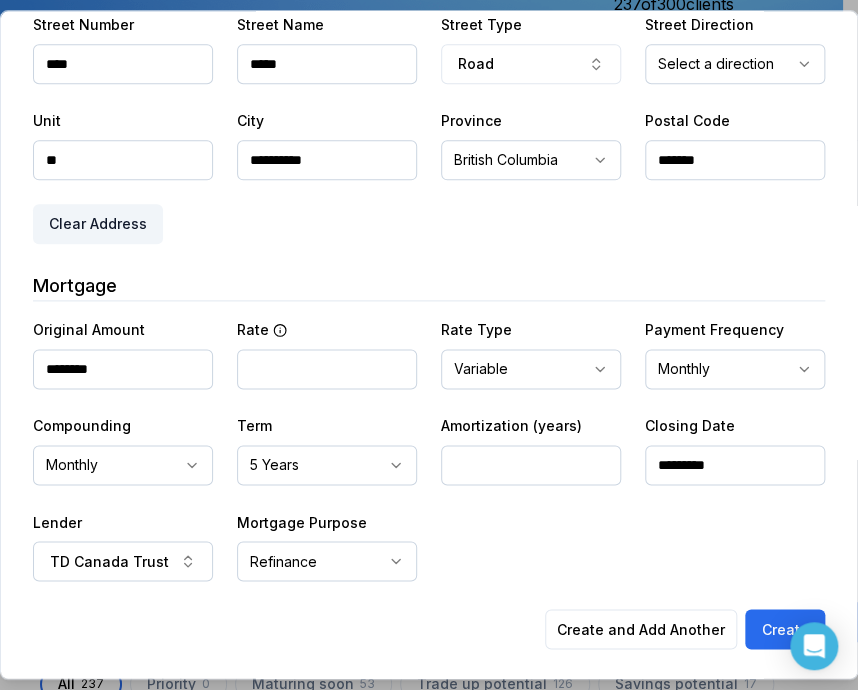 click at bounding box center (327, 369) 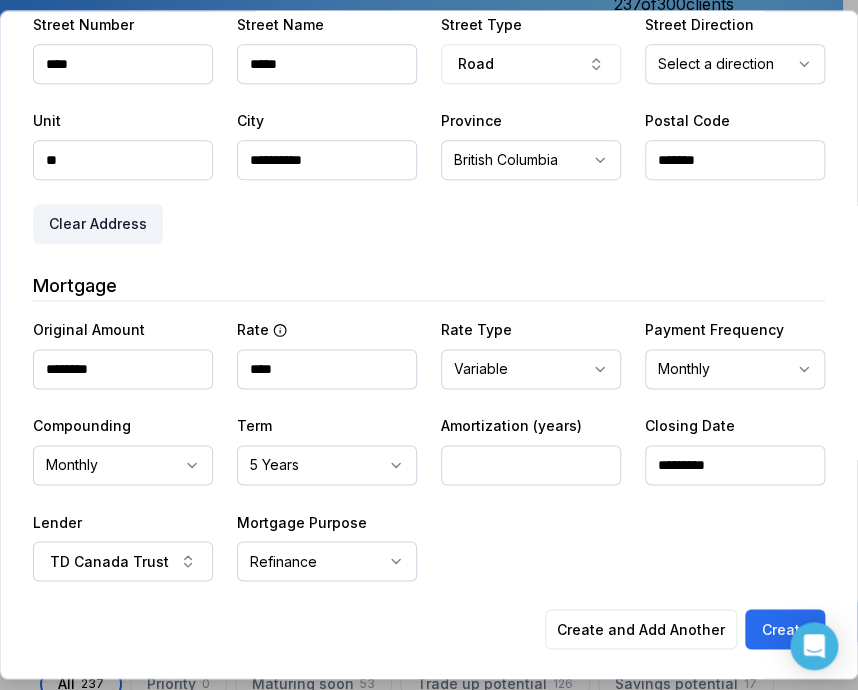 type on "****" 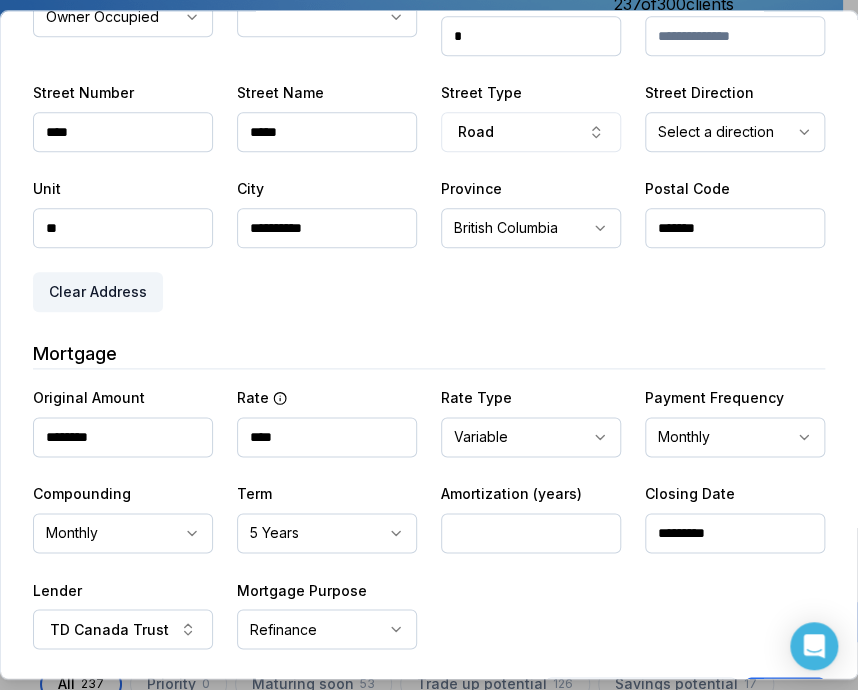 scroll, scrollTop: 268, scrollLeft: 0, axis: vertical 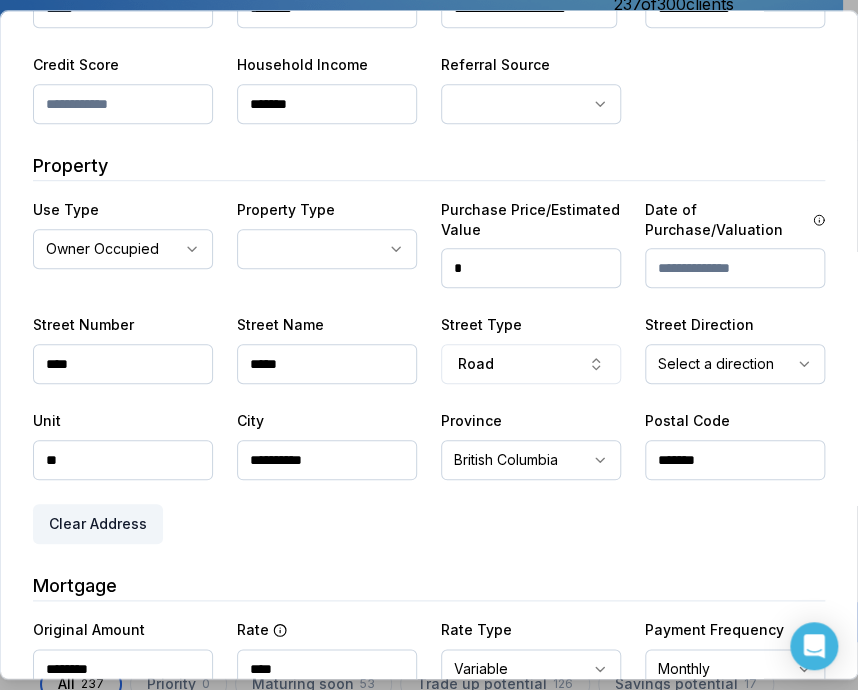 click on "*" at bounding box center [531, 268] 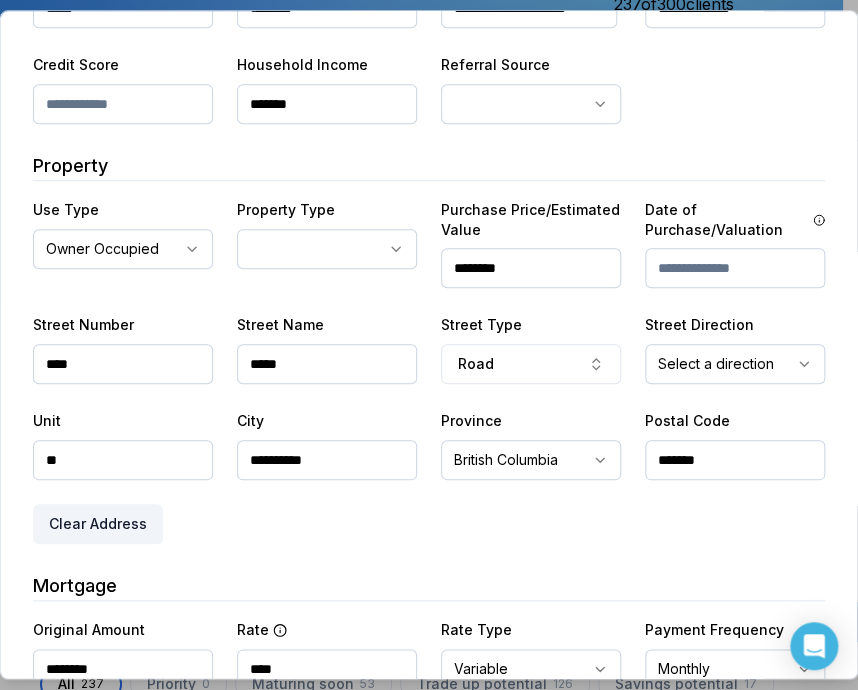 type on "********" 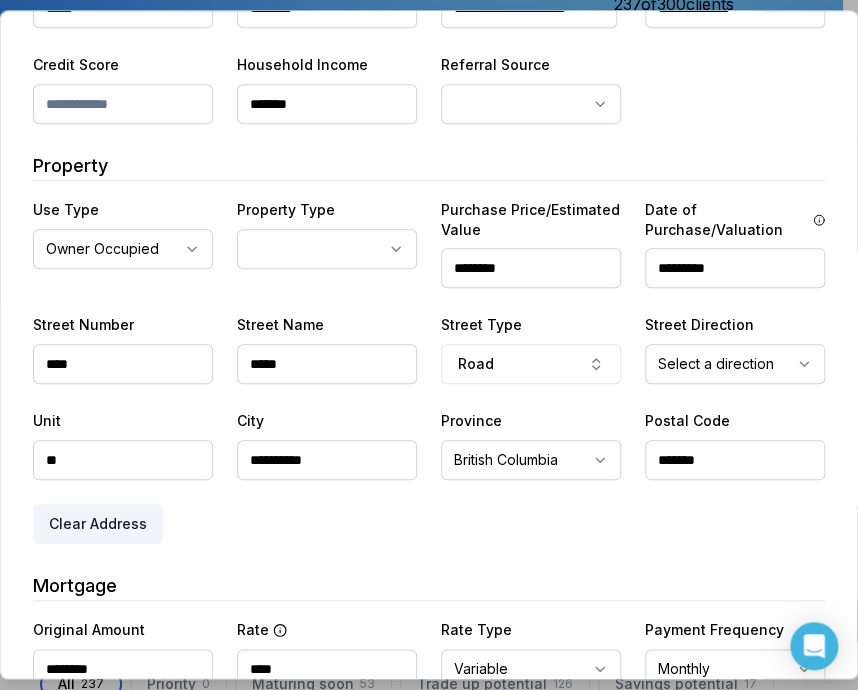 type on "*********" 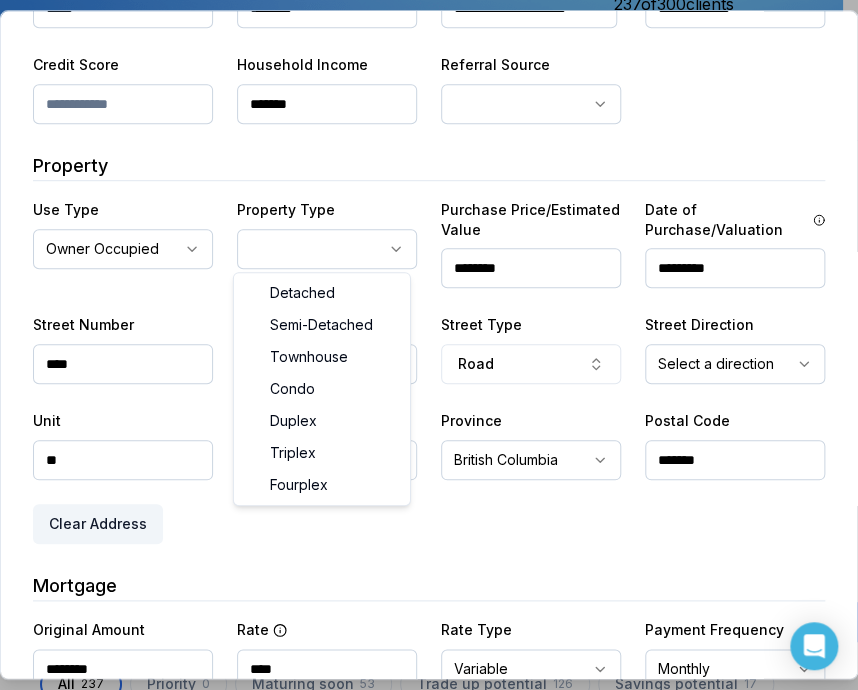click on "Ownwell's platform is not optimized for mobile at this time.   For the best experience, please use a   desktop or laptop  to manage your account.   Note:  The   personalized homeownership reports   you generate for clients   are fully mobile-friendly   and can be easily viewed on any device. own well Dashboard Landing Page Adopt My Mortgage 237  of  300  clients used Purchase additional client capacity Insights Maturities by year 3 this year 2025 2026 2027 2028 2029 2030 Mortgages All active Average fixed rate 3.94% Average variable rate 4.09% 14% Average mortgage balance $610,557.63 Average LTV 61.92% Fixed   35 % Variable   65 % 5 years  87 % 3 years   12 % 1 year  1 % Digests Export Aug 2025 Sent 62 Open rate 58% -15% Click rate 40% -18% Next home value estimate update August 4, 2025 Next digest delivery period Aug 11, 2025 - Aug 17, 2025 1 of your clients could not receive digests Fix email issues in order to reach them. Remind me later View email issues Clients Search... Bulk action   Import from  All 0" at bounding box center [421, 150] 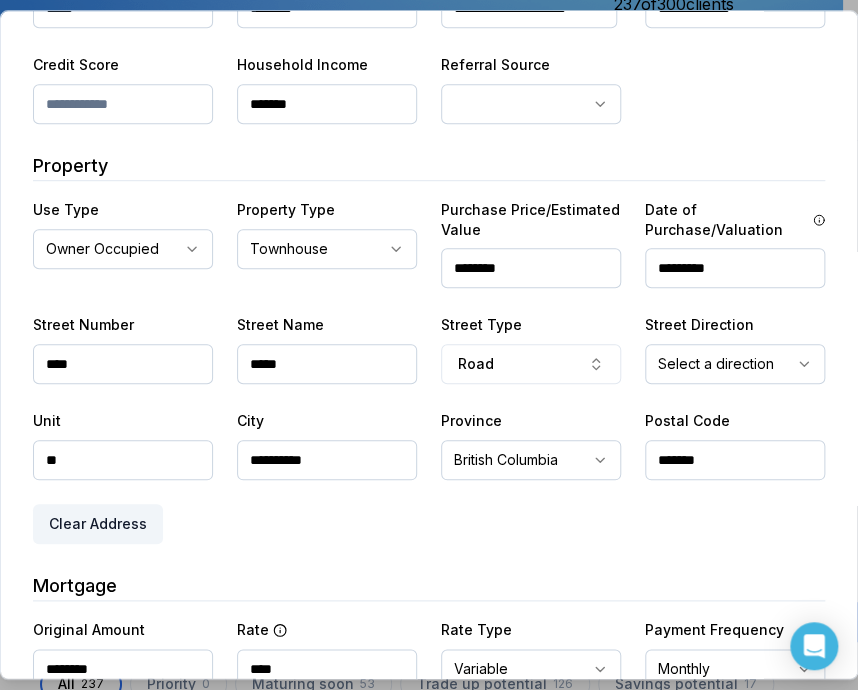 drag, startPoint x: 453, startPoint y: 176, endPoint x: 385, endPoint y: 203, distance: 73.1642 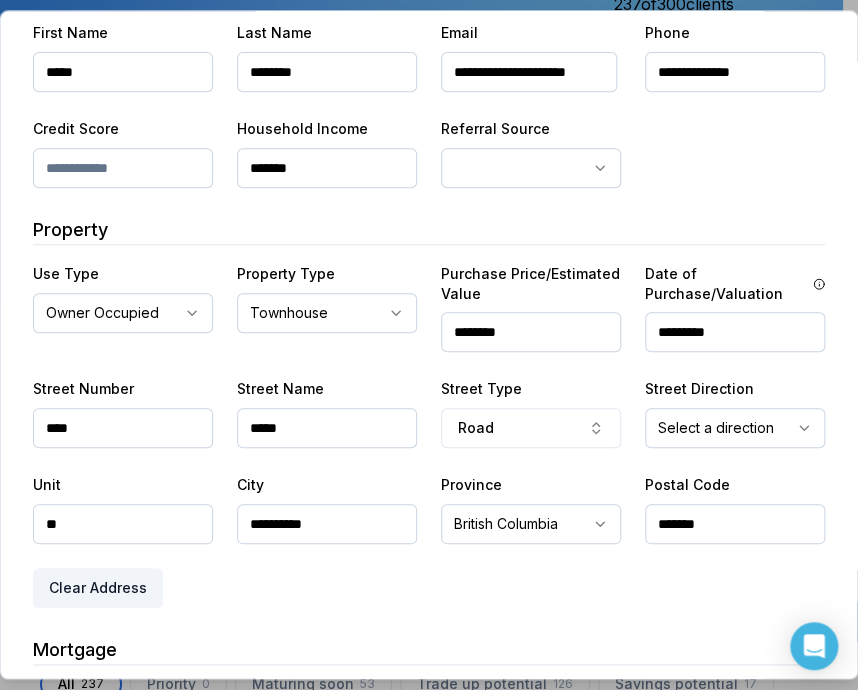 scroll, scrollTop: 168, scrollLeft: 0, axis: vertical 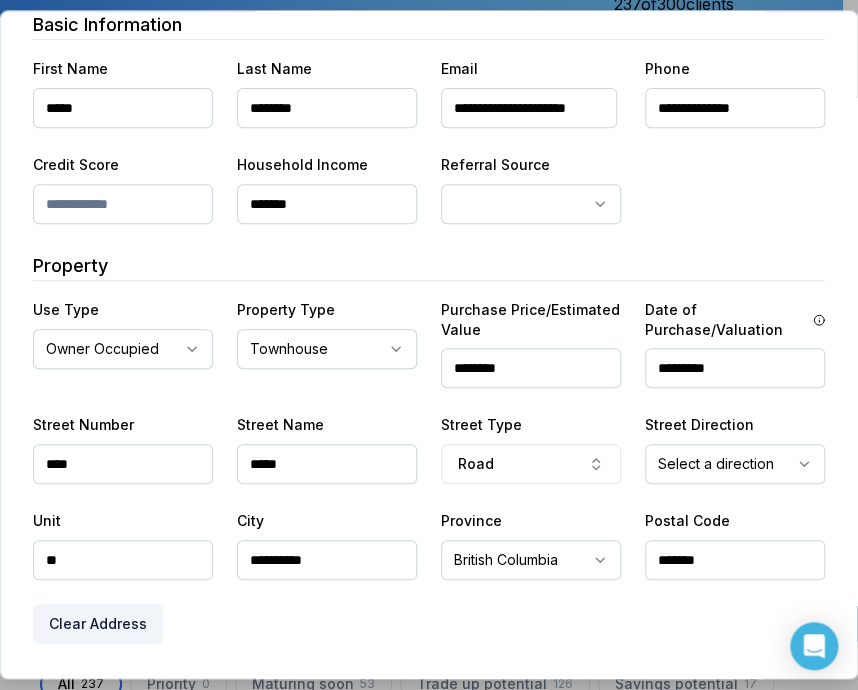 click at bounding box center (123, 204) 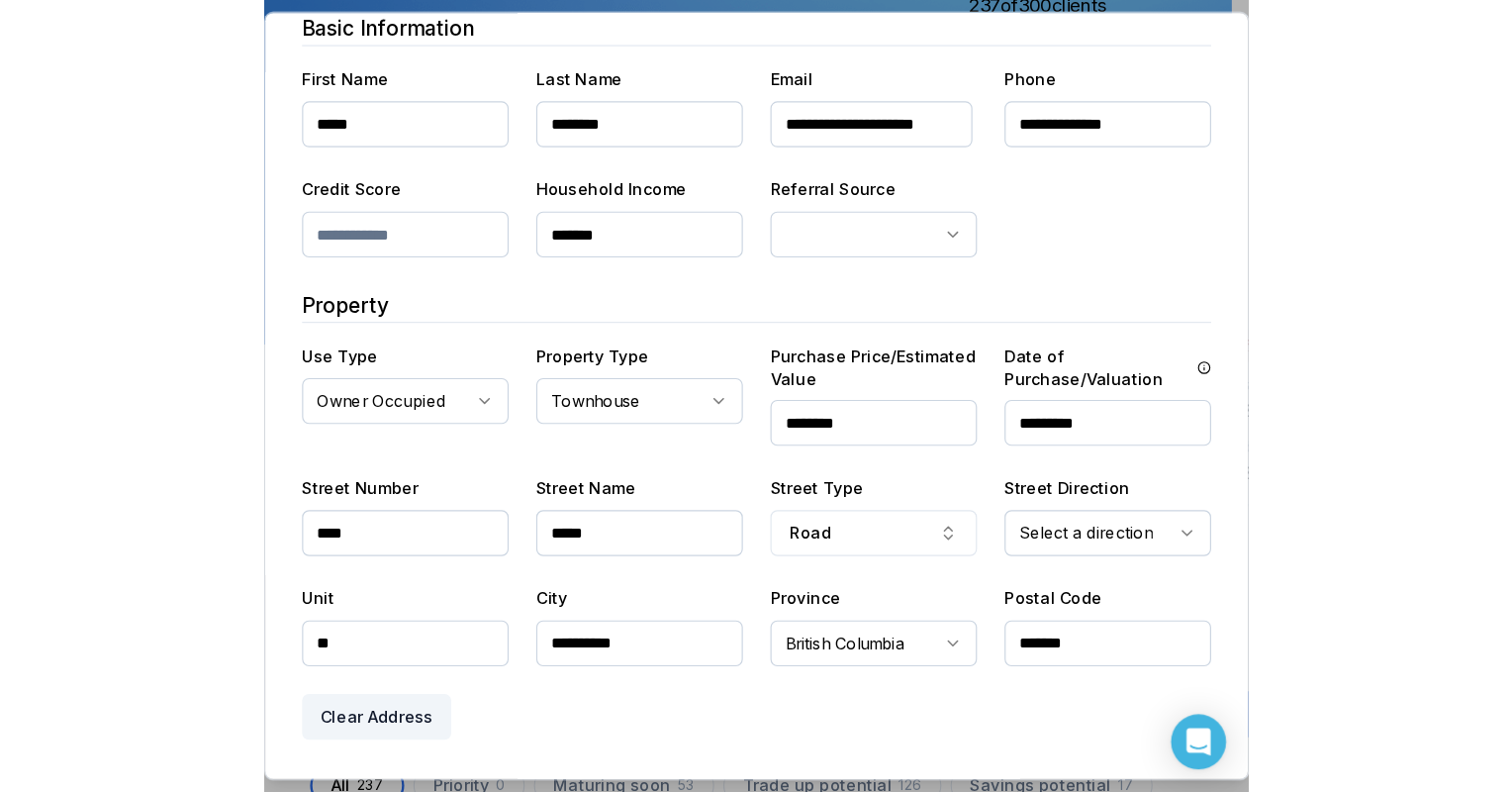 scroll, scrollTop: 562, scrollLeft: 0, axis: vertical 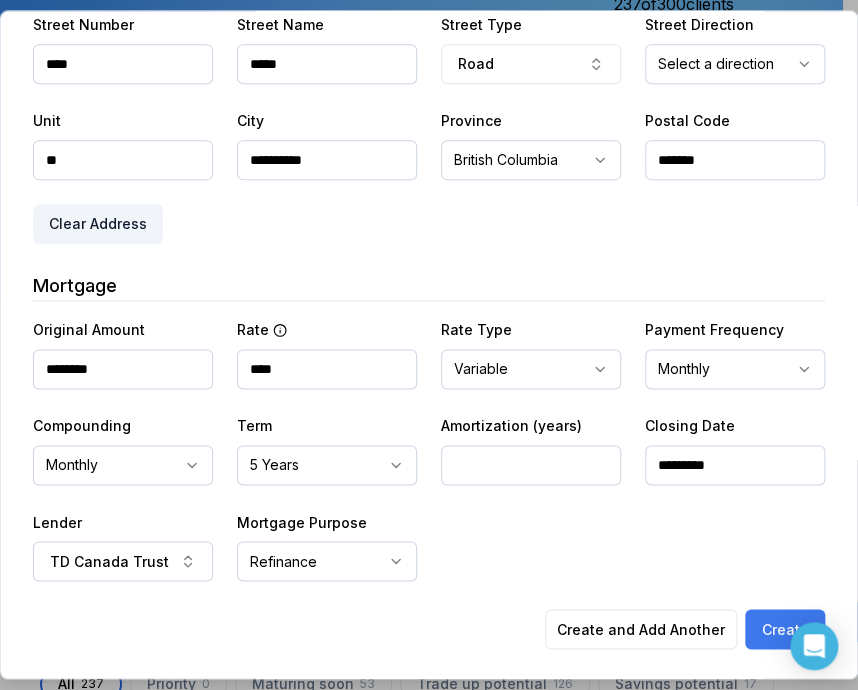 click on "Create" at bounding box center (785, 629) 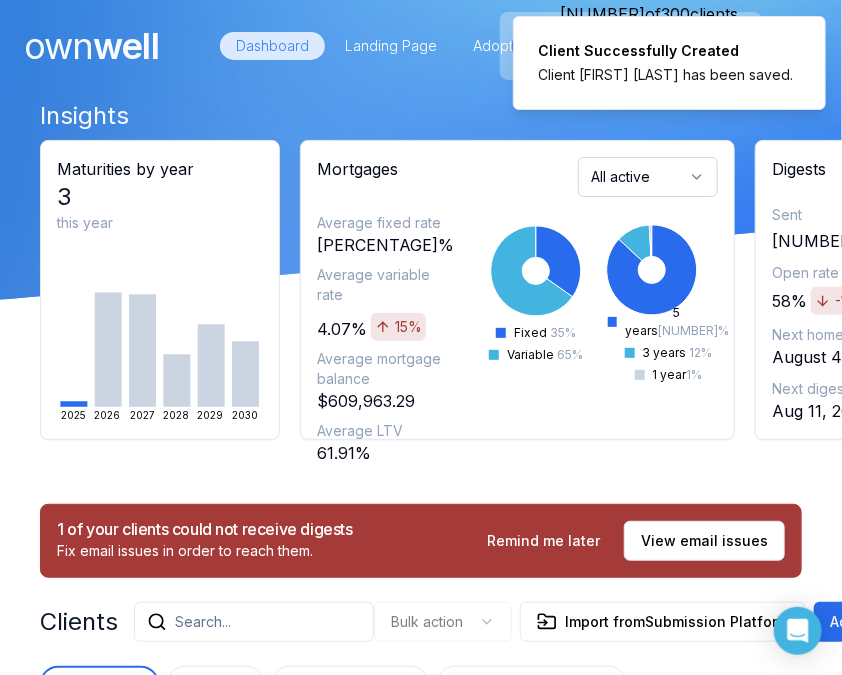 click on "Search..." at bounding box center [254, 622] 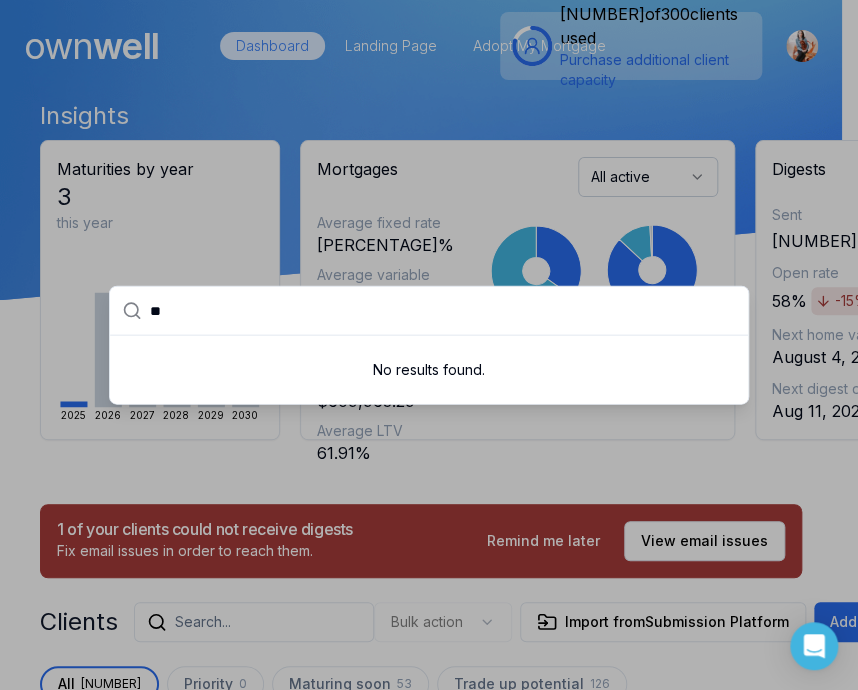 type on "***" 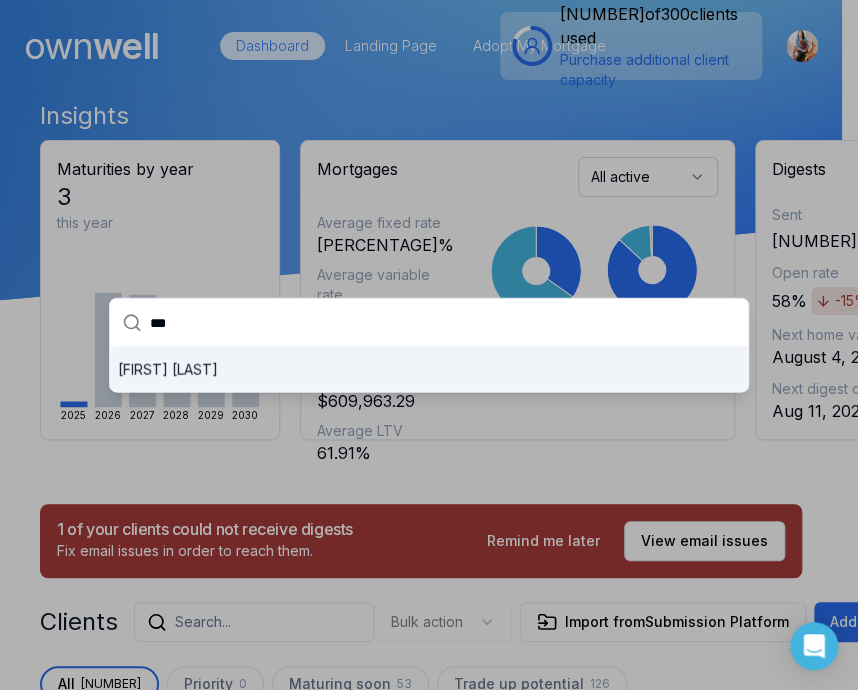 click on "[FIRST]   [LAST]" at bounding box center (429, 370) 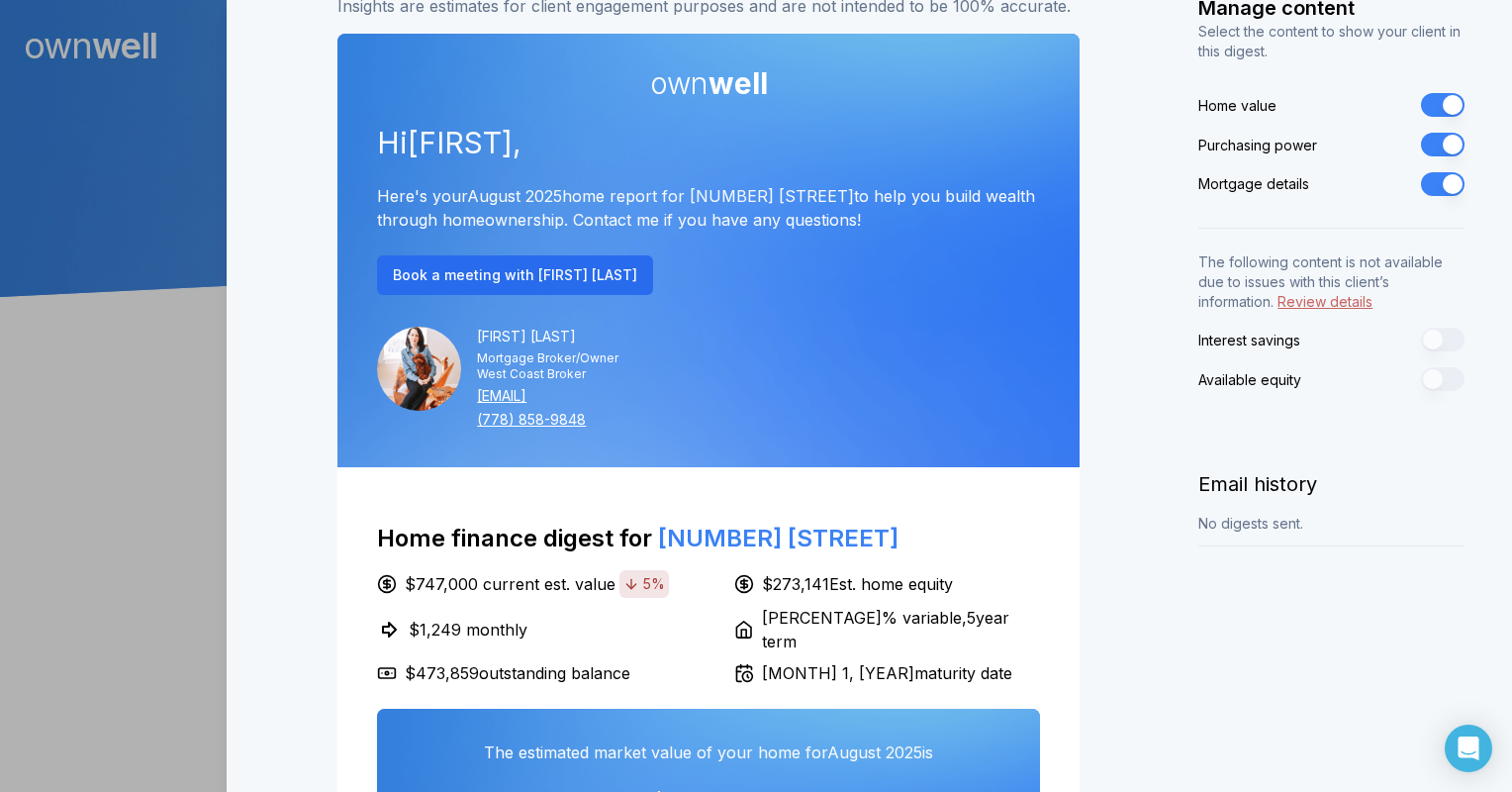 scroll, scrollTop: 198, scrollLeft: 0, axis: vertical 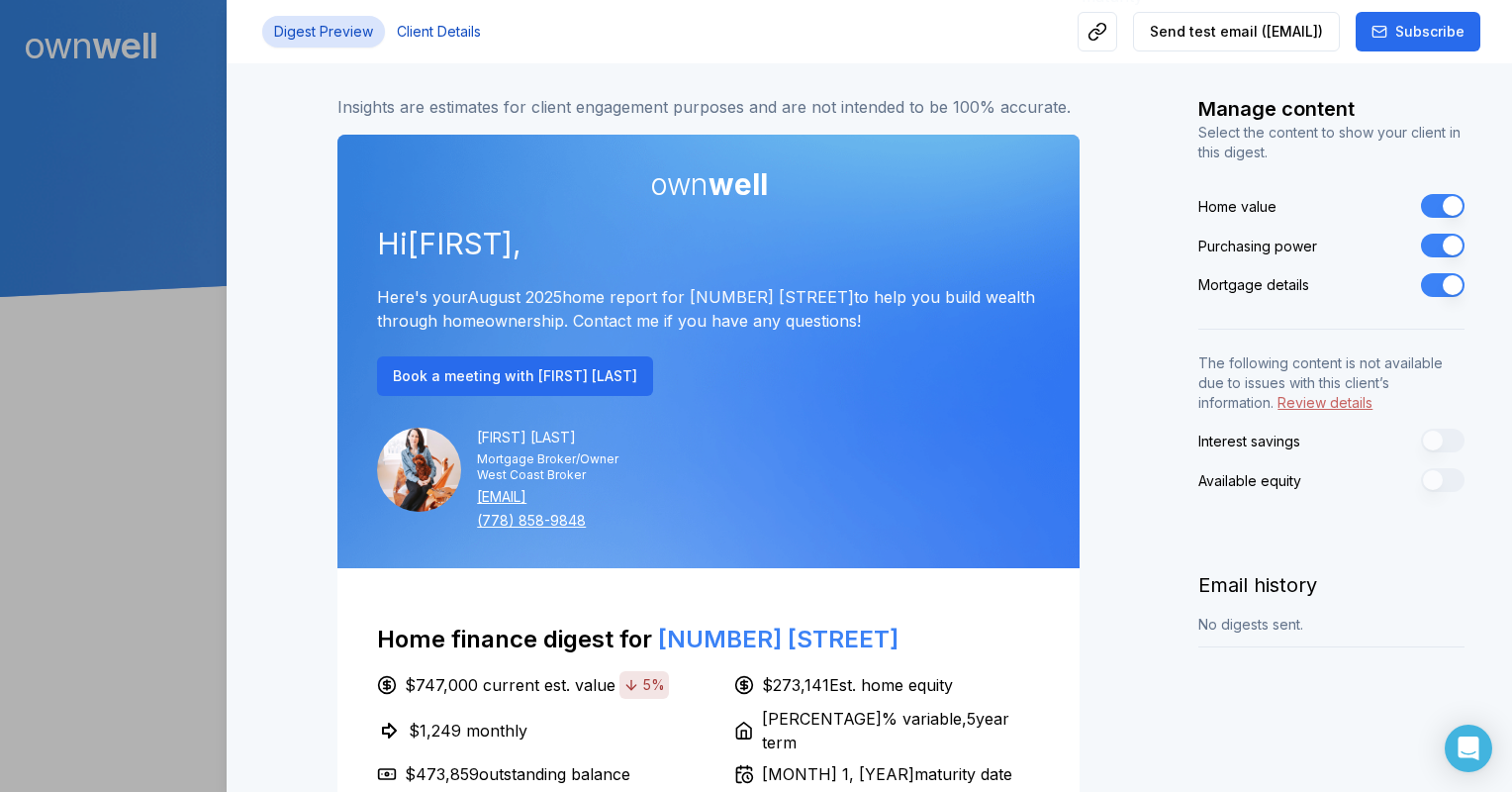click on "Client Details" at bounding box center [438, 32] 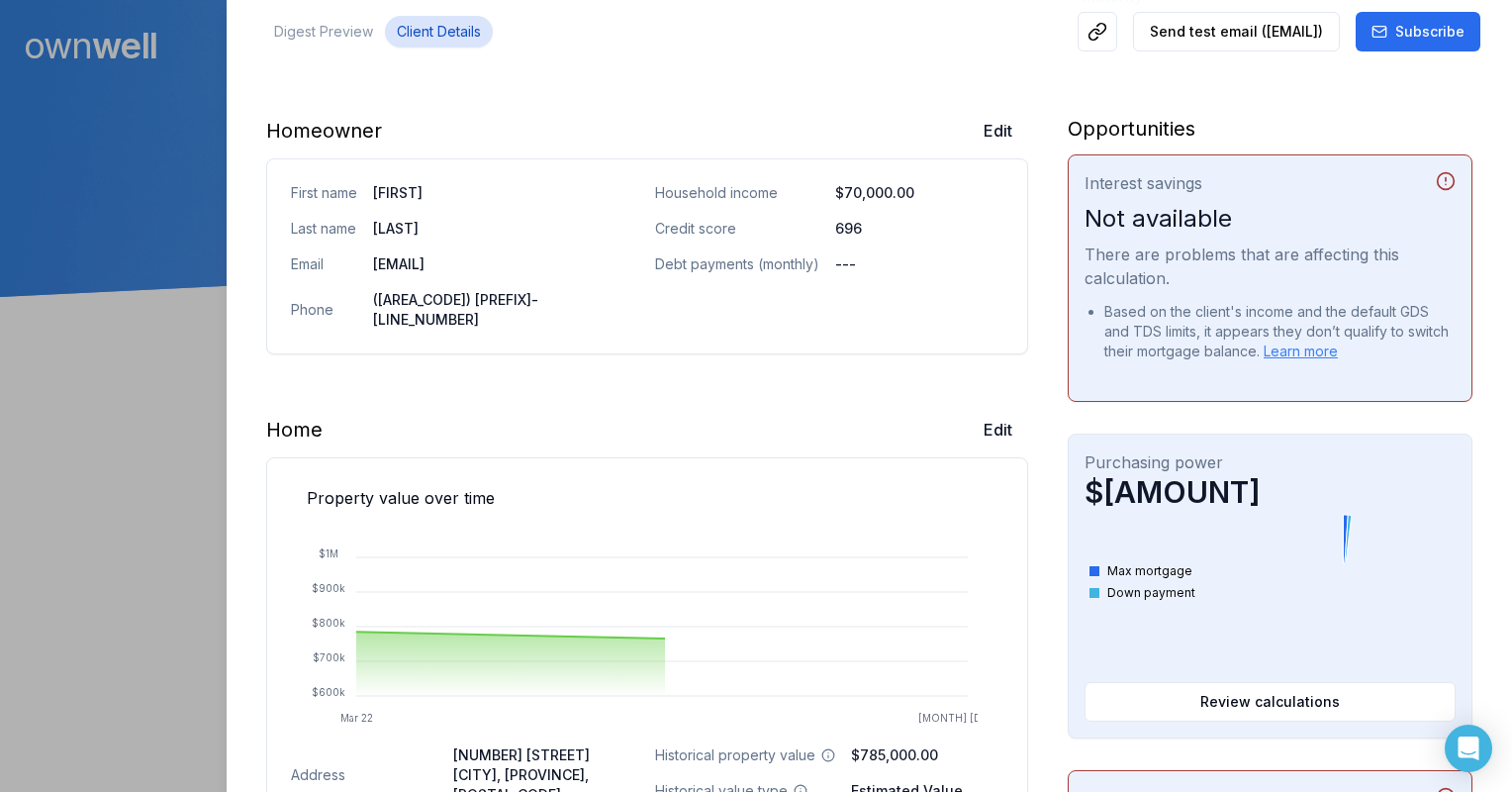 type 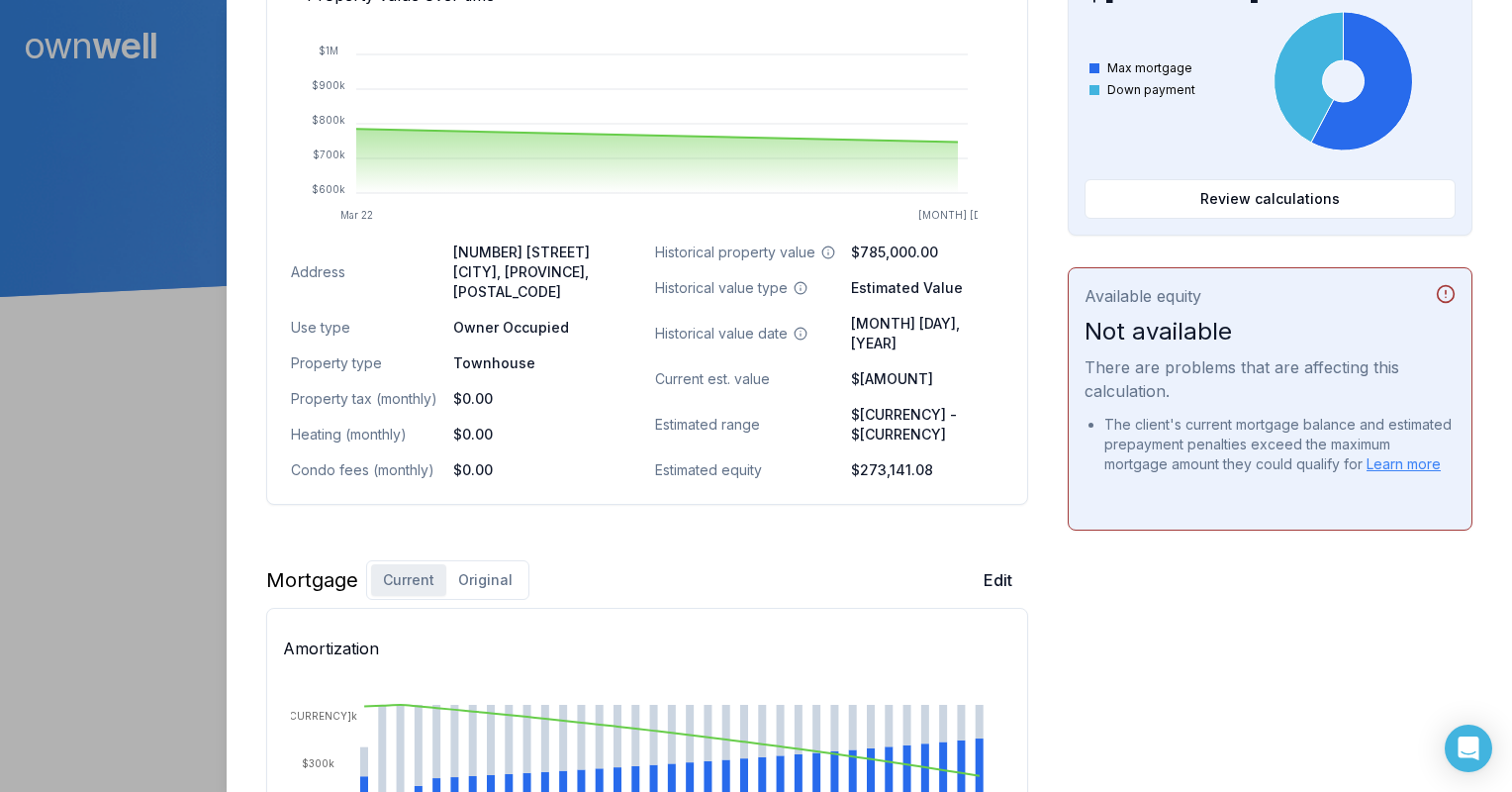 scroll, scrollTop: 792, scrollLeft: 0, axis: vertical 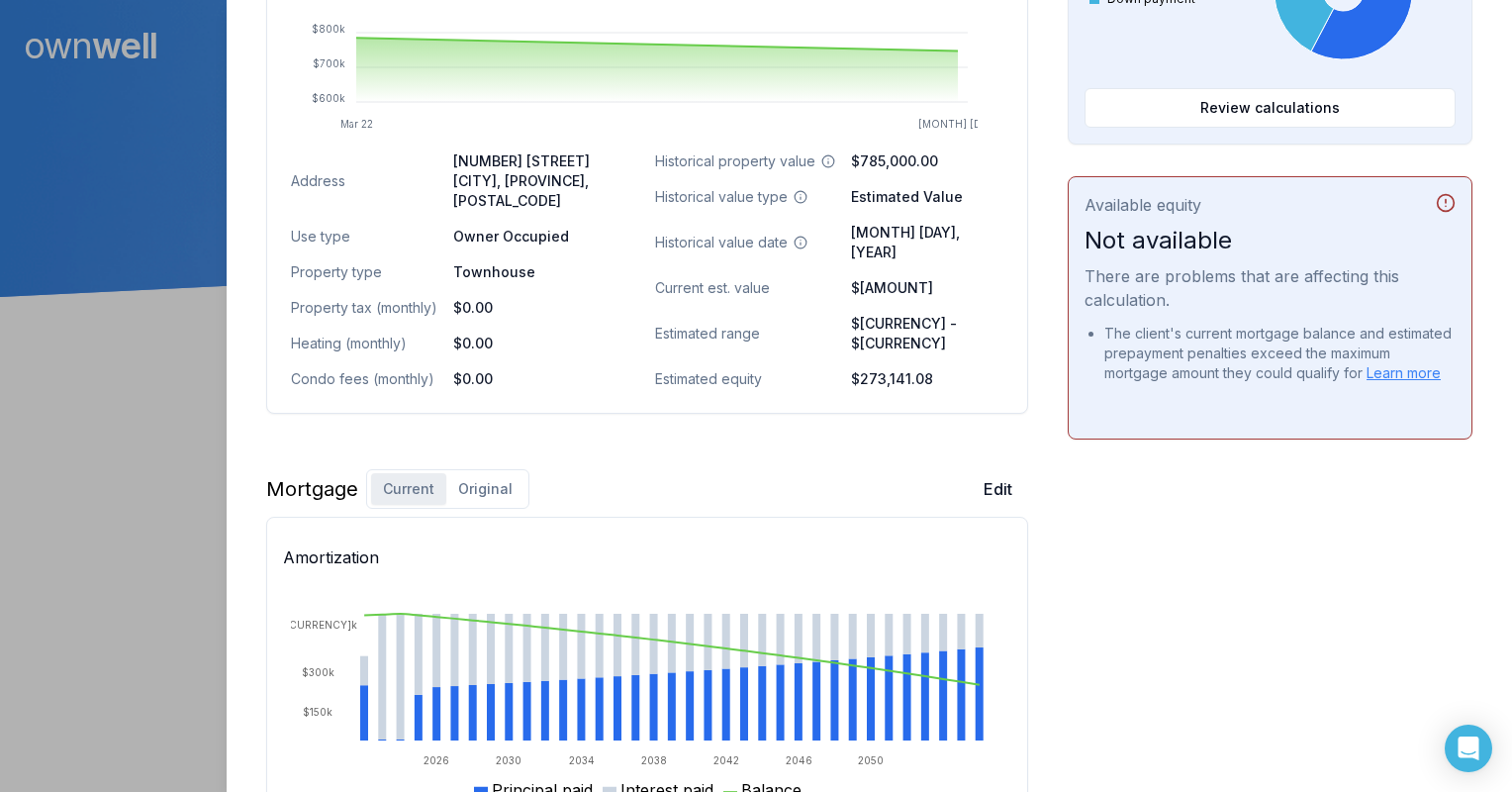click on "Original" at bounding box center (485, 489) 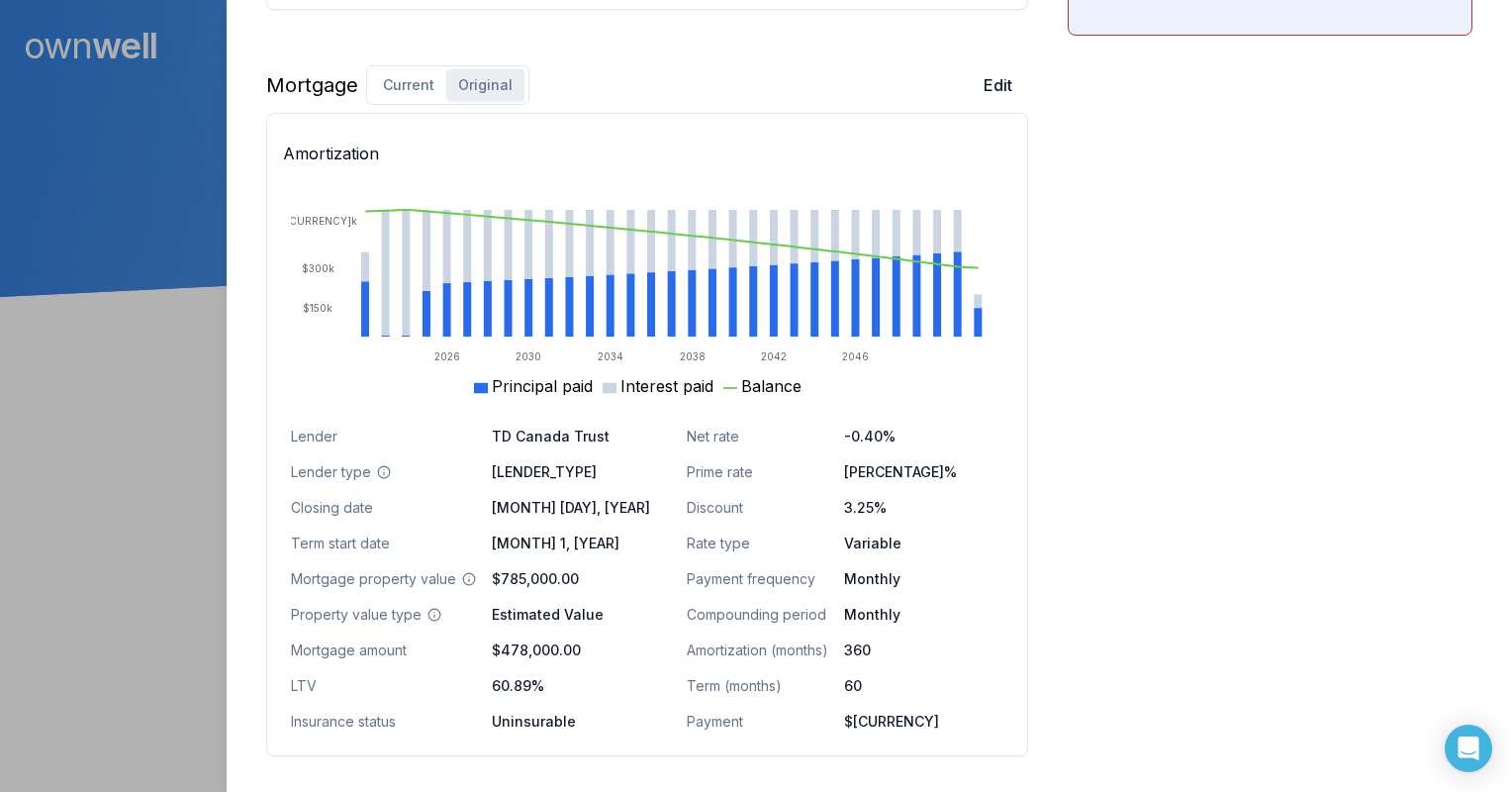 scroll, scrollTop: 1180, scrollLeft: 0, axis: vertical 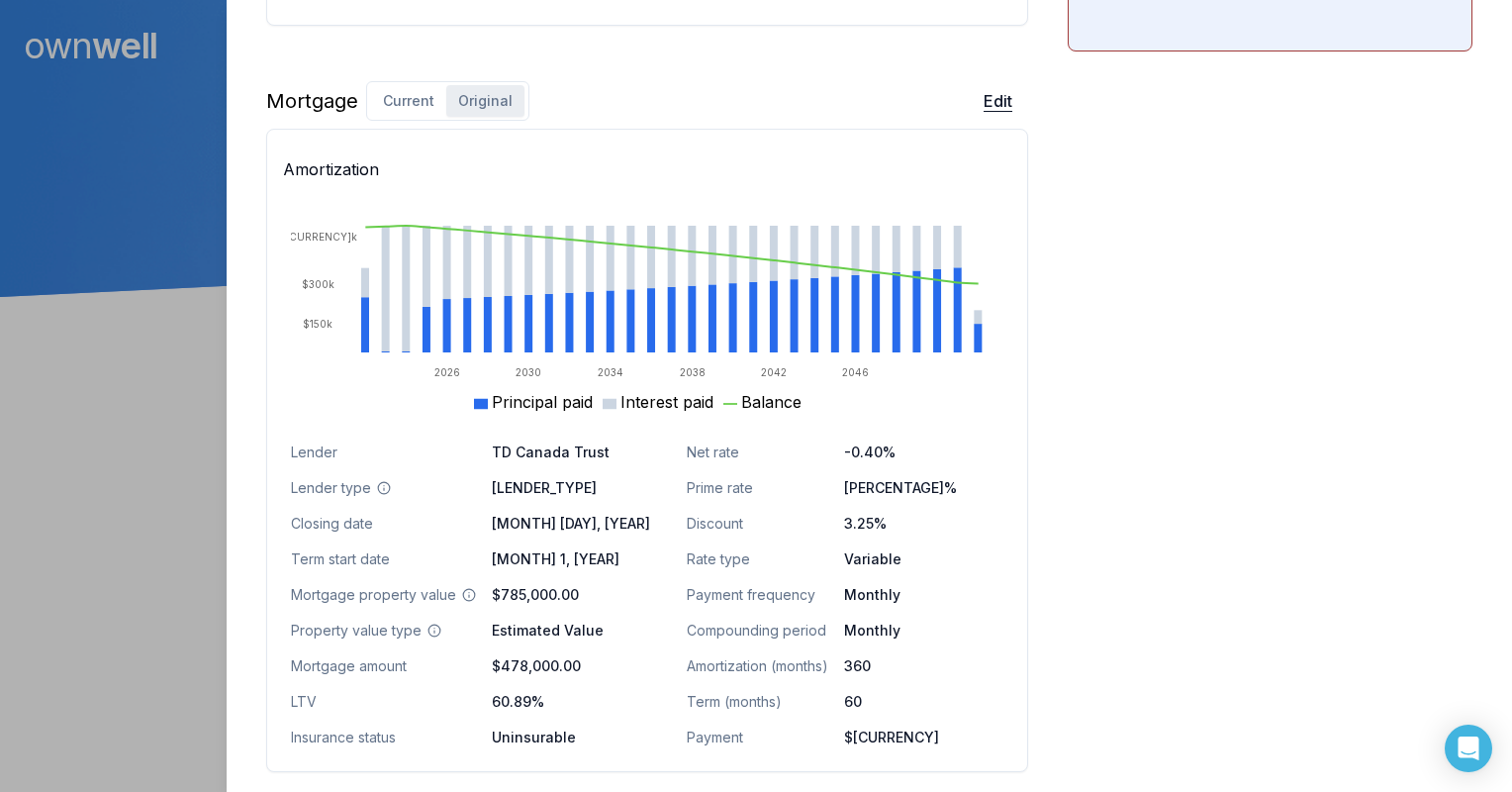 click on "Edit" at bounding box center (997, 101) 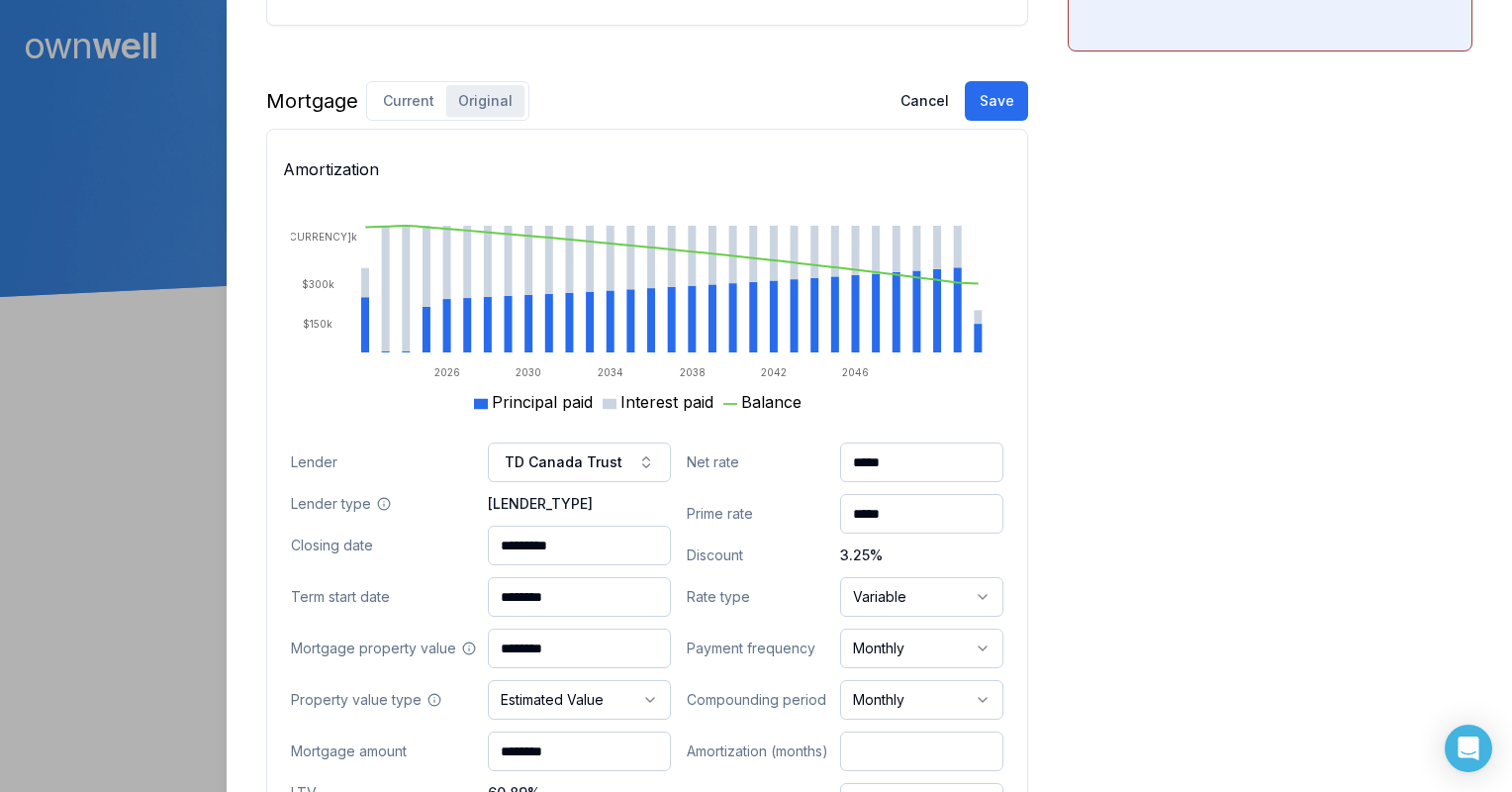 click on "*****" at bounding box center (921, 462) 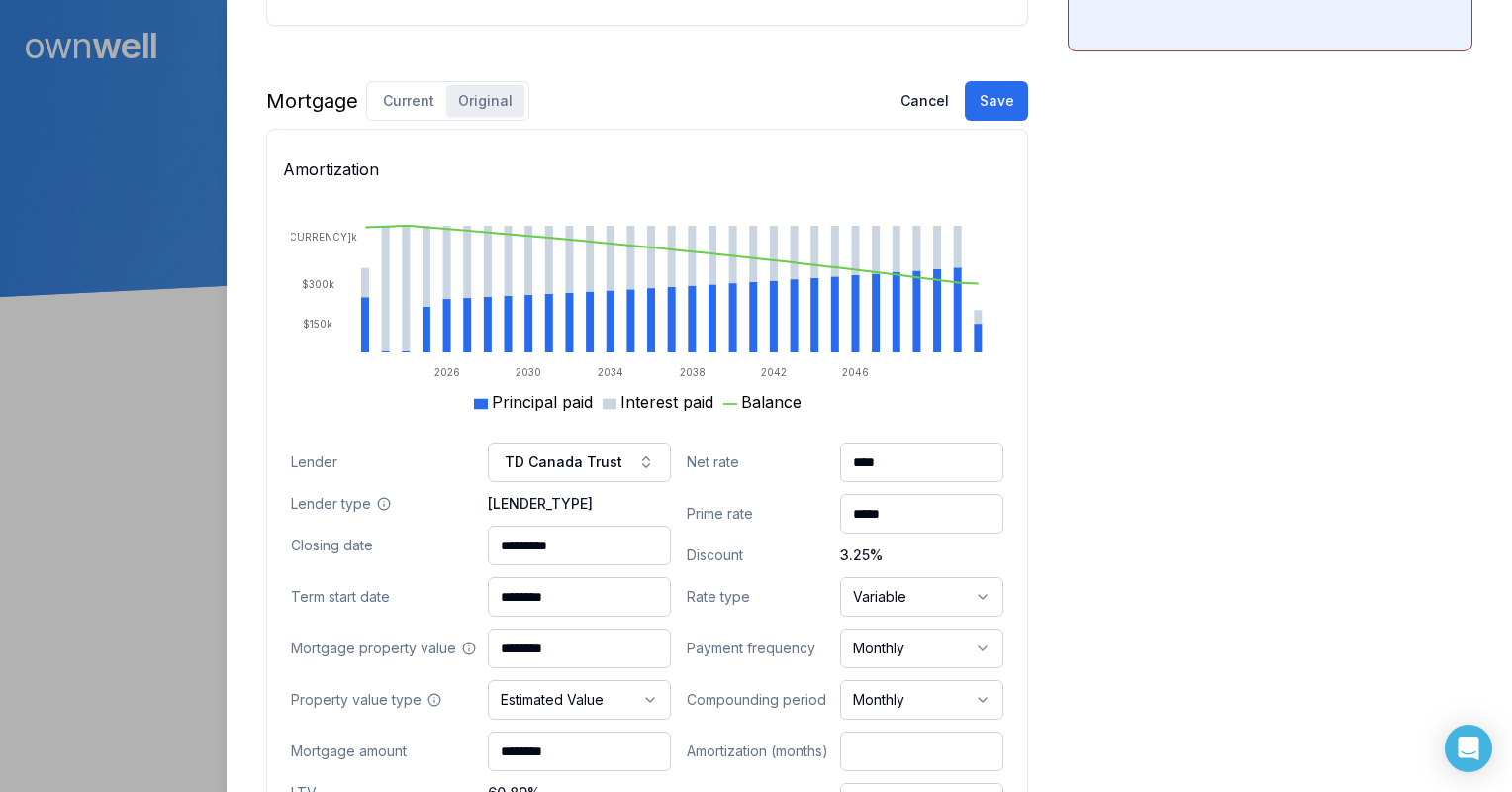 type on "****" 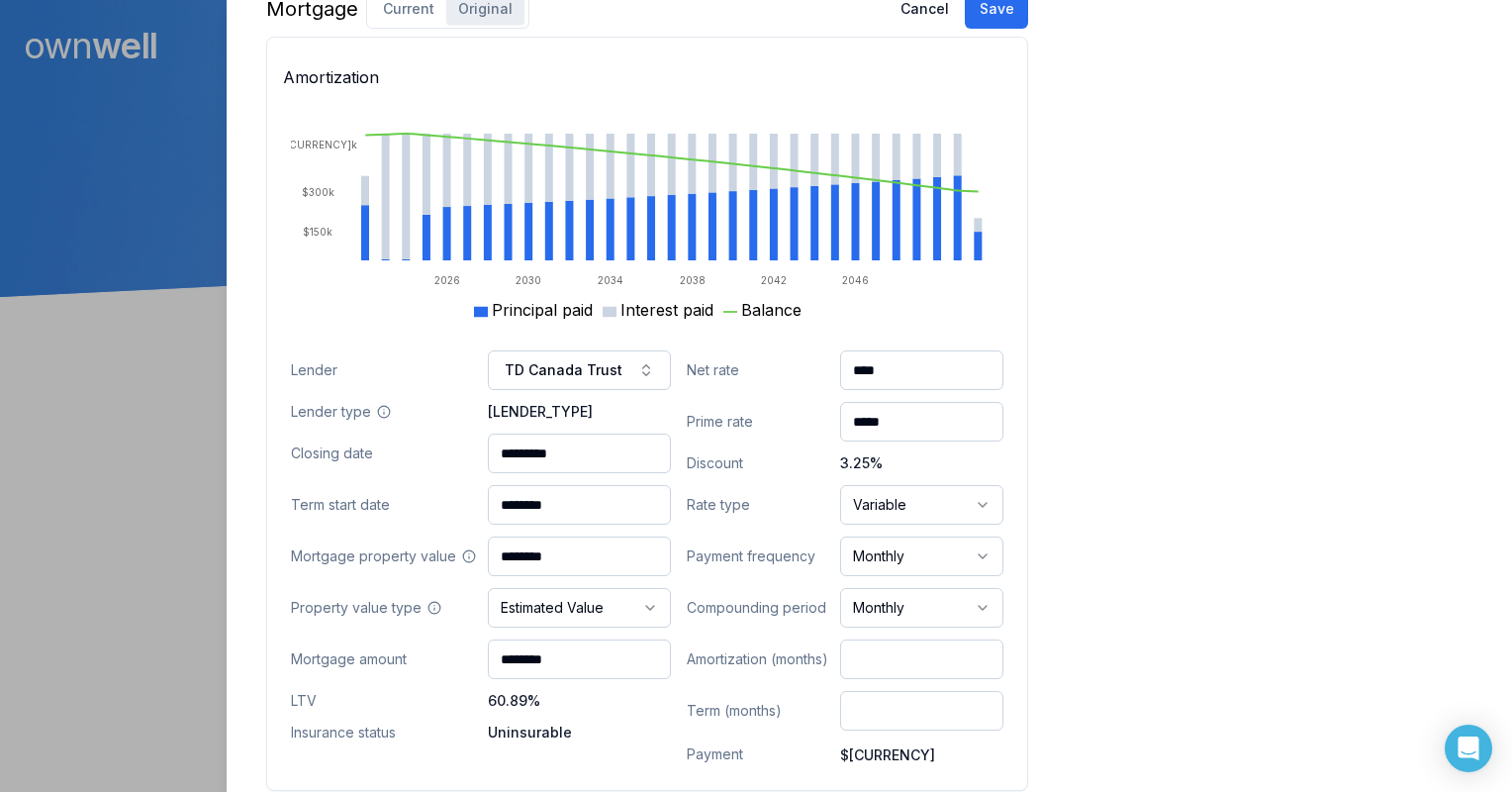 scroll, scrollTop: 1378, scrollLeft: 0, axis: vertical 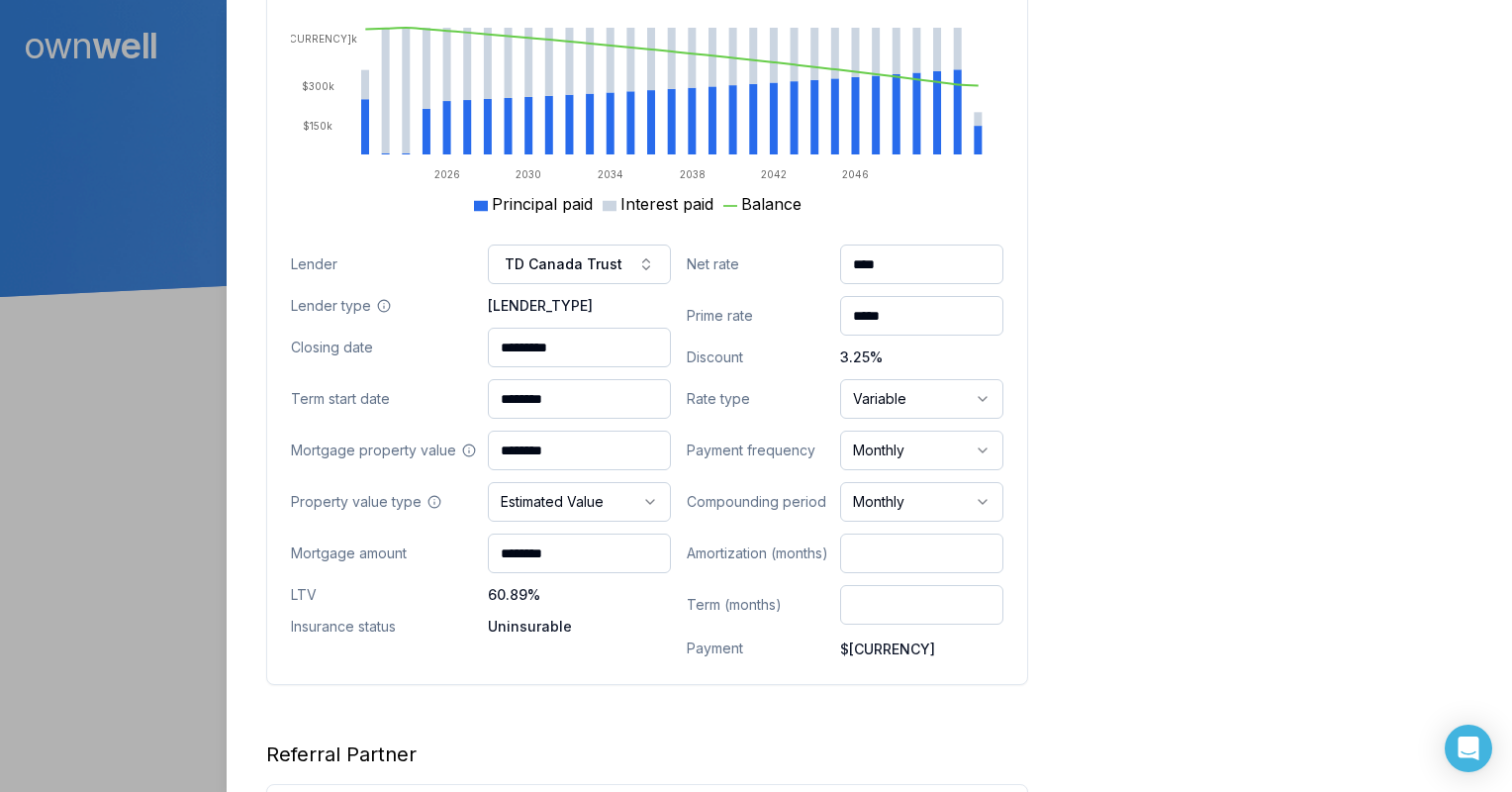 click on "Opportunities Interest savings Not available There are problems that are affecting this calculation. Based on the client's income and the default GDS and TDS limits, it appears they don’t qualify to switch their mortgage balance.   Learn more Purchasing power $645,766.50 Max mortgage Down payment Review calculations Available equity Not available There are problems that are affecting this calculation. The client's current mortgage balance and estimated prepayment penalties exceed the maximum mortgage amount they could qualify for   Learn more" at bounding box center (1270, -86) 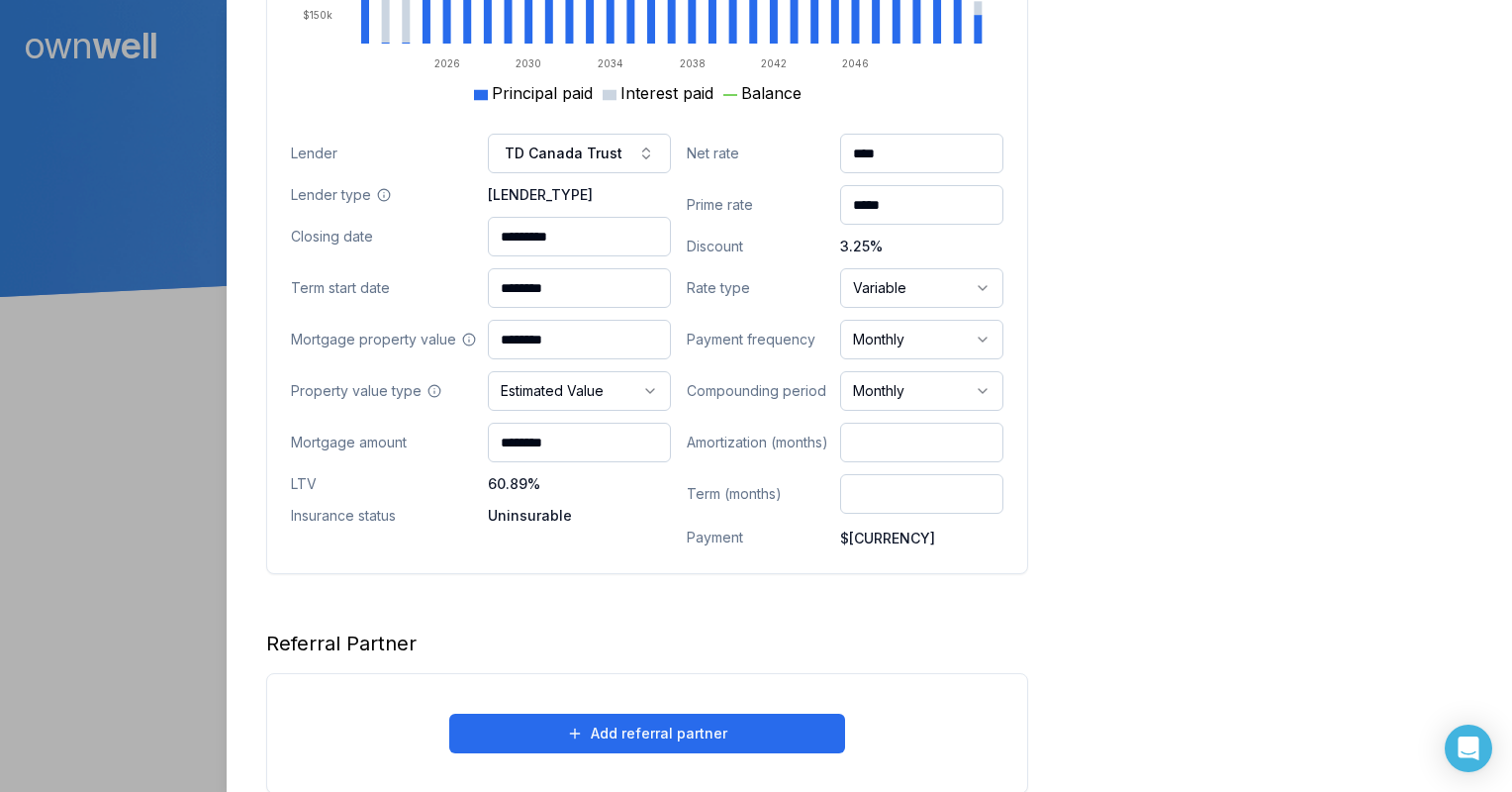scroll, scrollTop: 1192, scrollLeft: 0, axis: vertical 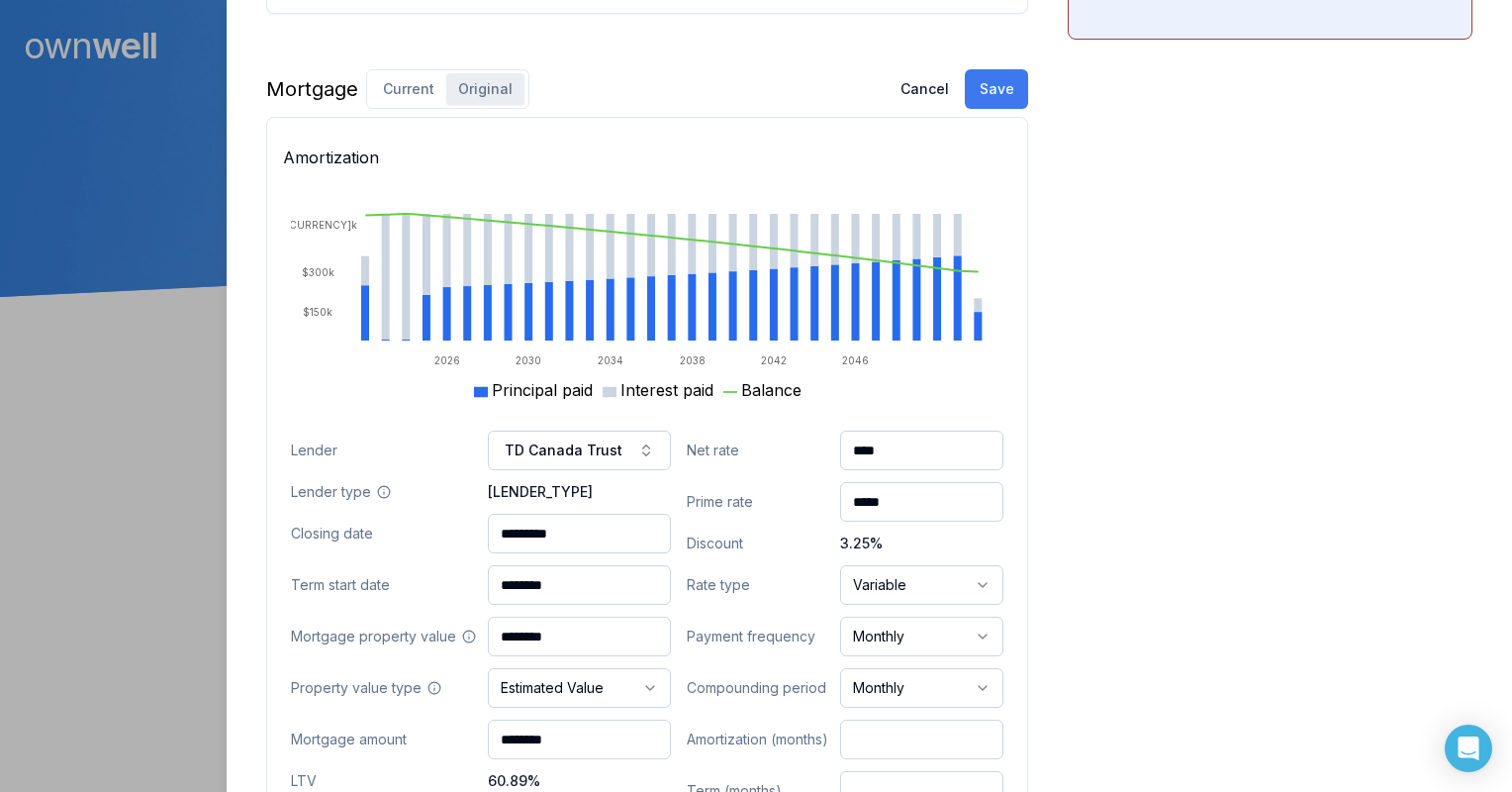 click on "Save" at bounding box center [996, 89] 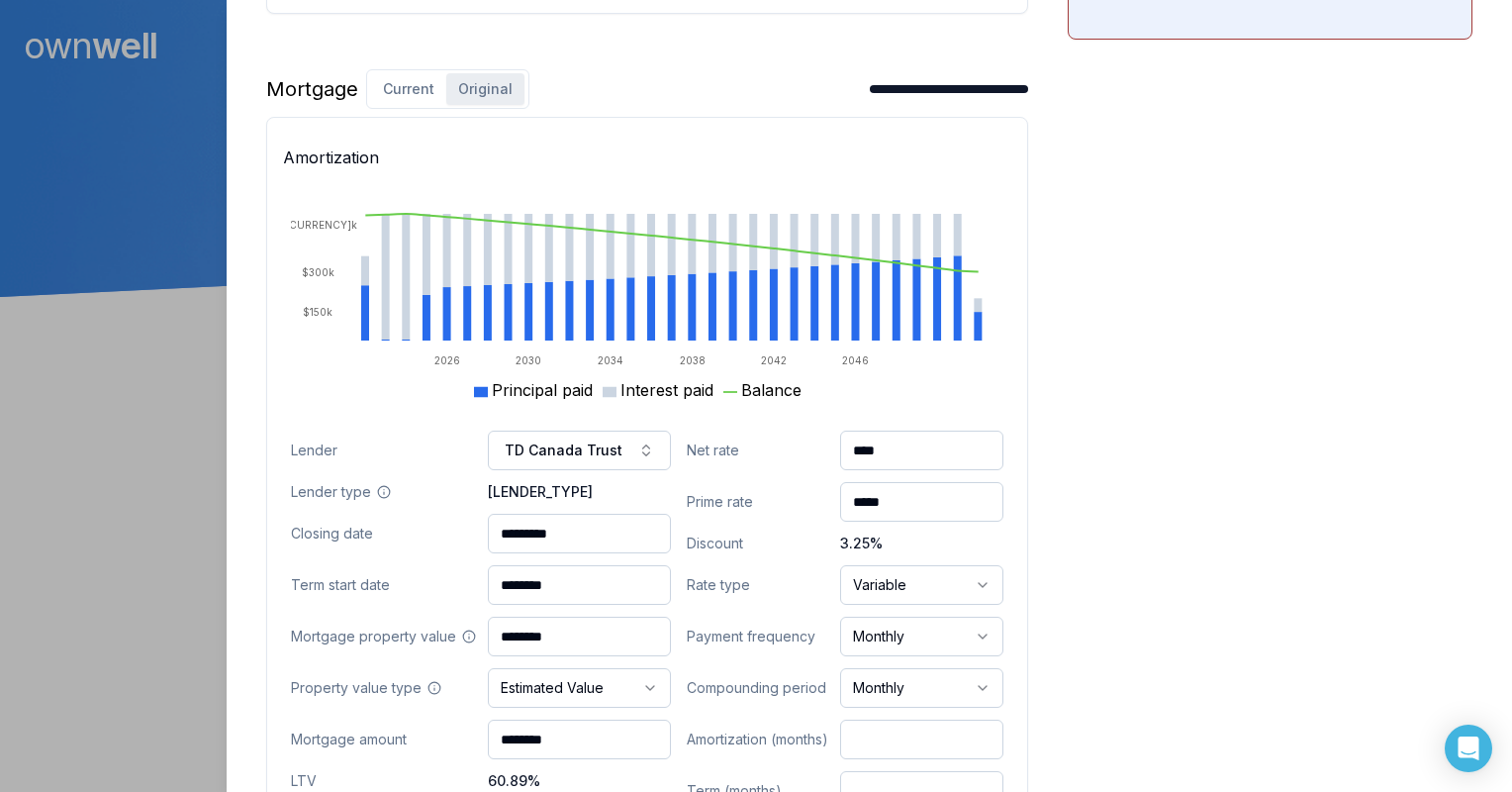 click on "**********" at bounding box center (869, 100) 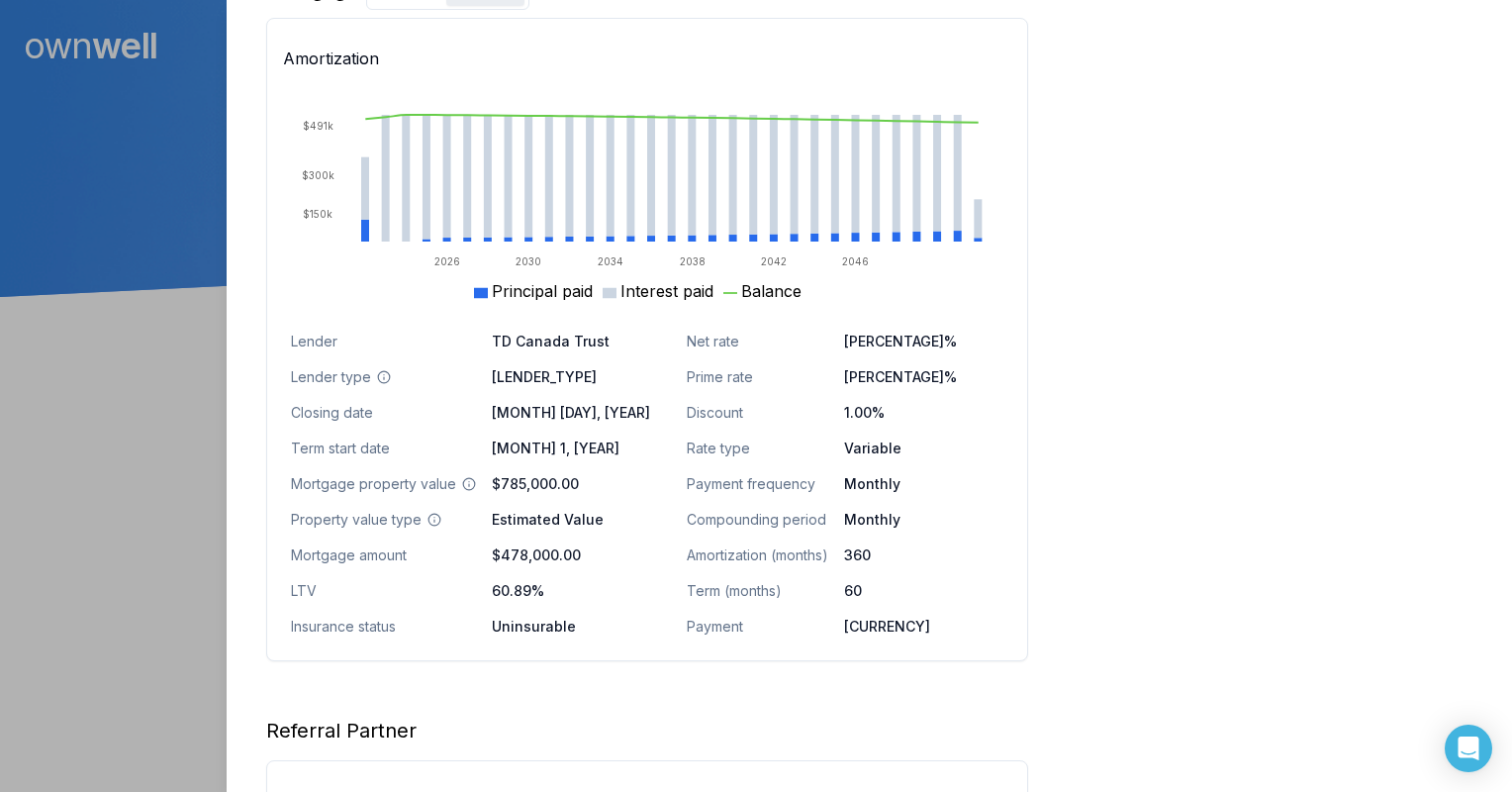 scroll, scrollTop: 1378, scrollLeft: 0, axis: vertical 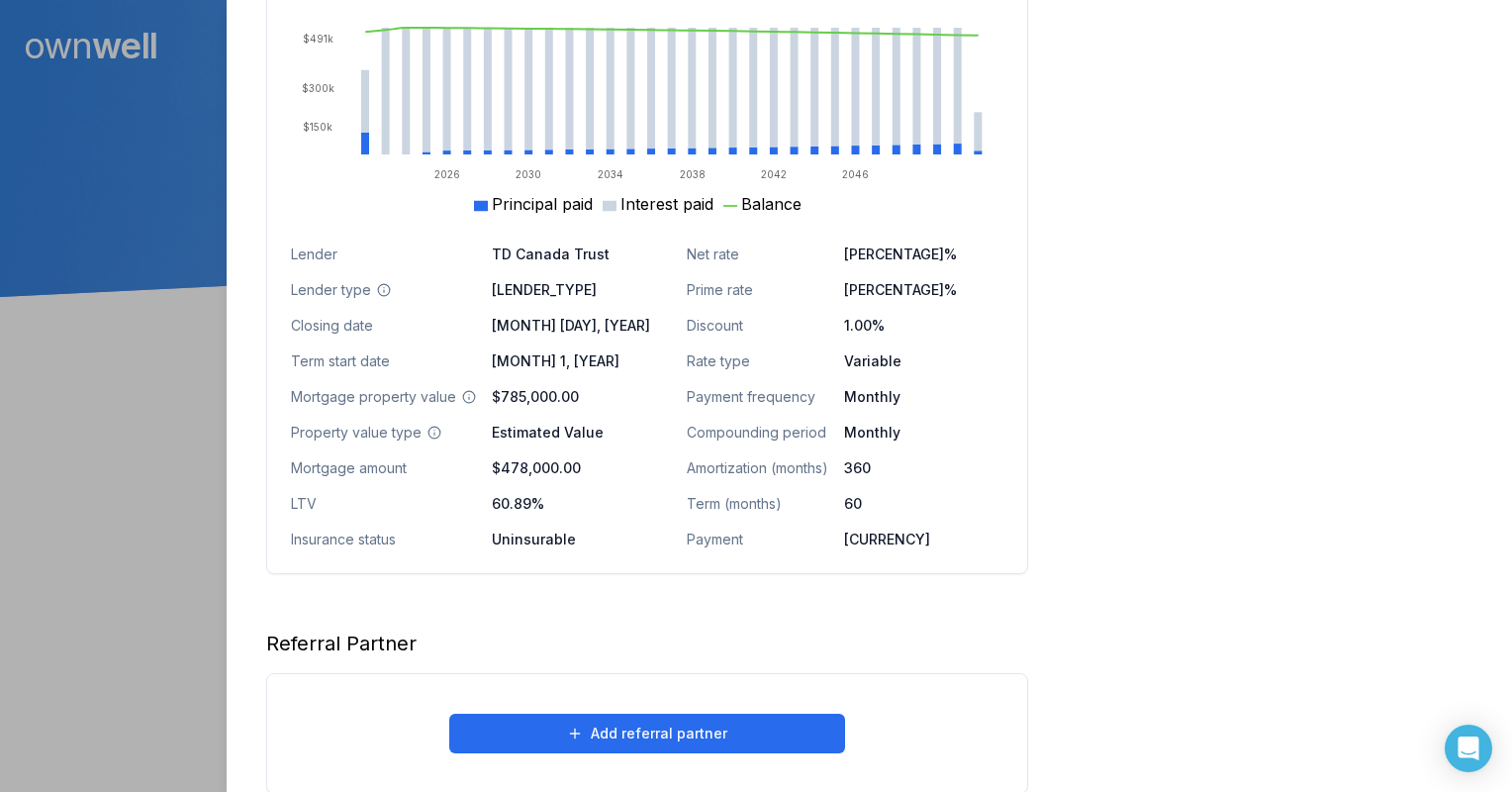 drag, startPoint x: 1095, startPoint y: 402, endPoint x: 1069, endPoint y: 386, distance: 30.52868 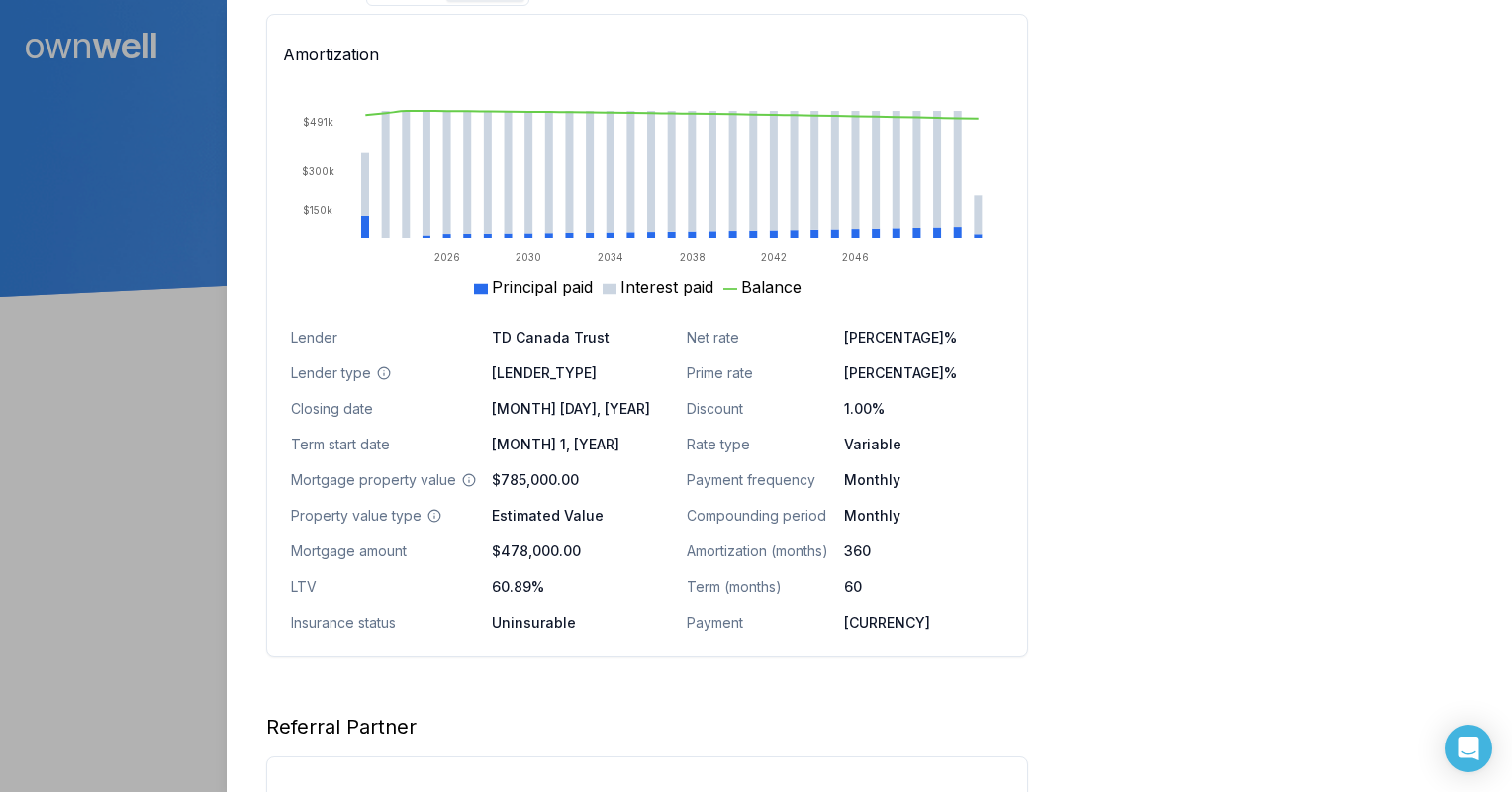 scroll, scrollTop: 1180, scrollLeft: 0, axis: vertical 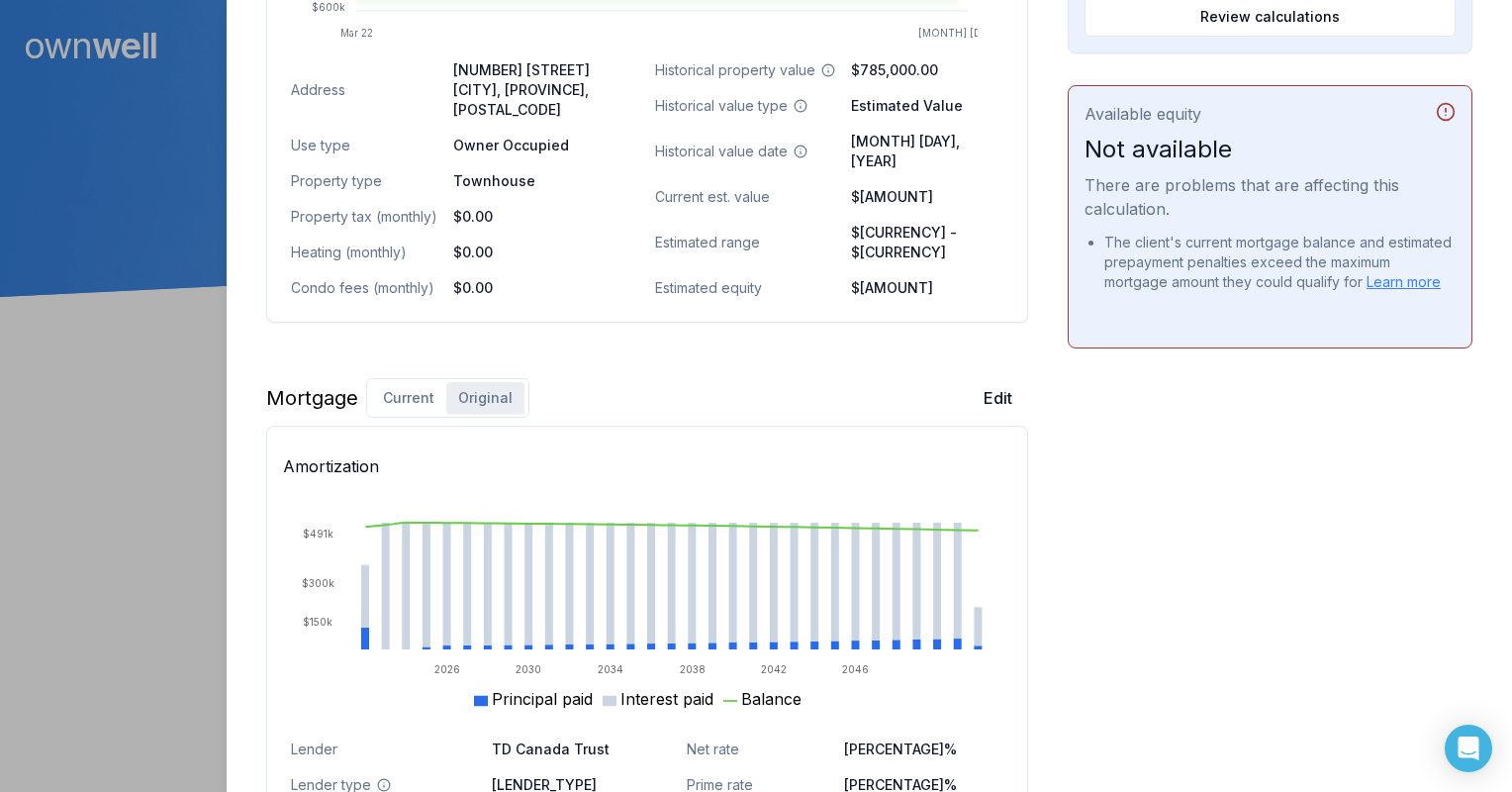 click on "Mortgage   Current Original Edit" at bounding box center [647, 398] 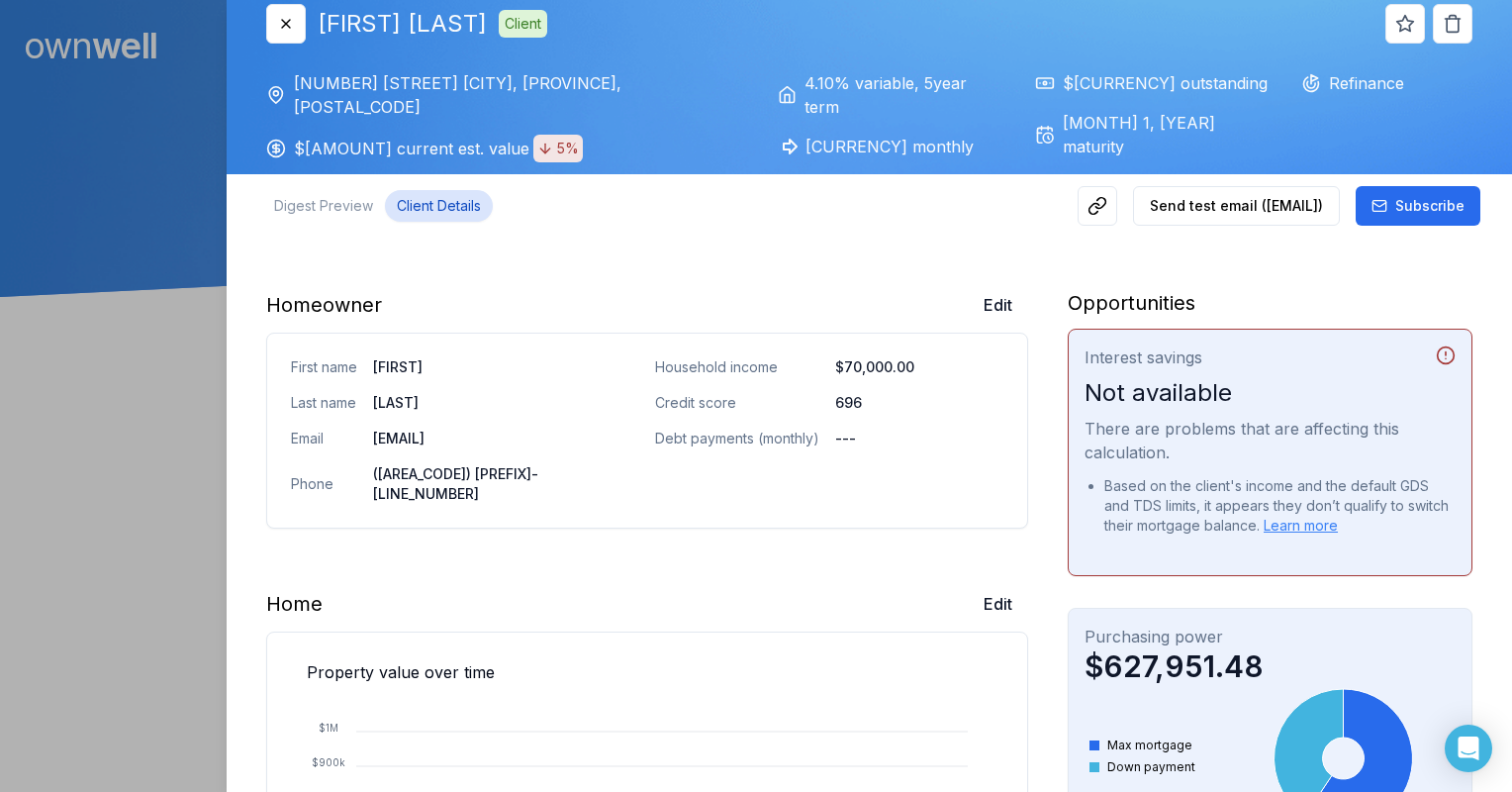scroll, scrollTop: 0, scrollLeft: 0, axis: both 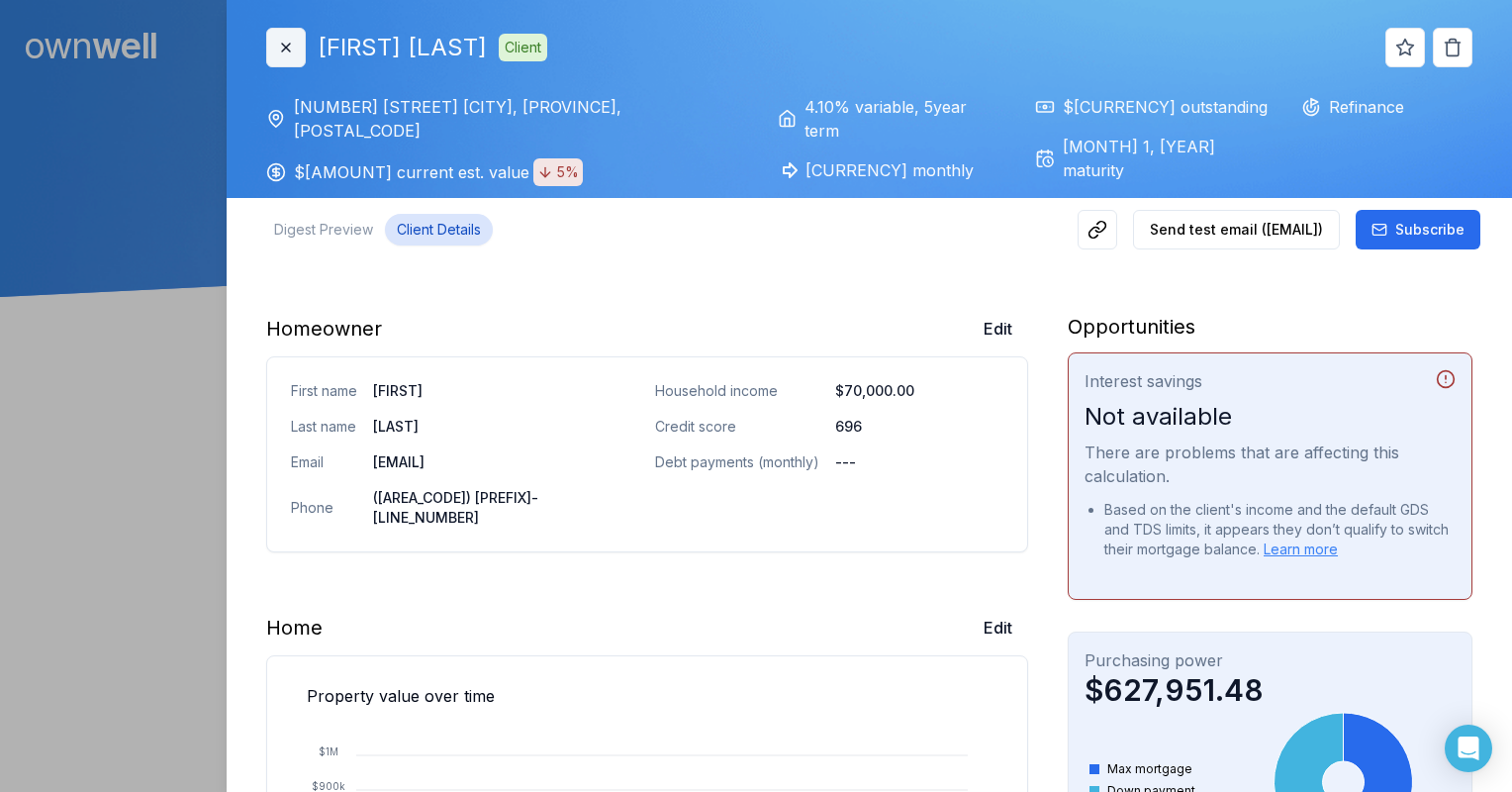 click 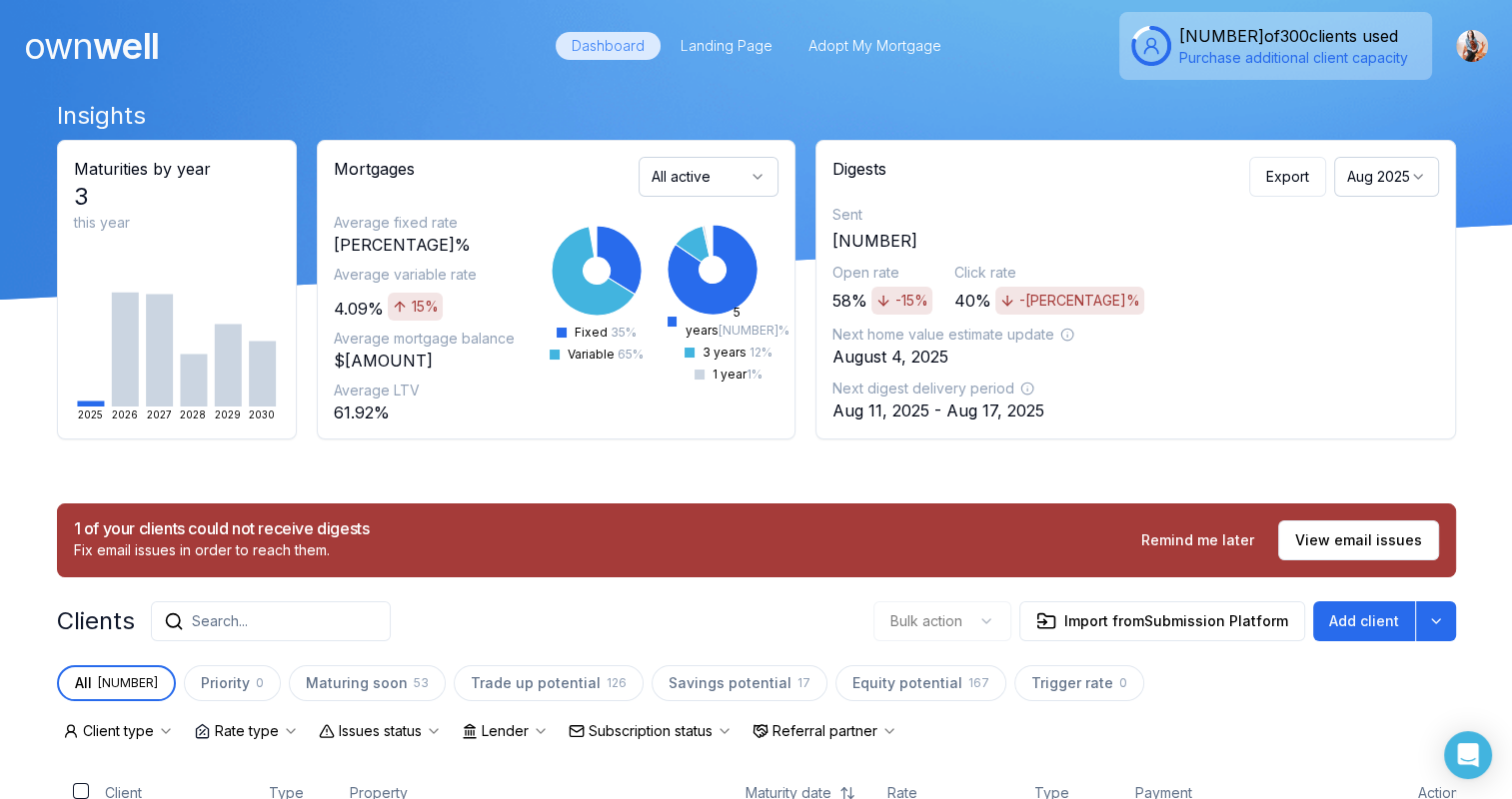 click on "Search..." at bounding box center (220, 621) 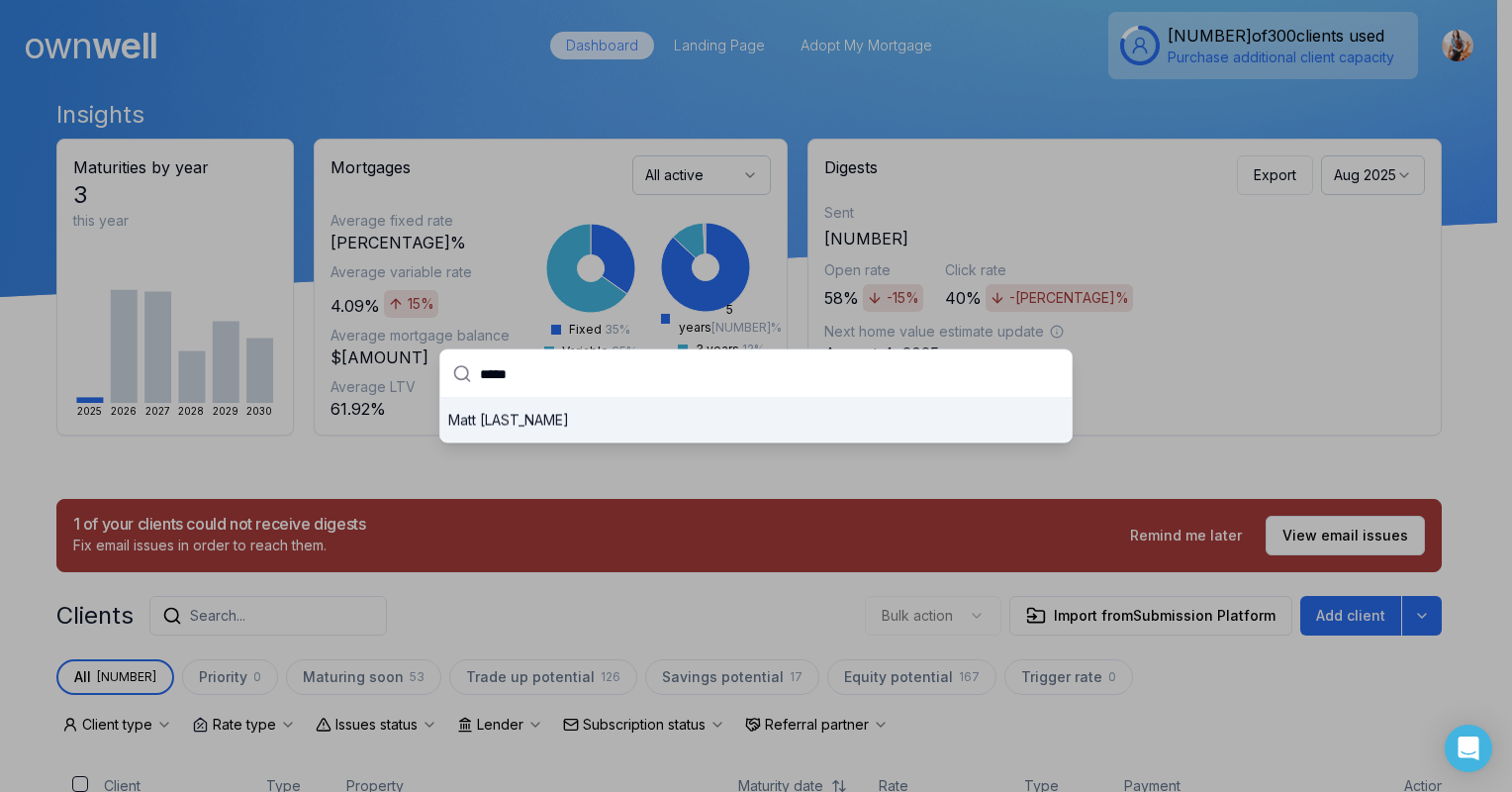 type on "*****" 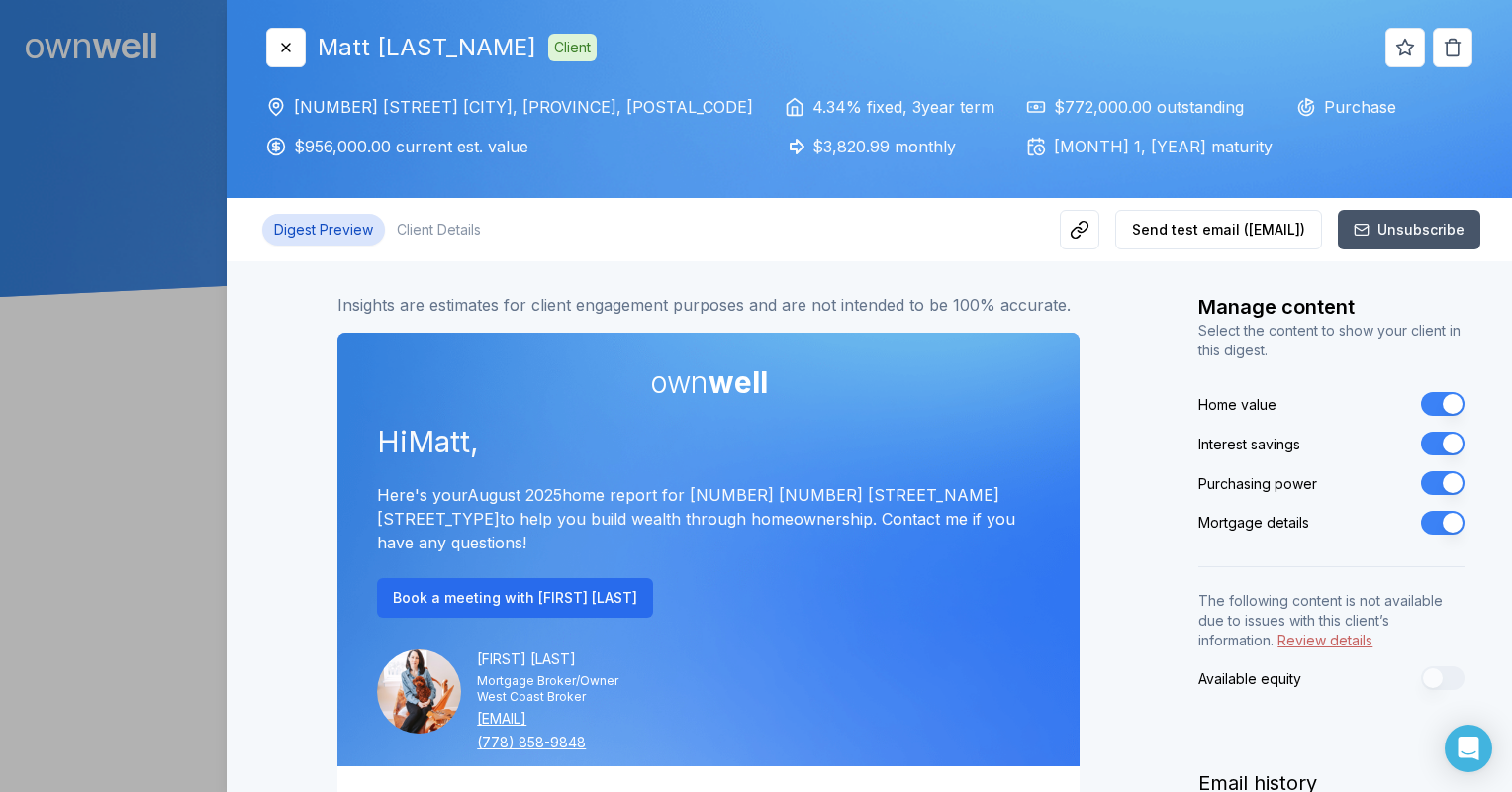 click on "own well Hi  Matt , Here's your  August 2025  home report for   23 15177 60 Avenue  to help you build wealth through homeownership. Contact me if you have any questions! Book a meeting with Shannon Mayhew Shannon Mayhew Mortgage Broker/Owner West Coast Broker shannon@westcoastbroker.ca (778) 858-9848 Home finance digest for   23 15177 60 Avenue $956,000   current est. value $184,000  Est. home equity $3,821   monthly 4.34%   fixed ,  3  year term $772,000  outstanding balance August 1, 2028  maturity date The estimated market value of your home for  August 2025  is $880,000 Low estimate $956,000 Estimated price $1,032,000 High estimate $956,000 Estimated price $880,000 Low estimate $1,032,000 High estimate That's the same as  the price you paid   ( $956,000 )   in   July 2025 . Adjust value Jul 25 Jul 25 $700k $850k $1M $1.2M That's the same as  the price you paid   ( $956,000 )   in   July 2025 .   Request value Learn about my home price estimate $4,083   36 Current interest Prepayment penalties New interest" at bounding box center [709, 2376] 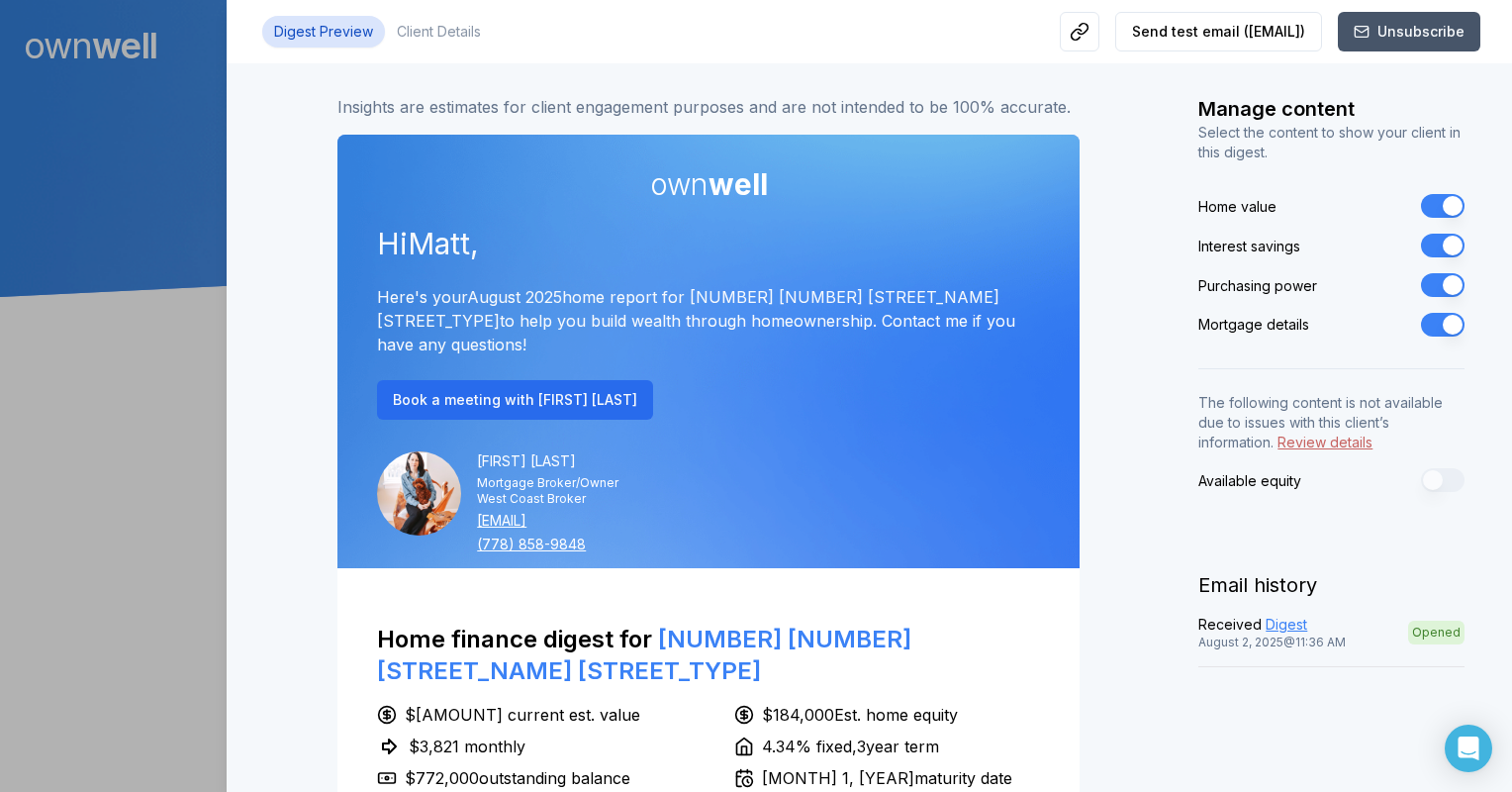scroll, scrollTop: 198, scrollLeft: 0, axis: vertical 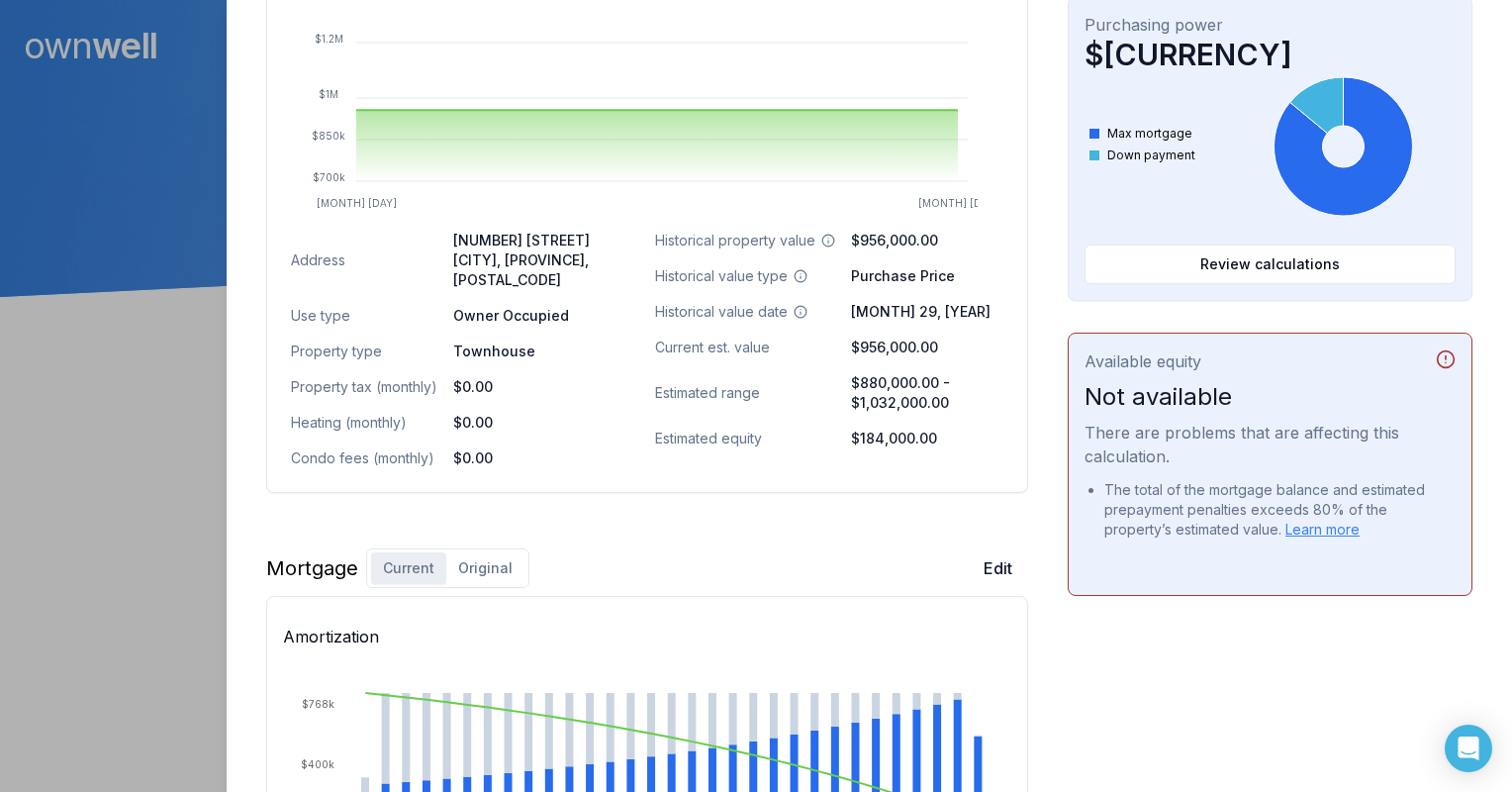 click on "Homeowner   Edit First name Matt Last name Welsh Email mwelsh@shadowagency.ca Phone (604) 838-1986 Household income $225,000.00 Credit score 800 Debt payments (monthly) --- Home   Edit Property value over time Jul 25 Jul 25 $700k $850k $1M $1.2M     Address 23 15177 60 Avenue Surrey, BC, V3S 7B3 Use type Owner Occupied Property type Townhouse Property tax (monthly) $0.00 Heating (monthly) $0.00 Condo fees (monthly) $0.00 Historical property value $956,000.00 Historical value type Purchase Price Historical value date July 29, 2025 Current est. value $956,000.00 Estimated range $880,000.00 - $1,032,000.00 Estimated equity $184,000.00 Mortgage   Current Original Edit Amortization 2029 2033 2037 2041 2045 2049 $200k $400k $768k Principal paid Interest paid Balance Lender TD Canada Trust – Flexline Lender type Bank Outstanding balance $772,000.00 Rate 4.34% Rate type Fixed Payment frequency Monthly Compounding Semi-Annually Remaining amortization (months) 360 Last mortgage payment $3,820.99 Payments made to date" at bounding box center [869, 518] 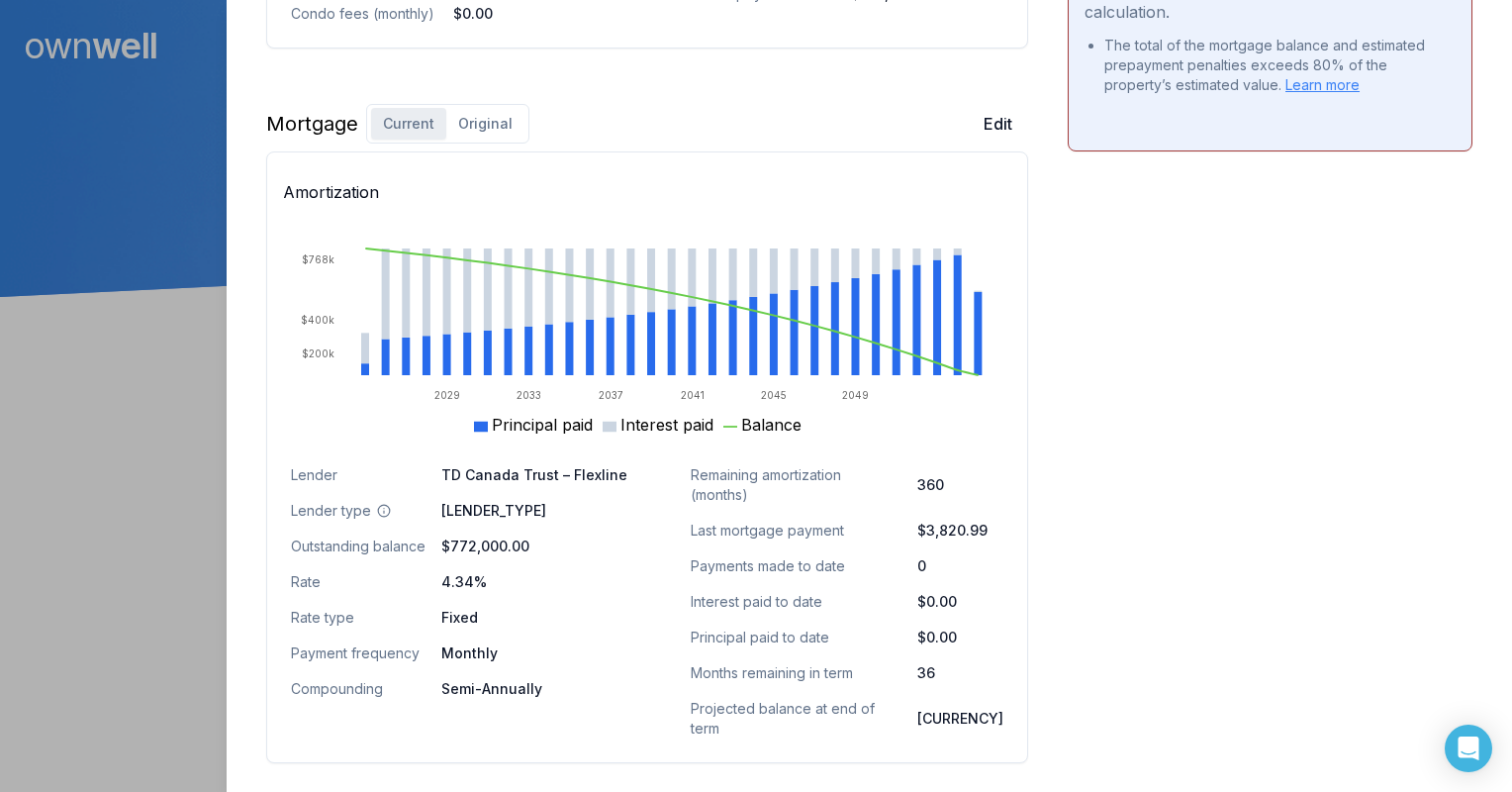 scroll, scrollTop: 1346, scrollLeft: 0, axis: vertical 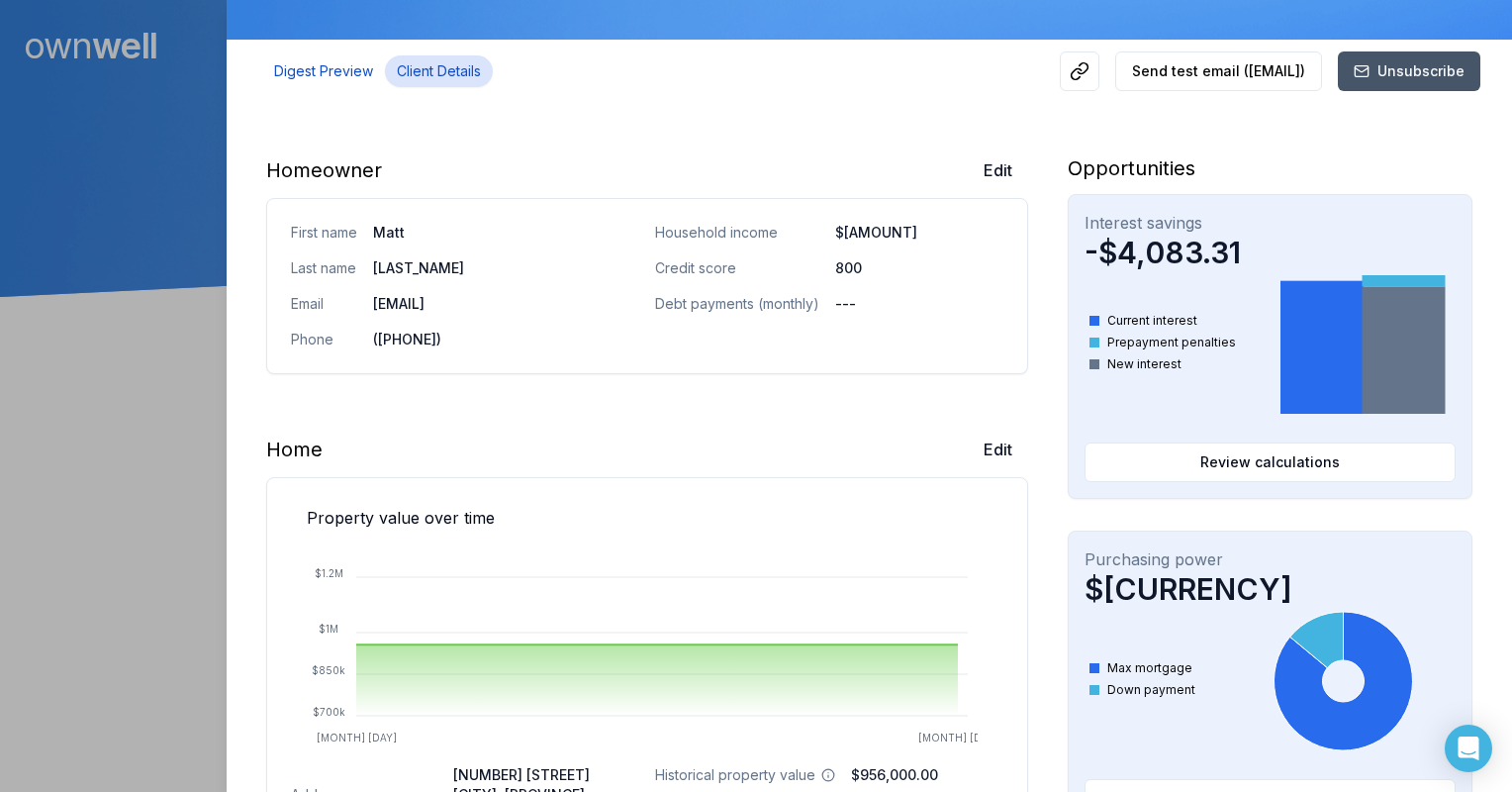 click on "Digest Preview" at bounding box center (324, 71) 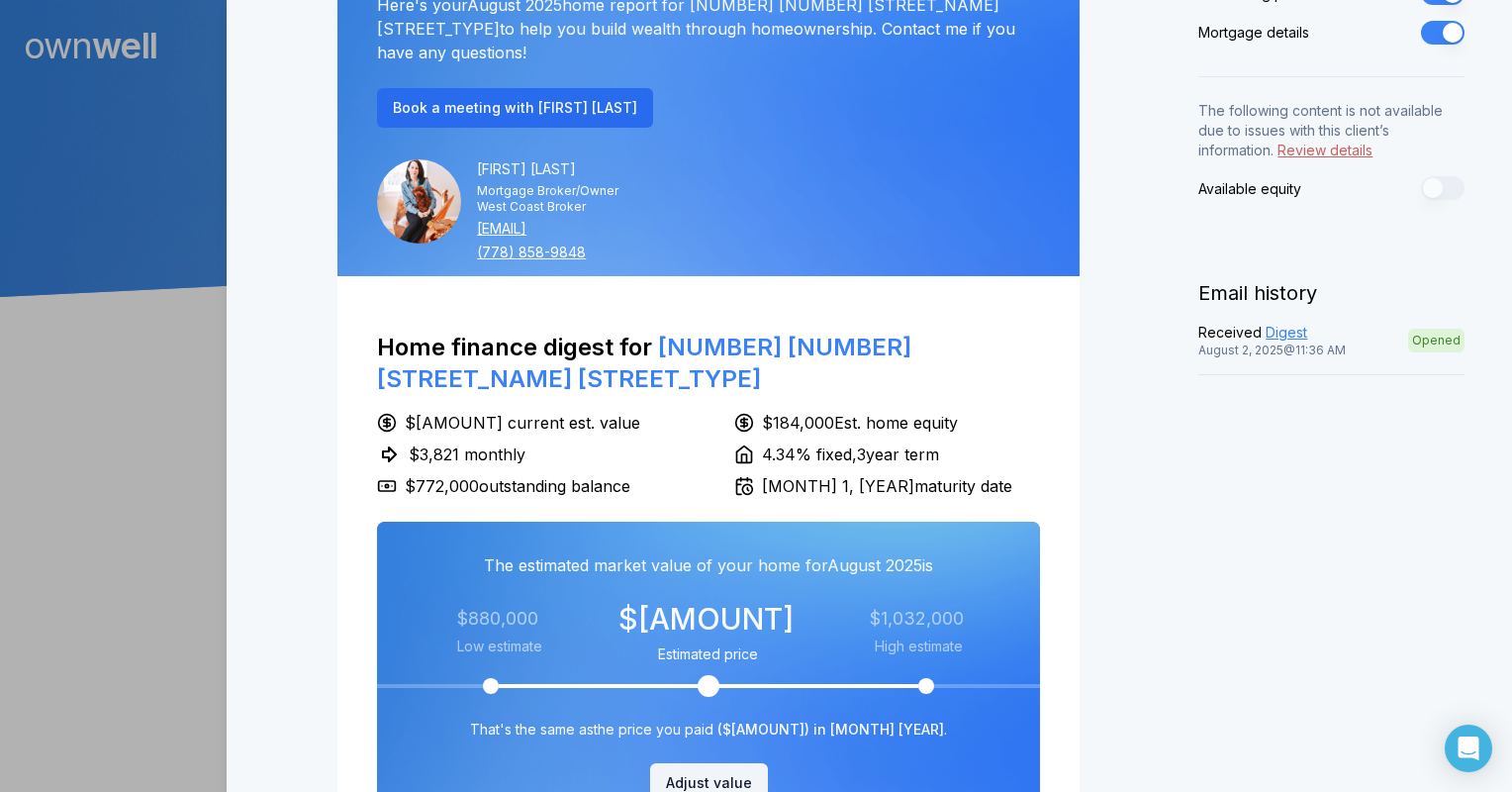 scroll, scrollTop: 752, scrollLeft: 0, axis: vertical 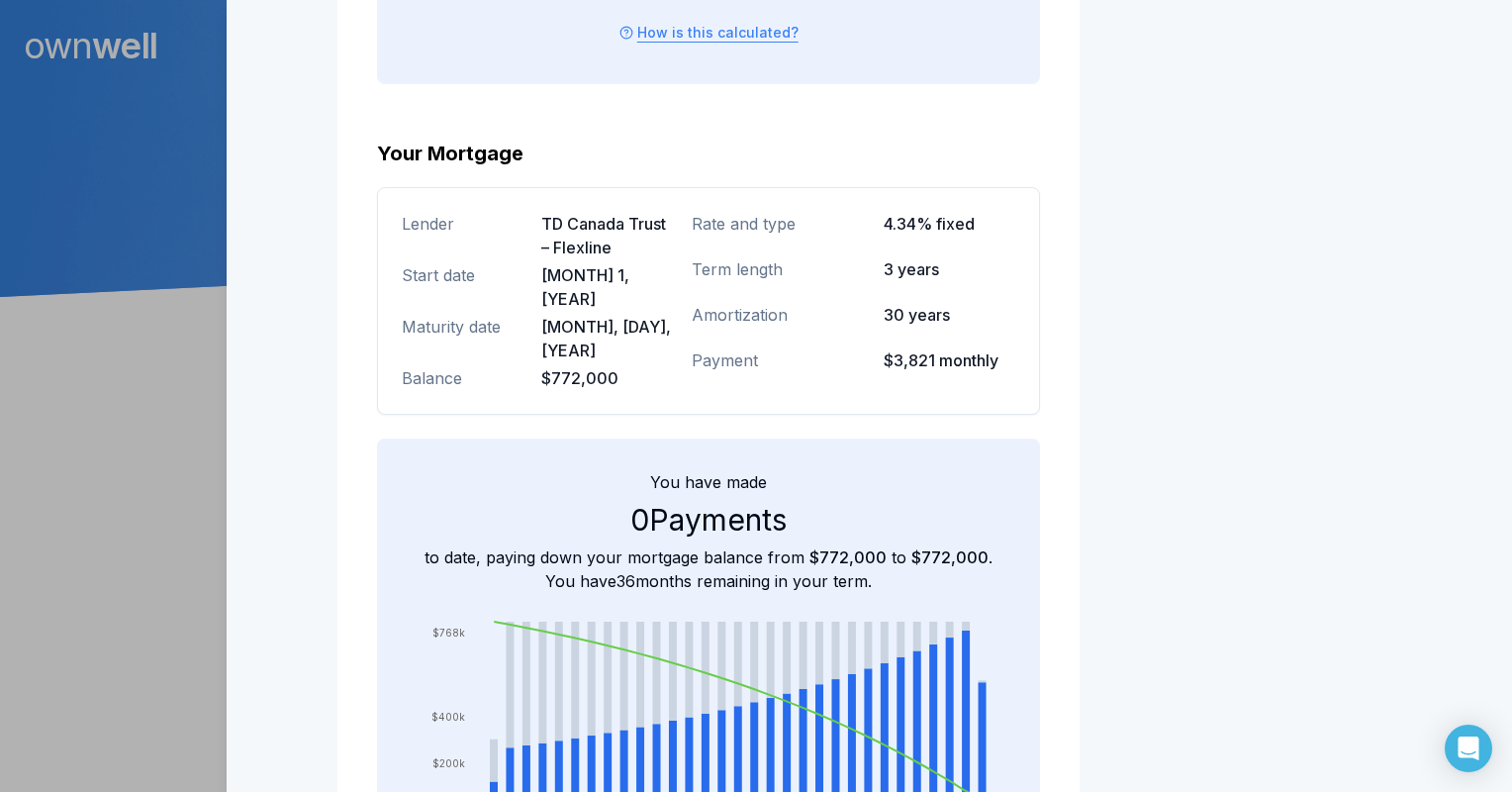 click on "[MONTH] 1, 2025" at bounding box center (609, 287) 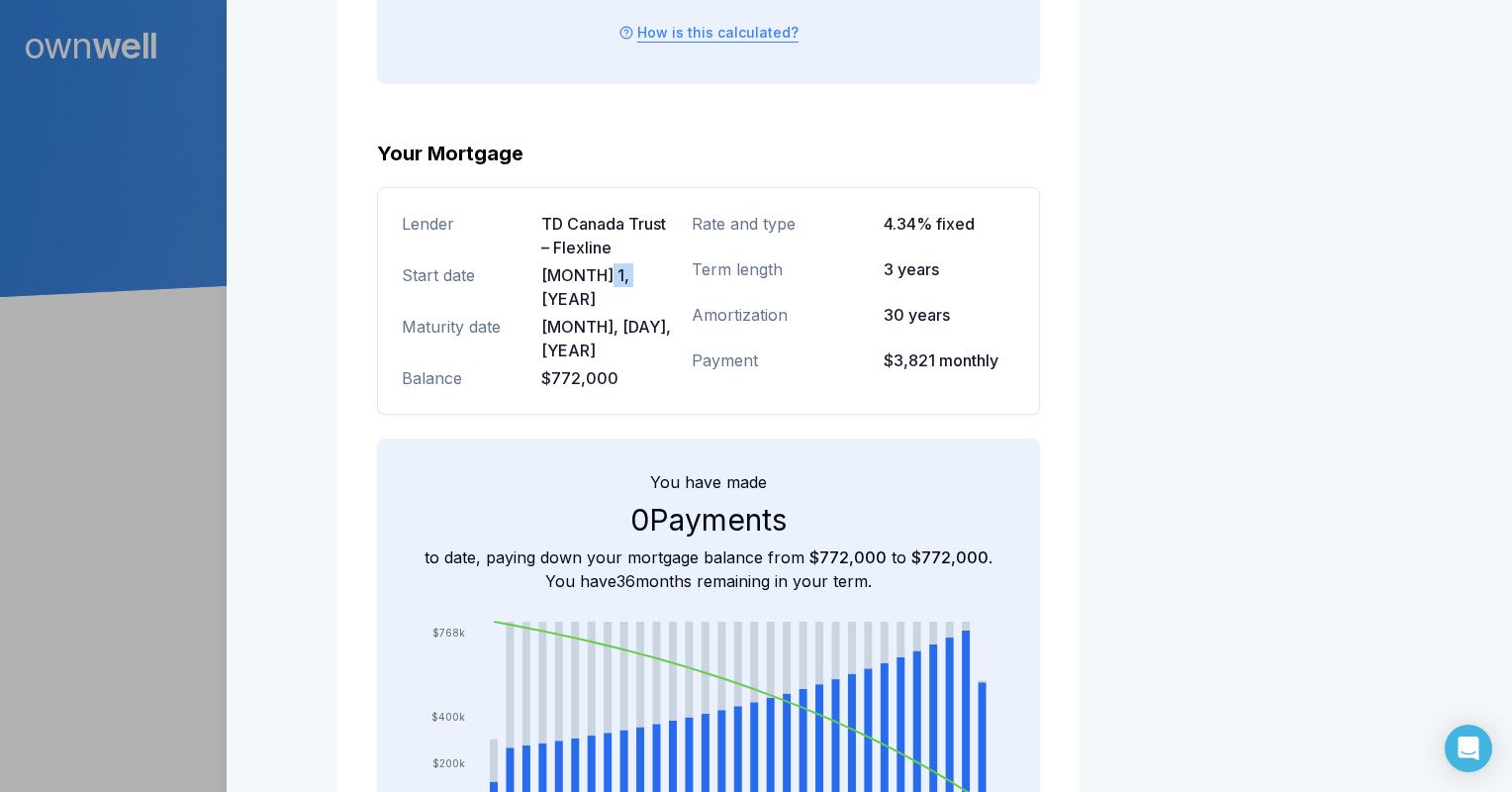 click on "[MONTH] 1, 2025" at bounding box center (609, 287) 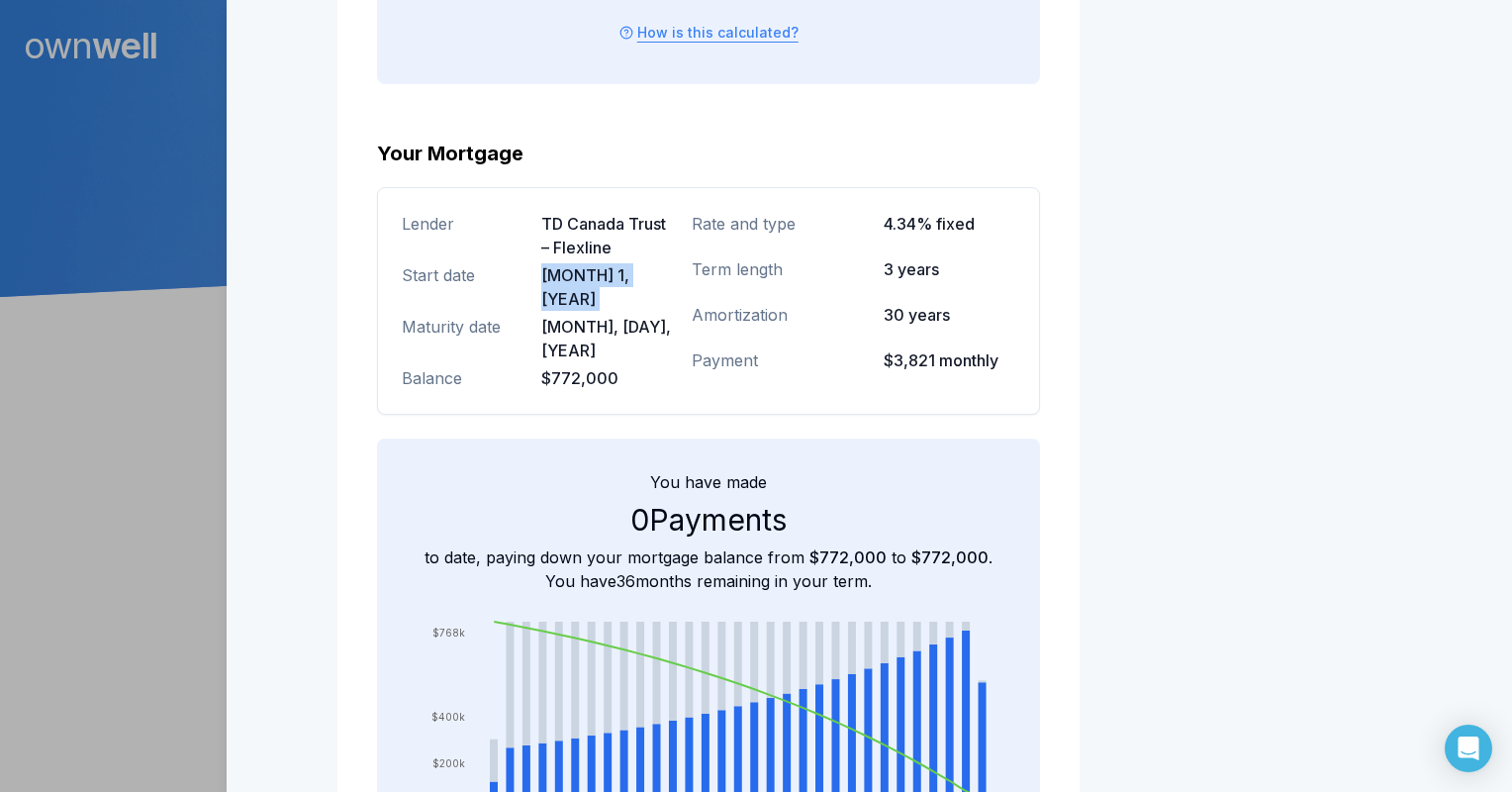 click on "[MONTH] 1, 2025" at bounding box center (609, 287) 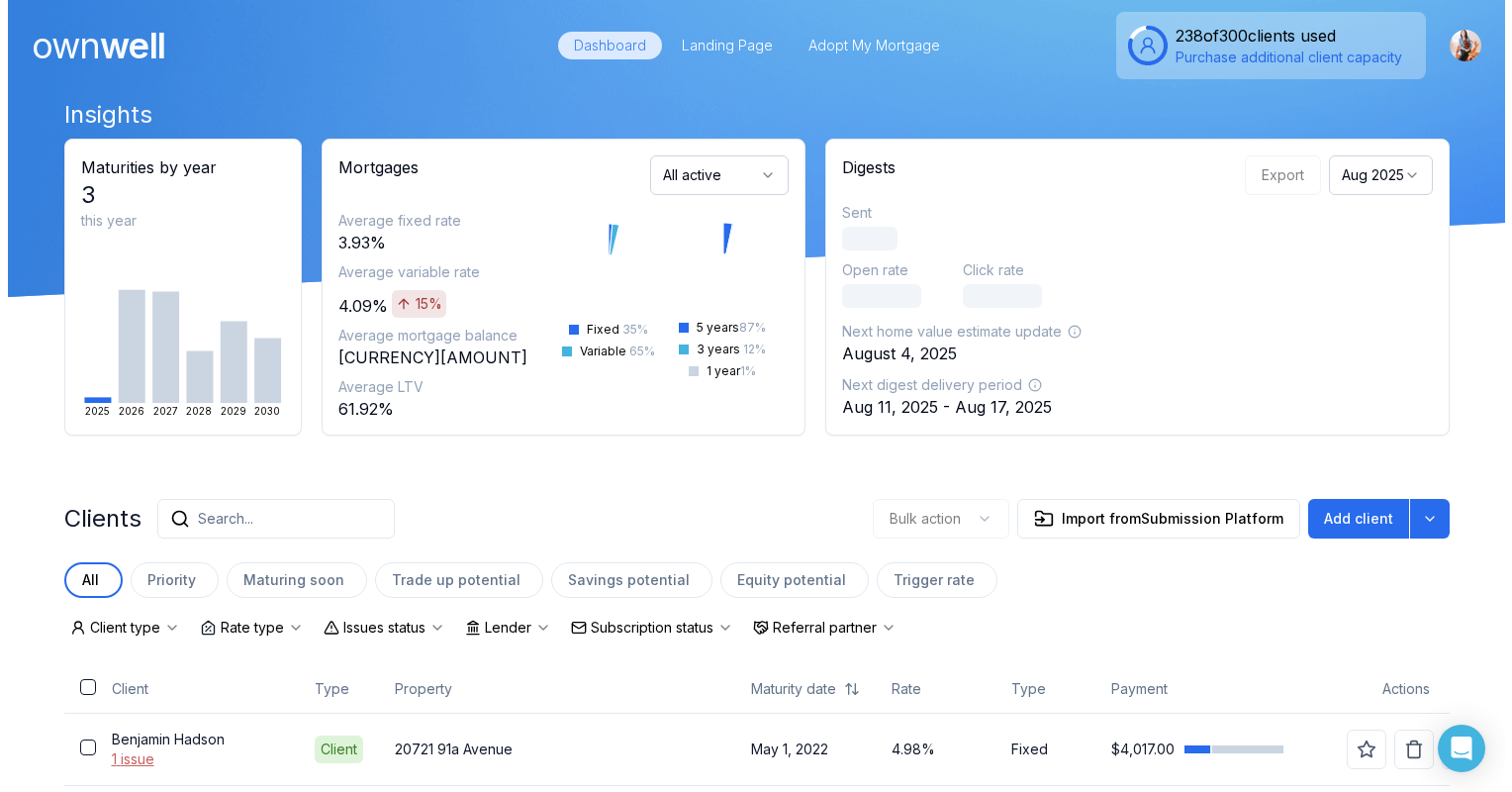scroll, scrollTop: 0, scrollLeft: 0, axis: both 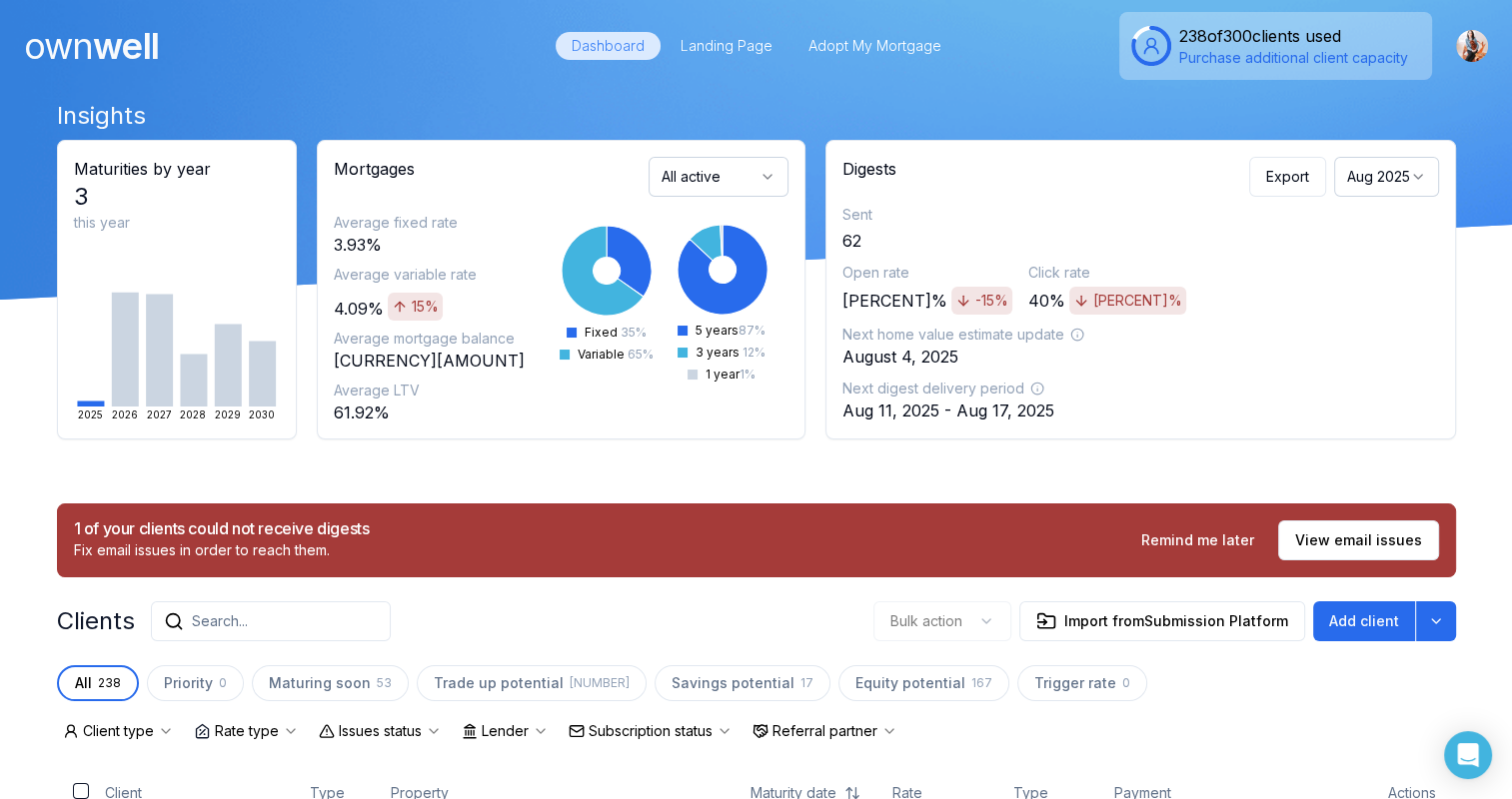 click on "Search..." at bounding box center [220, 621] 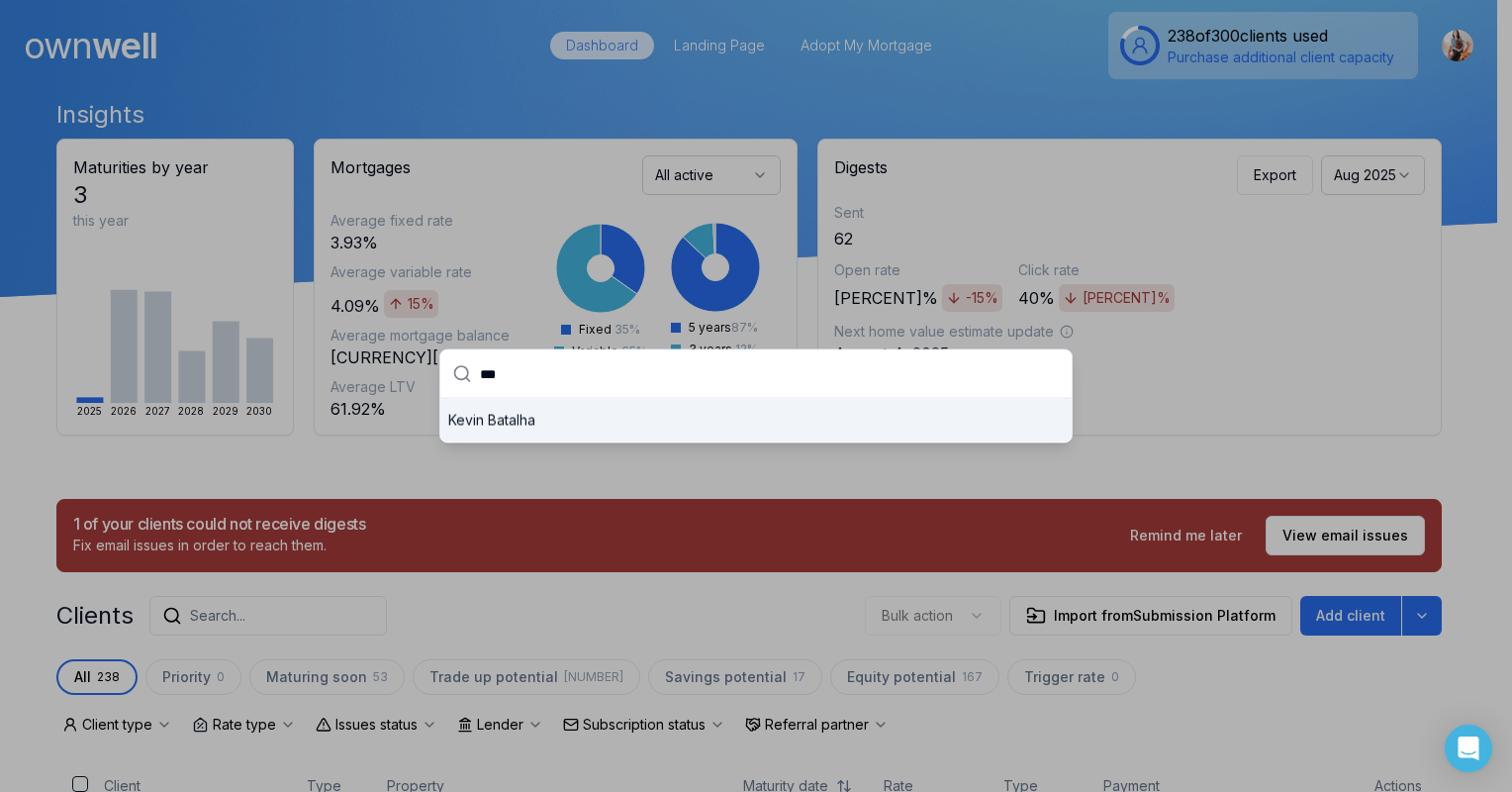 type on "***" 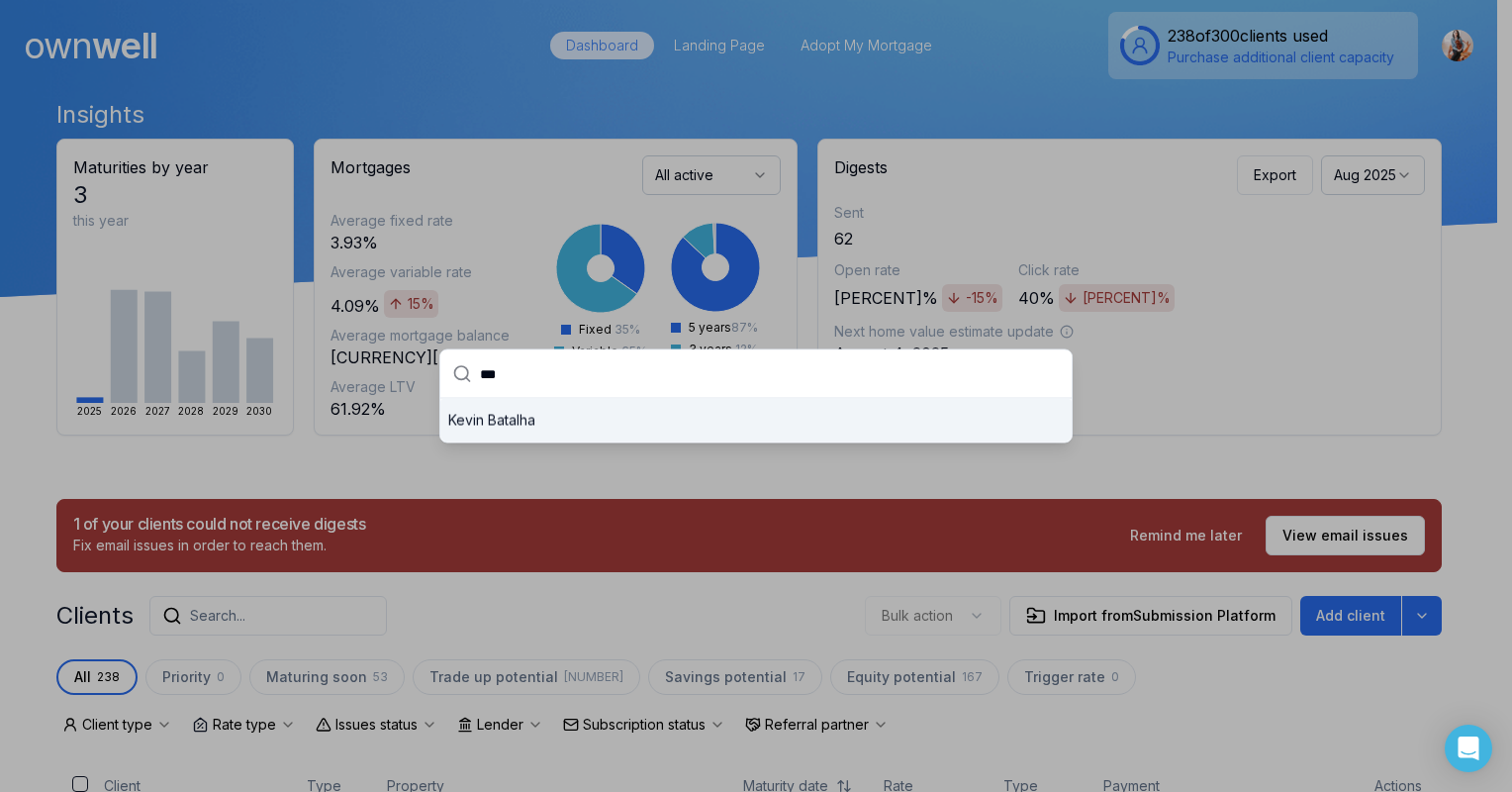 click on "[FIRST]   [LAST]" at bounding box center [756, 421] 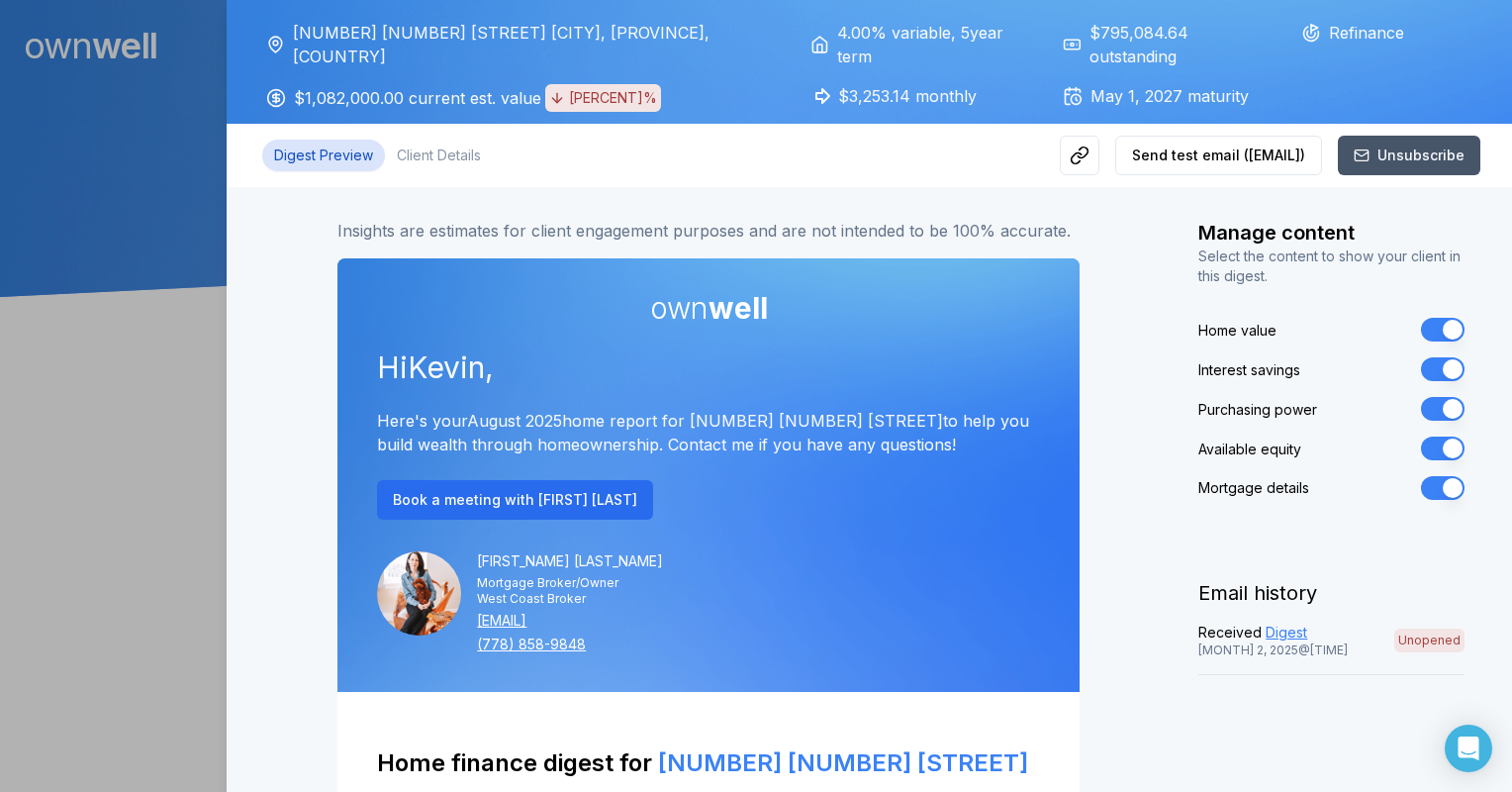 scroll, scrollTop: 0, scrollLeft: 0, axis: both 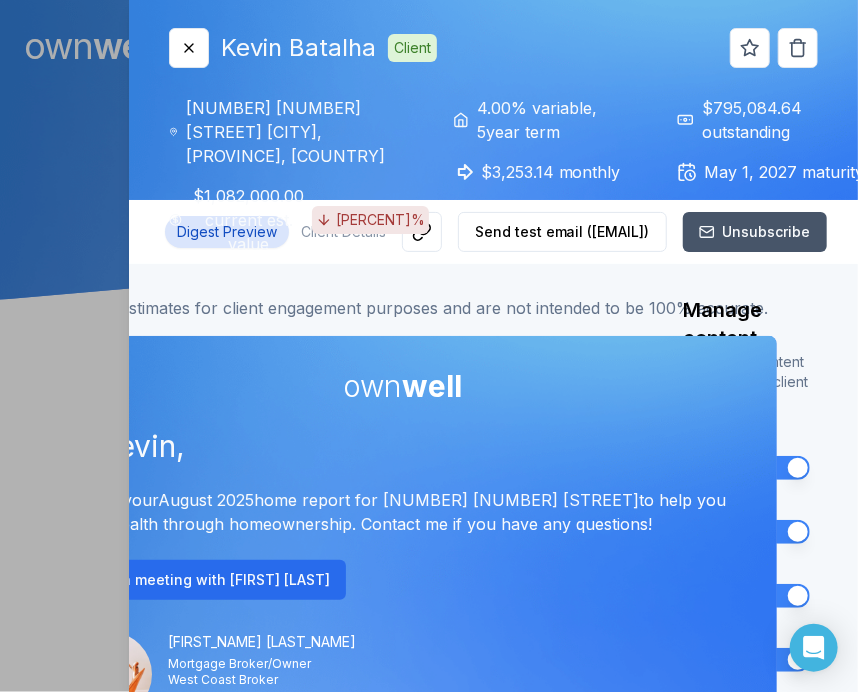 click on "[RATE]% [RATE_TYPE] , [NUMBER] year term" at bounding box center (549, 120) 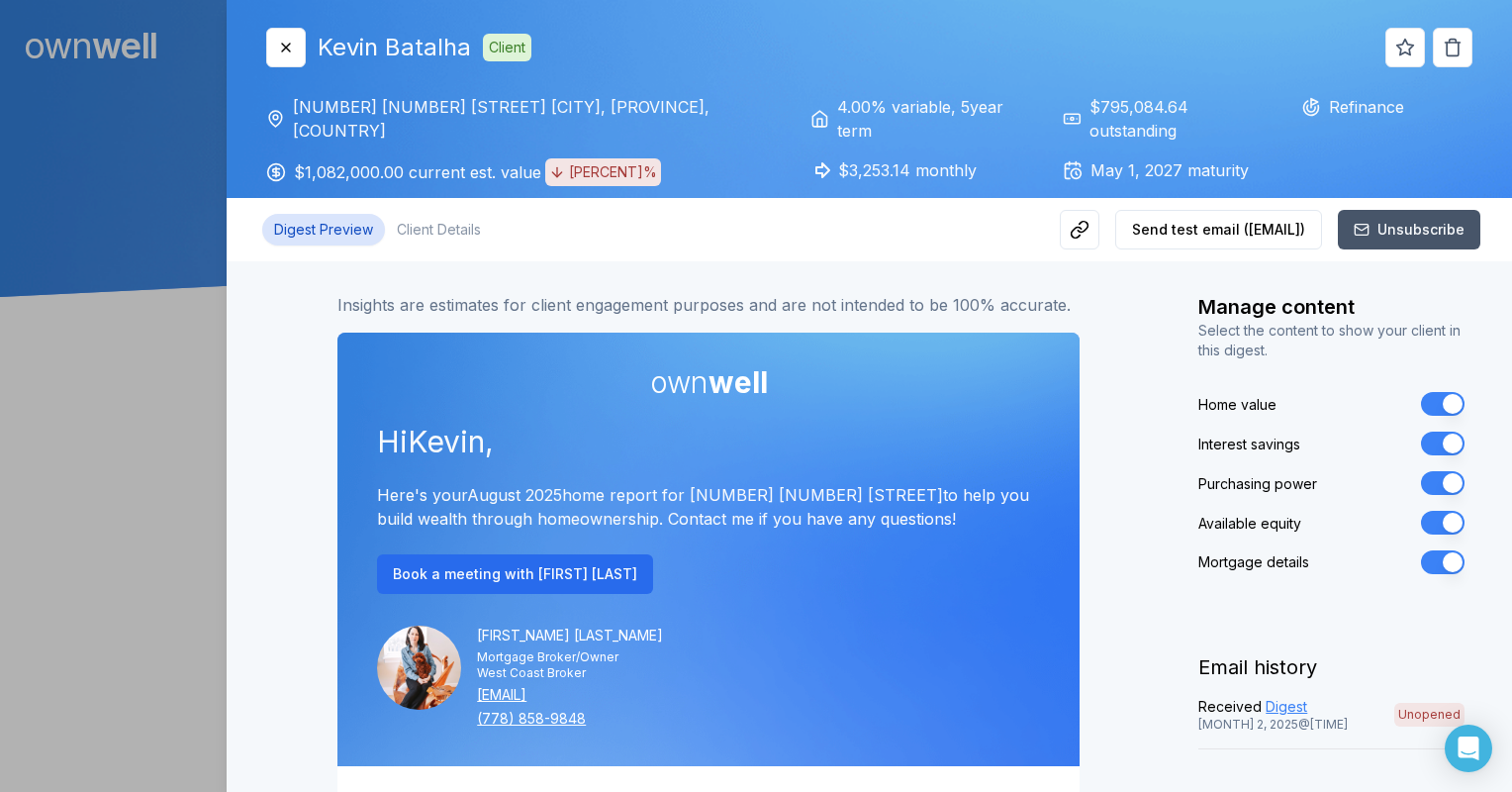 click on "Close [FIRST]   [LAST] Client" at bounding box center [869, 48] 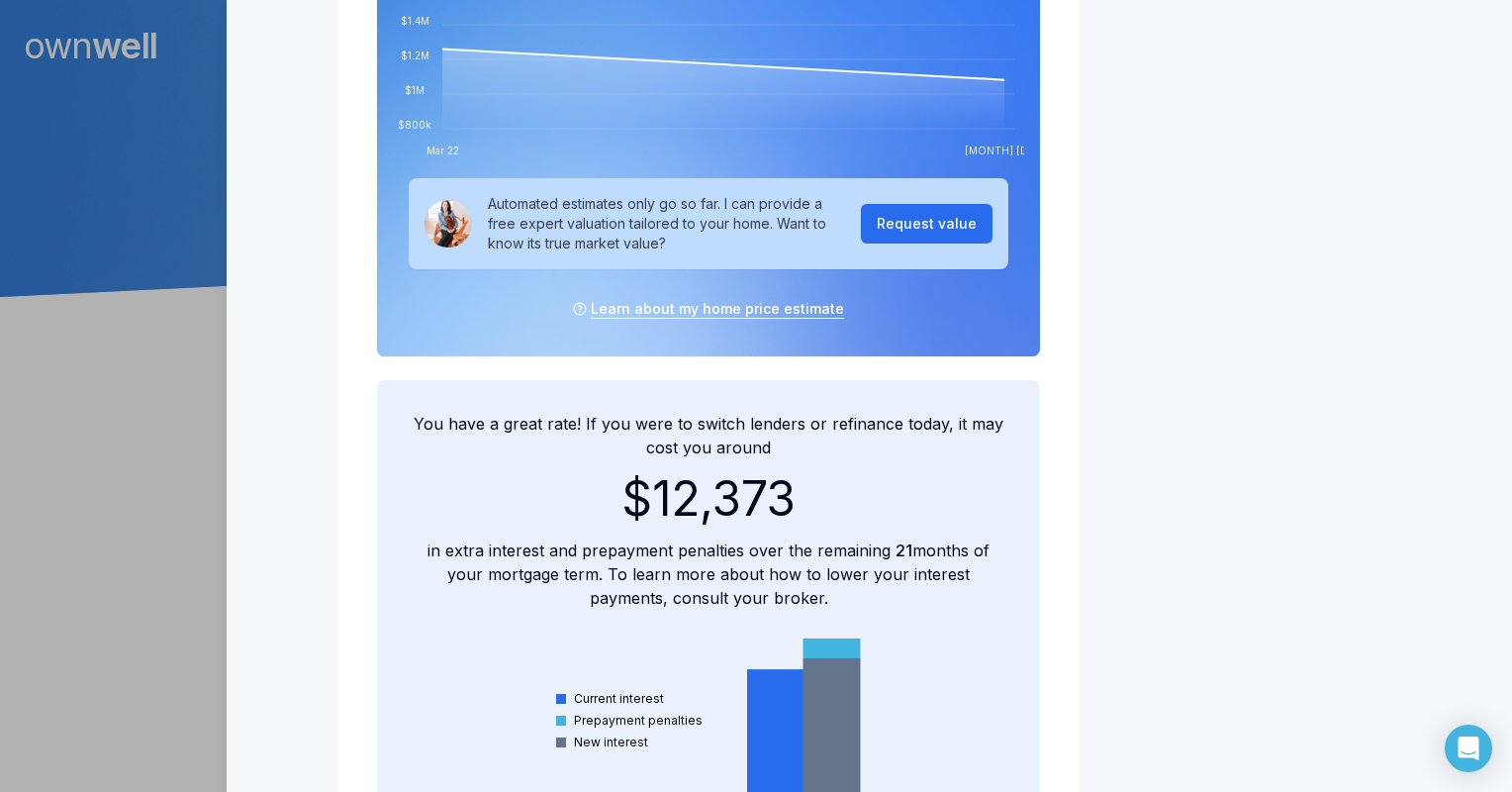 scroll, scrollTop: 792, scrollLeft: 0, axis: vertical 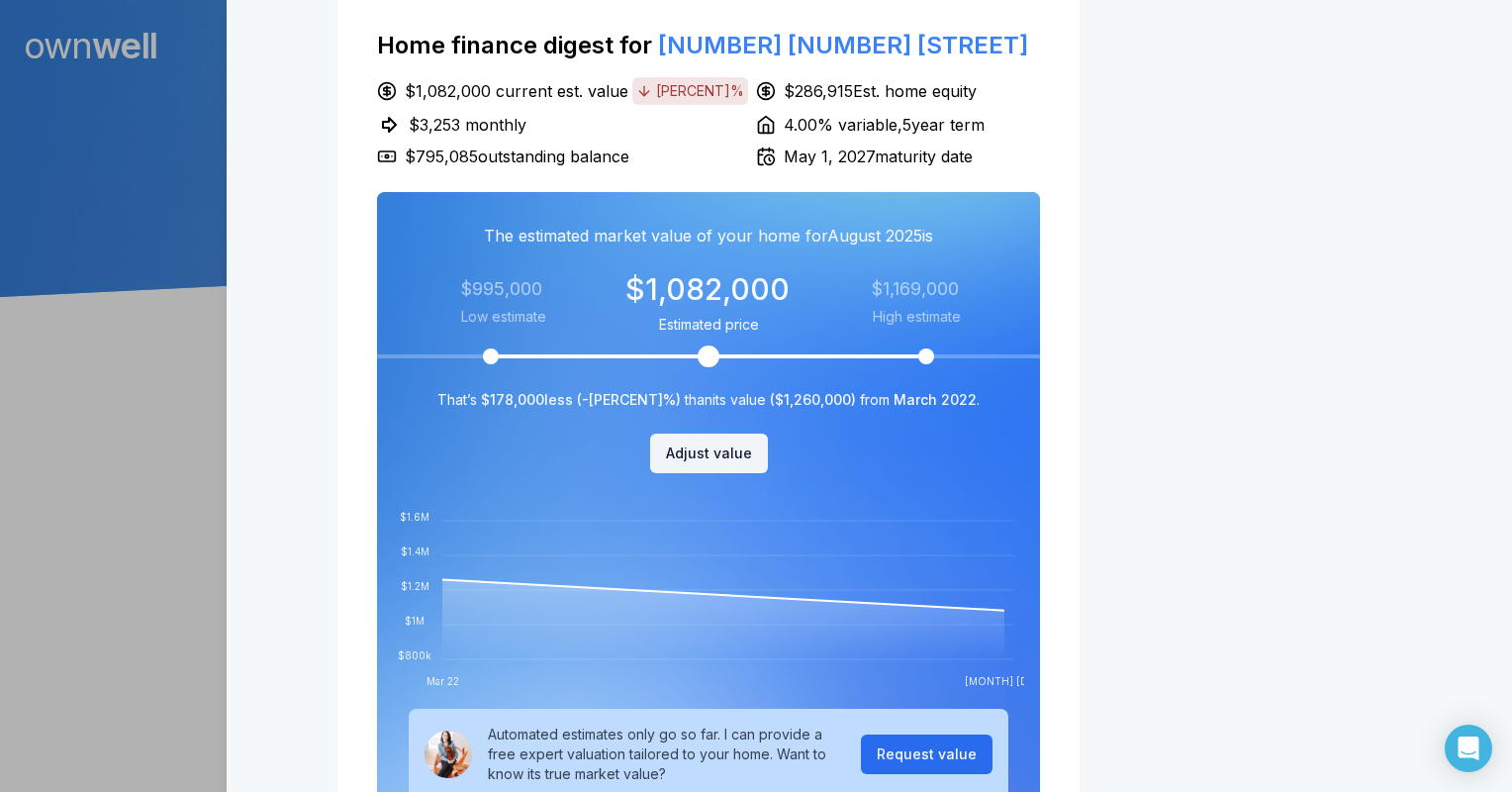 drag, startPoint x: 1246, startPoint y: 283, endPoint x: 825, endPoint y: 289, distance: 421.04275 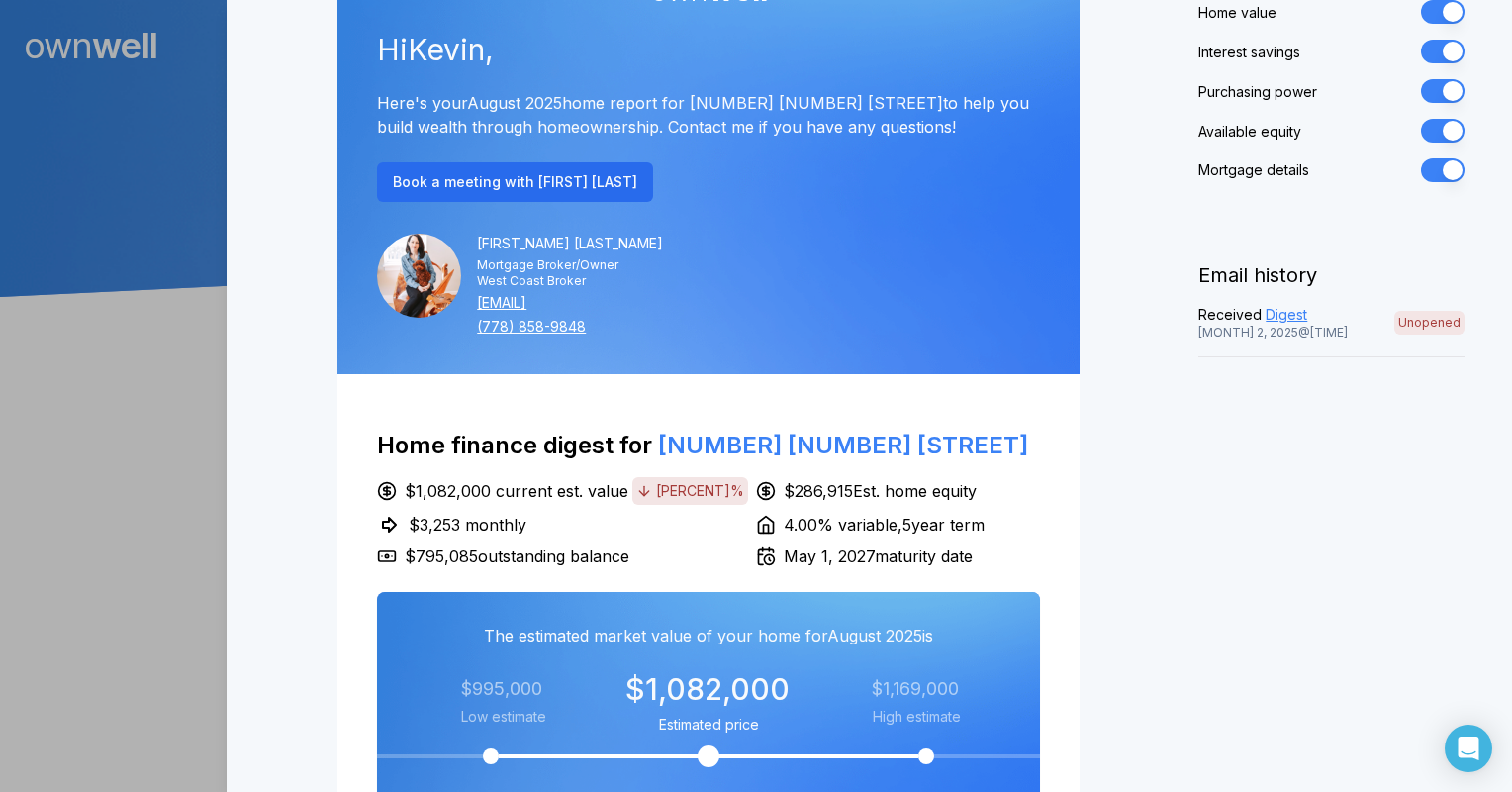 scroll, scrollTop: 99, scrollLeft: 0, axis: vertical 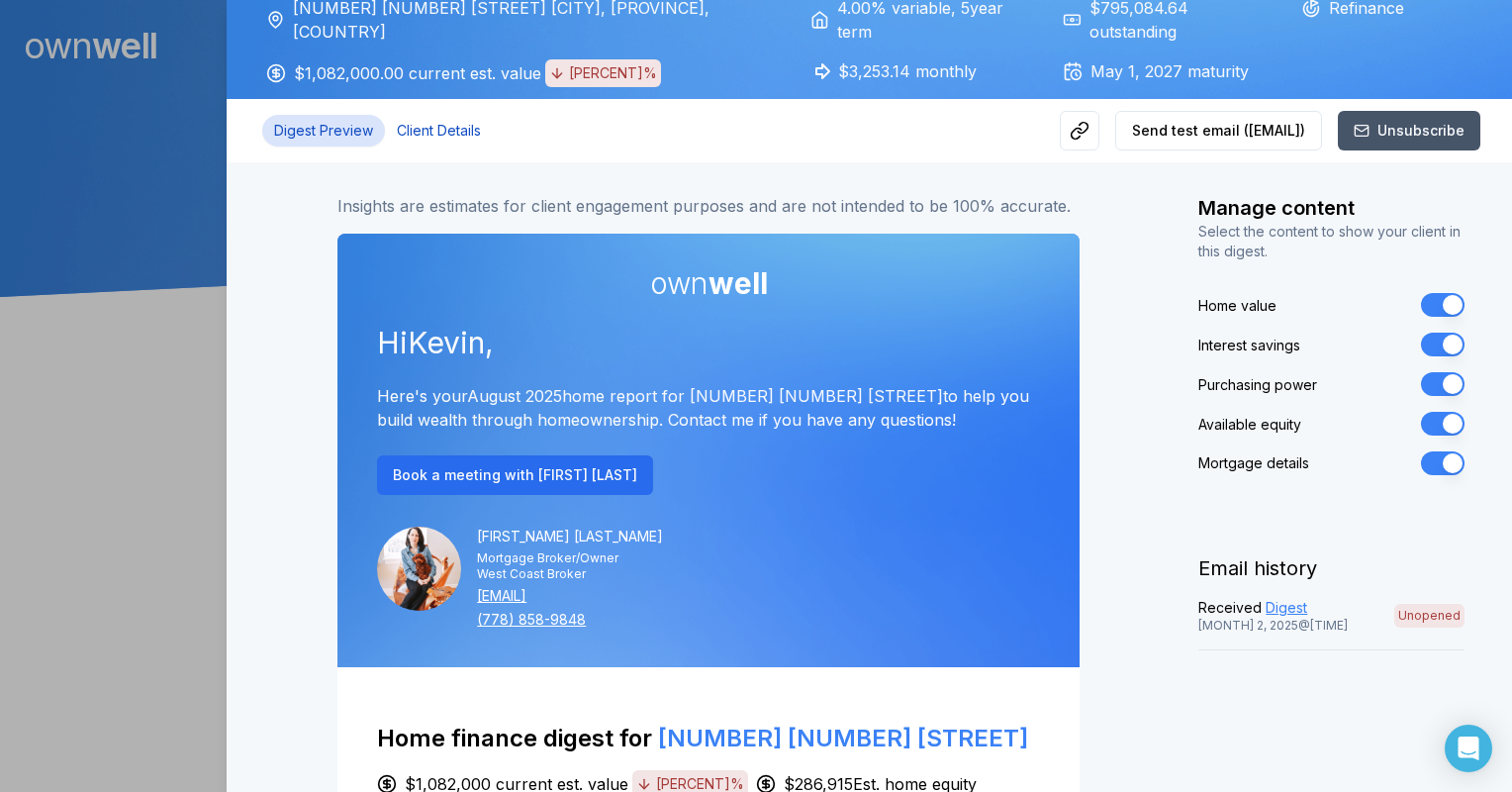click on "Close [FIRST]   [LAST] Client [NUMBER] [NUMBER] [STREET] [CITY], [PROVINCE], [COUNTRY] $[NUMBER].[NUMBER]   current est. value [PERCENT]% [PERCENT]%   variable ,   [NUMBER]  year term $[NUMBER].[NUMBER]   monthly   $[NUMBER].[NUMBER]   outstanding [MONTH] [DAY], [YEAR]   maturity Refinance Digest Preview Client Details Send test email ( [EMAIL] ) Unsubscribe Insights are estimates for client engagement purposes and are not intended to be 100% accurate. own well Hi  [FIRST] , Here's your  [MONTH] [YEAR]  home report for   [NUMBER] [NUMBER] [STREET]  to help you build wealth through homeownership. Contact me if you have any questions! Book a meeting with [FIRST] [LAST] [FIRST] [LAST] Mortgage Broker/Owner West Coast Broker [EMAIL] ([PHONE]) Home finance digest for   [NUMBER] [NUMBER] [STREET] $[NUMBER].[NUMBER]   current est. value [PERCENT]% $[NUMBER]  Est. home equity $[NUMBER]   monthly [PERCENT]%   variable ,  [NUMBER]  year term $[NUMBER].[NUMBER]  outstanding balance [MONTH] [DAY], [YEAR]  maturity date The estimated market value of your home for  [MONTH] [YEAR]  is $[NUMBER] Low estimate" at bounding box center (869, 2390) 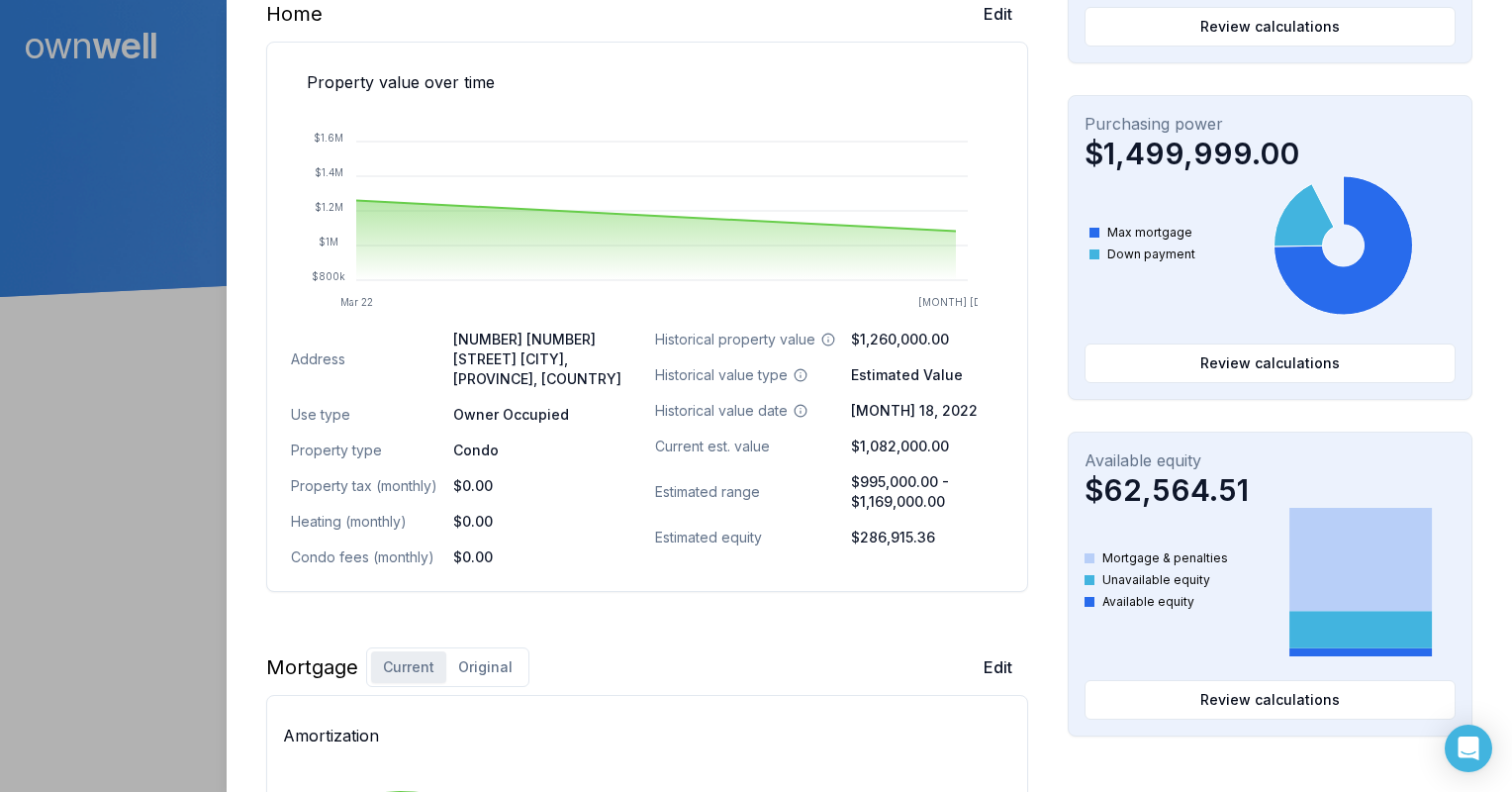 scroll, scrollTop: 1414, scrollLeft: 0, axis: vertical 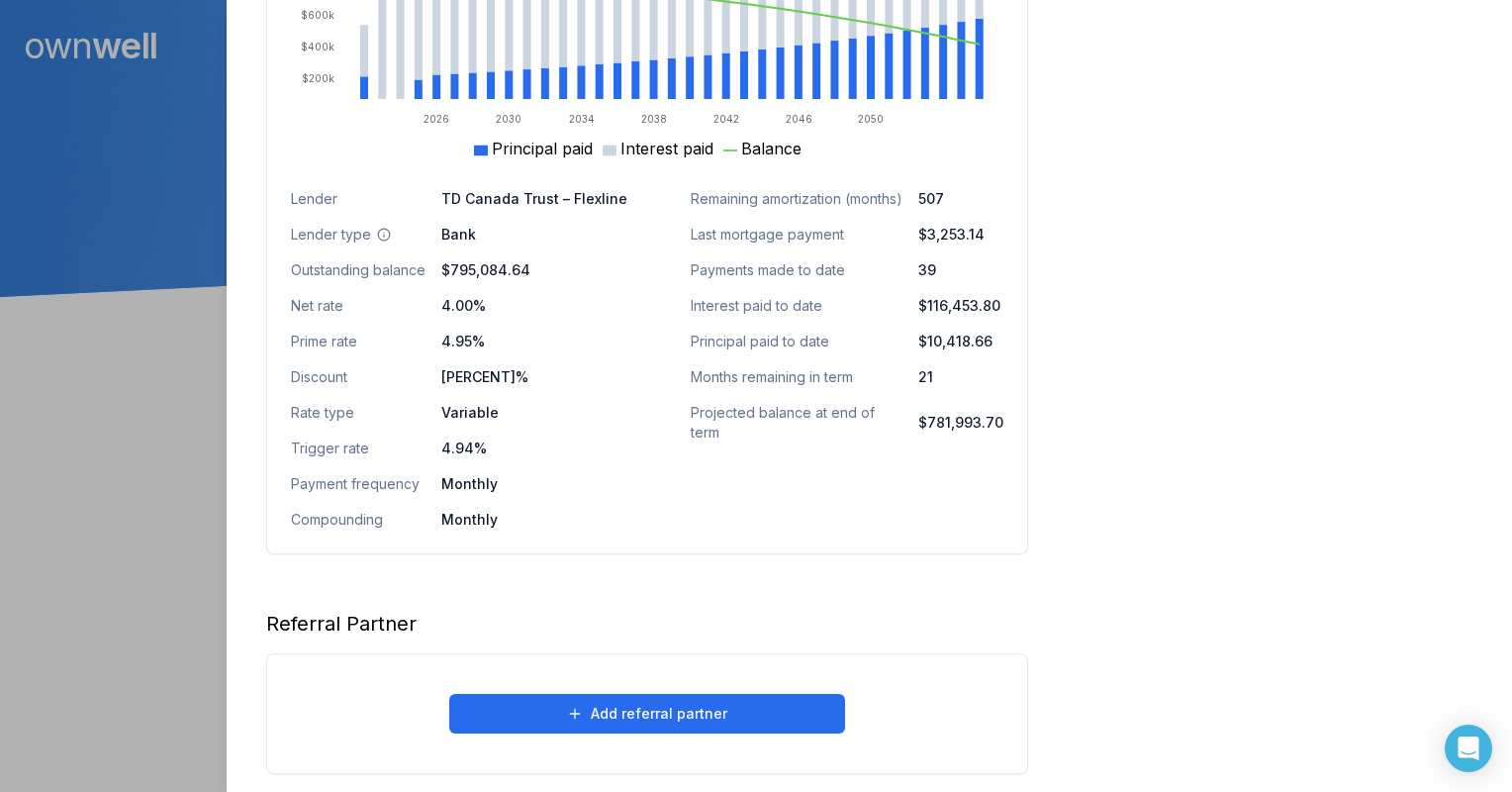 click on "Lender [BRAND_NAME] Lender type Bank Outstanding balance [CURRENCY][AMOUNT] Net rate [RATE]% Prime rate [RATE]% Discount [RATE]% Rate type Variable Trigger rate [RATE]% Payment frequency Monthly Compounding Monthly" at bounding box center (479, 359) 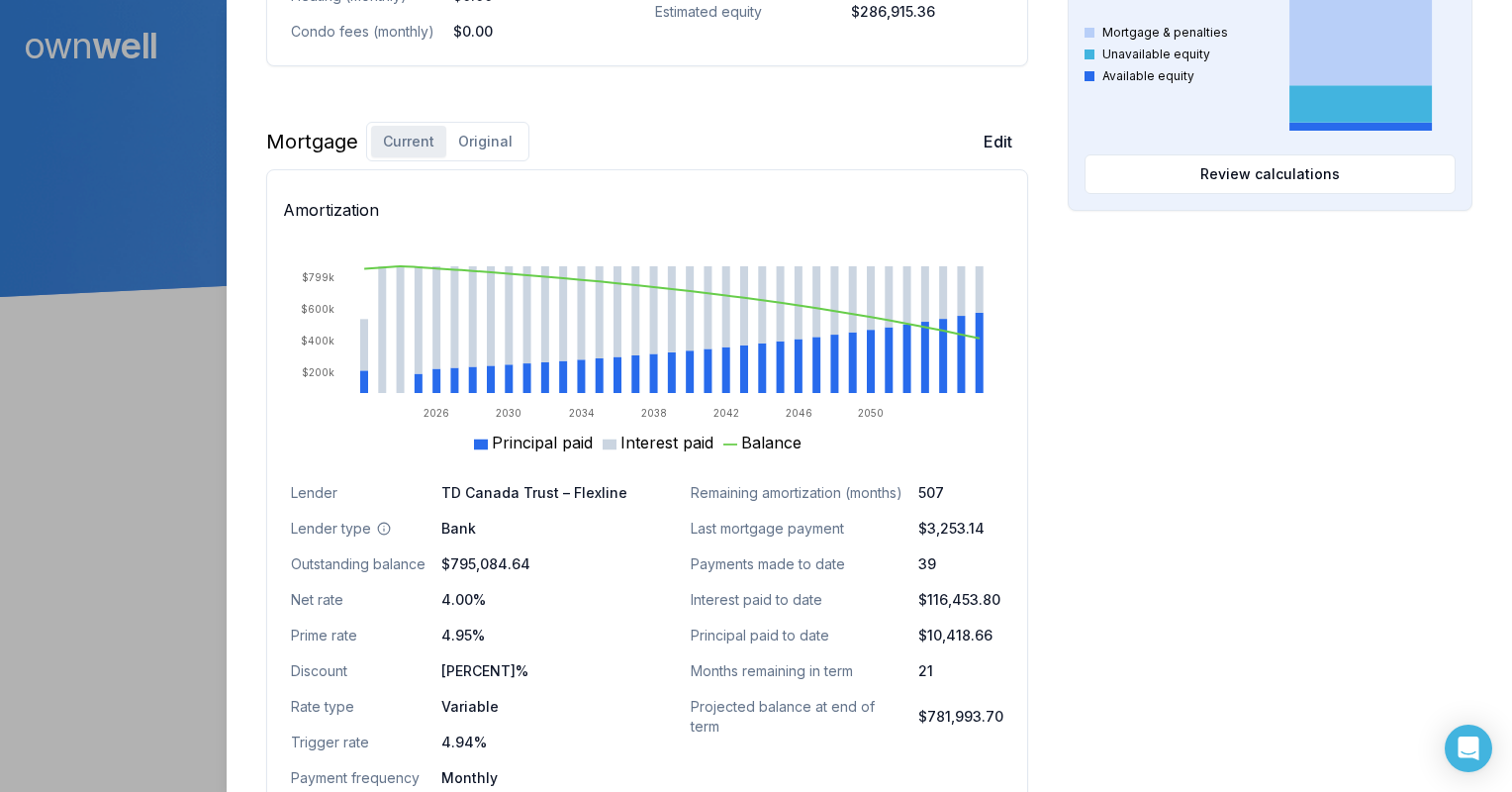 scroll, scrollTop: 1117, scrollLeft: 0, axis: vertical 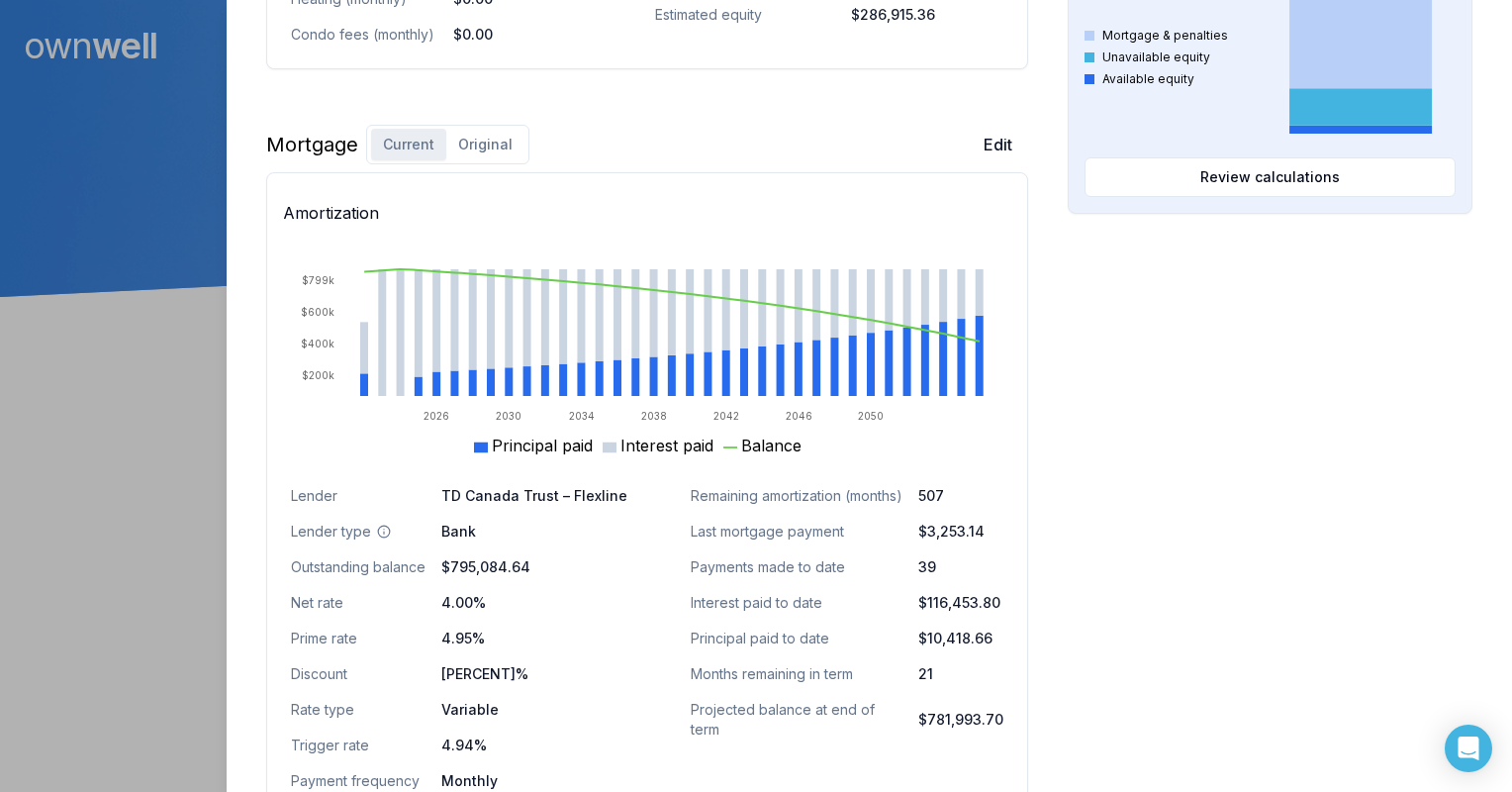 click on "Original" at bounding box center (485, 145) 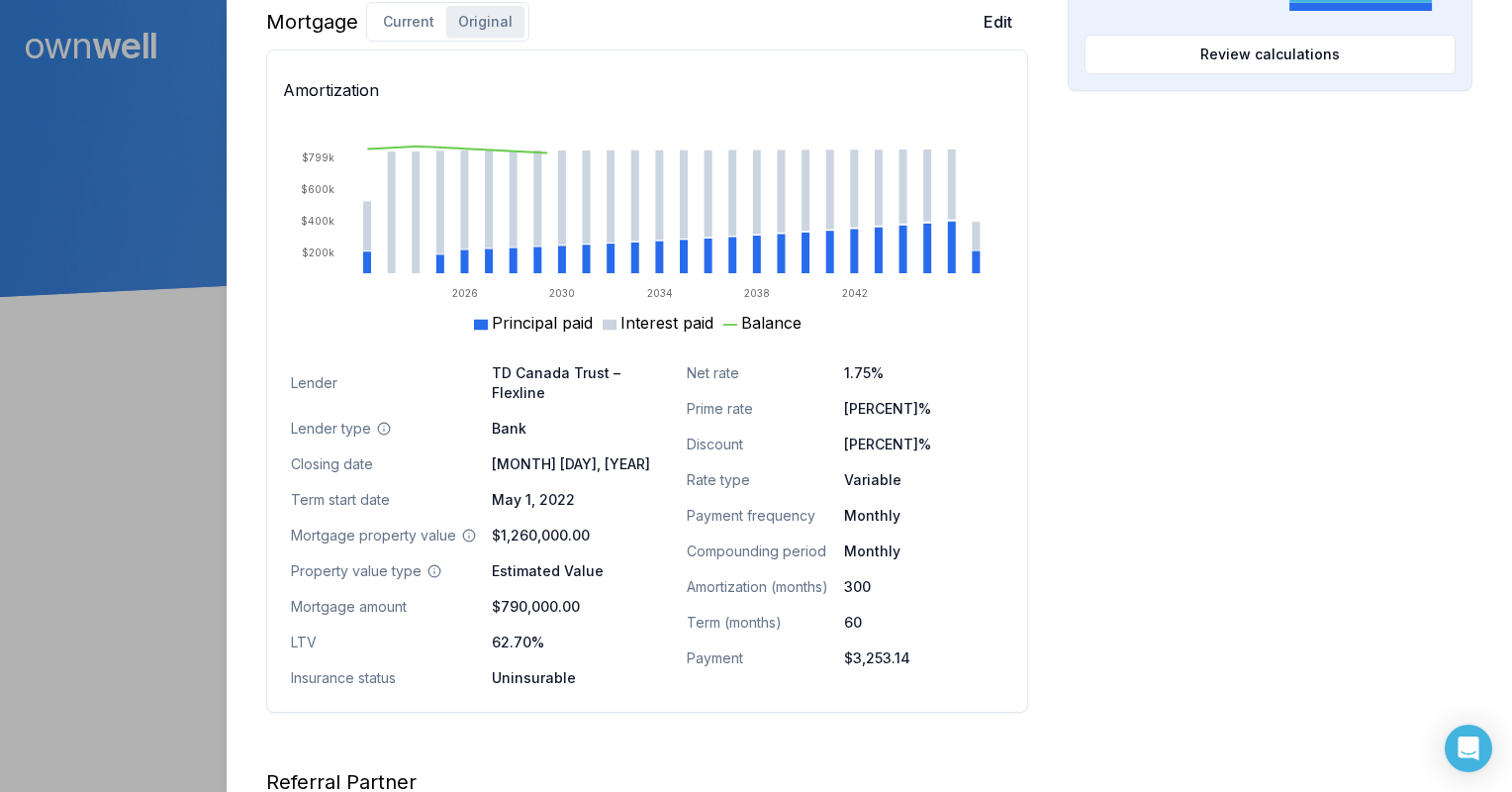 scroll, scrollTop: 1378, scrollLeft: 0, axis: vertical 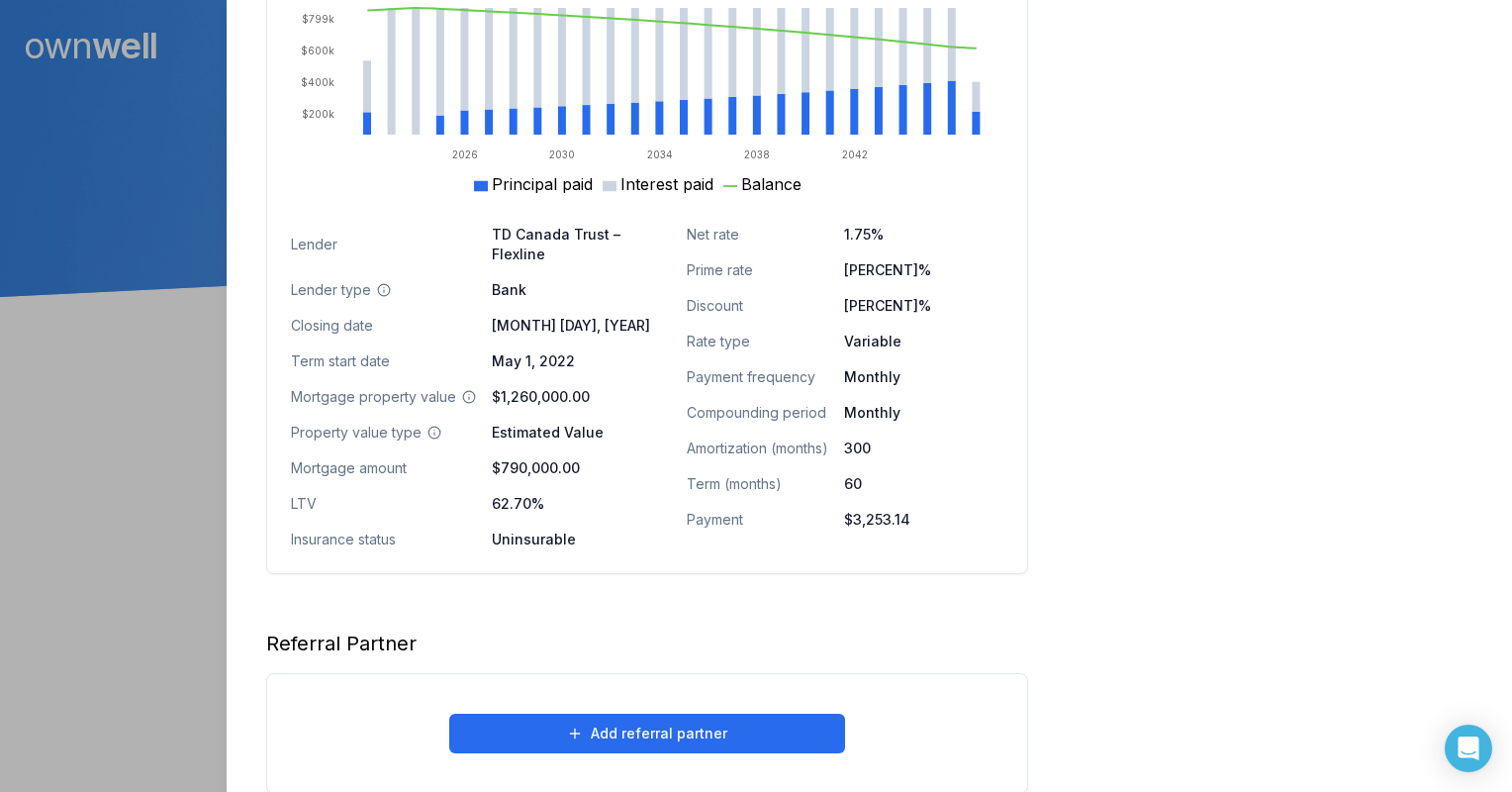 drag, startPoint x: 1353, startPoint y: 193, endPoint x: 1313, endPoint y: 226, distance: 51.855569 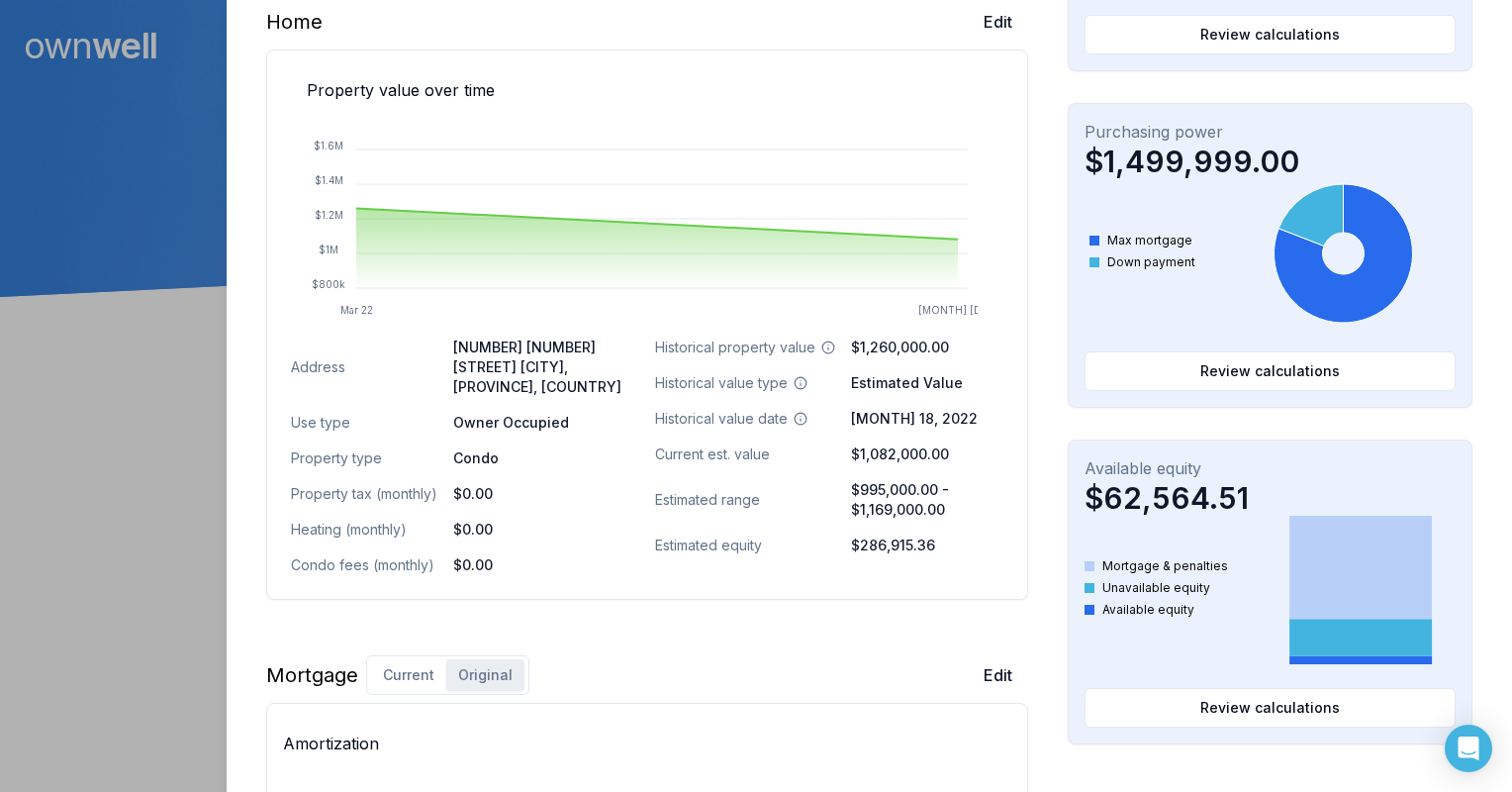 scroll, scrollTop: 0, scrollLeft: 0, axis: both 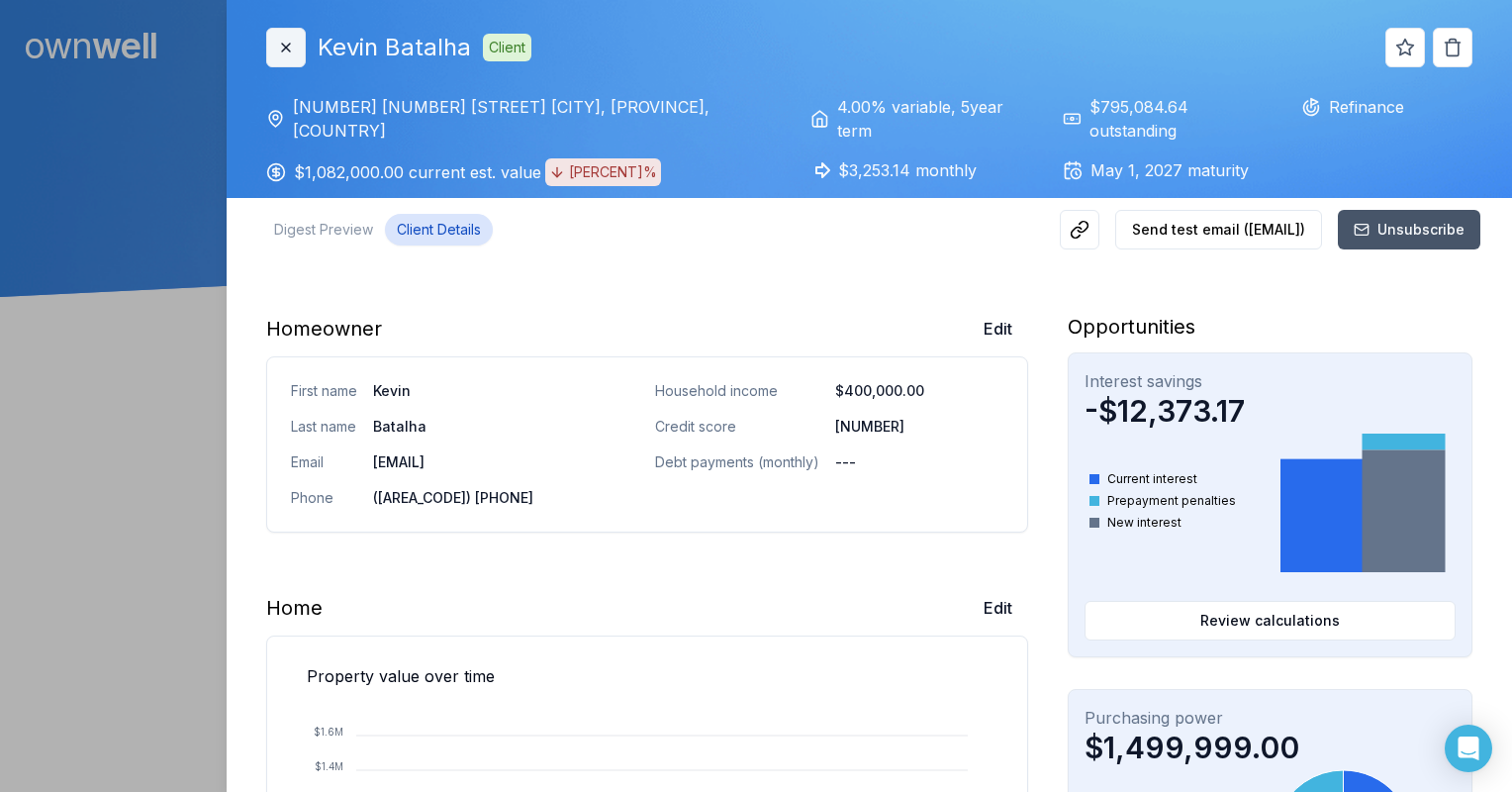 click on "Close" at bounding box center (286, 48) 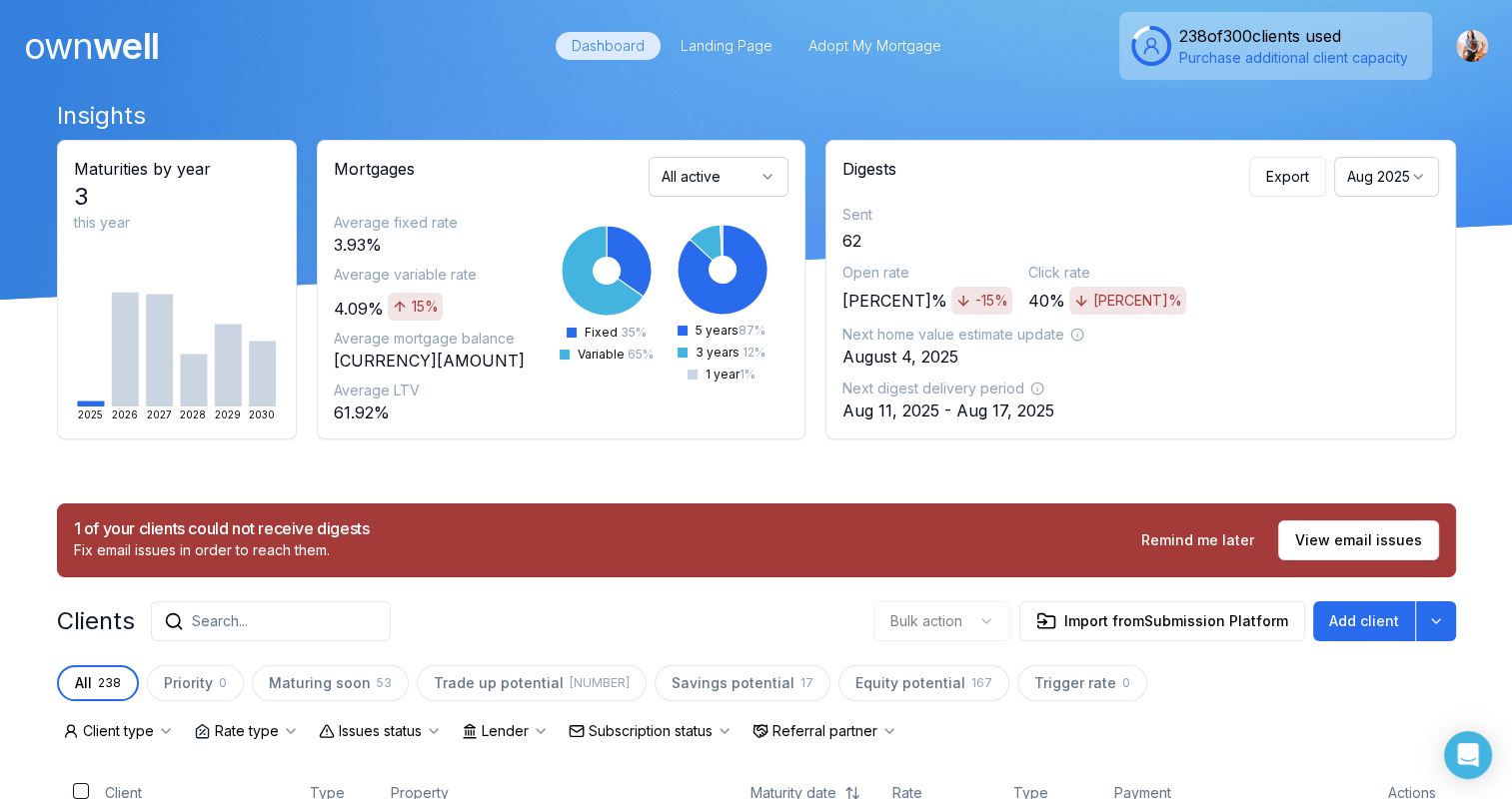 click on "Search..." at bounding box center (220, 621) 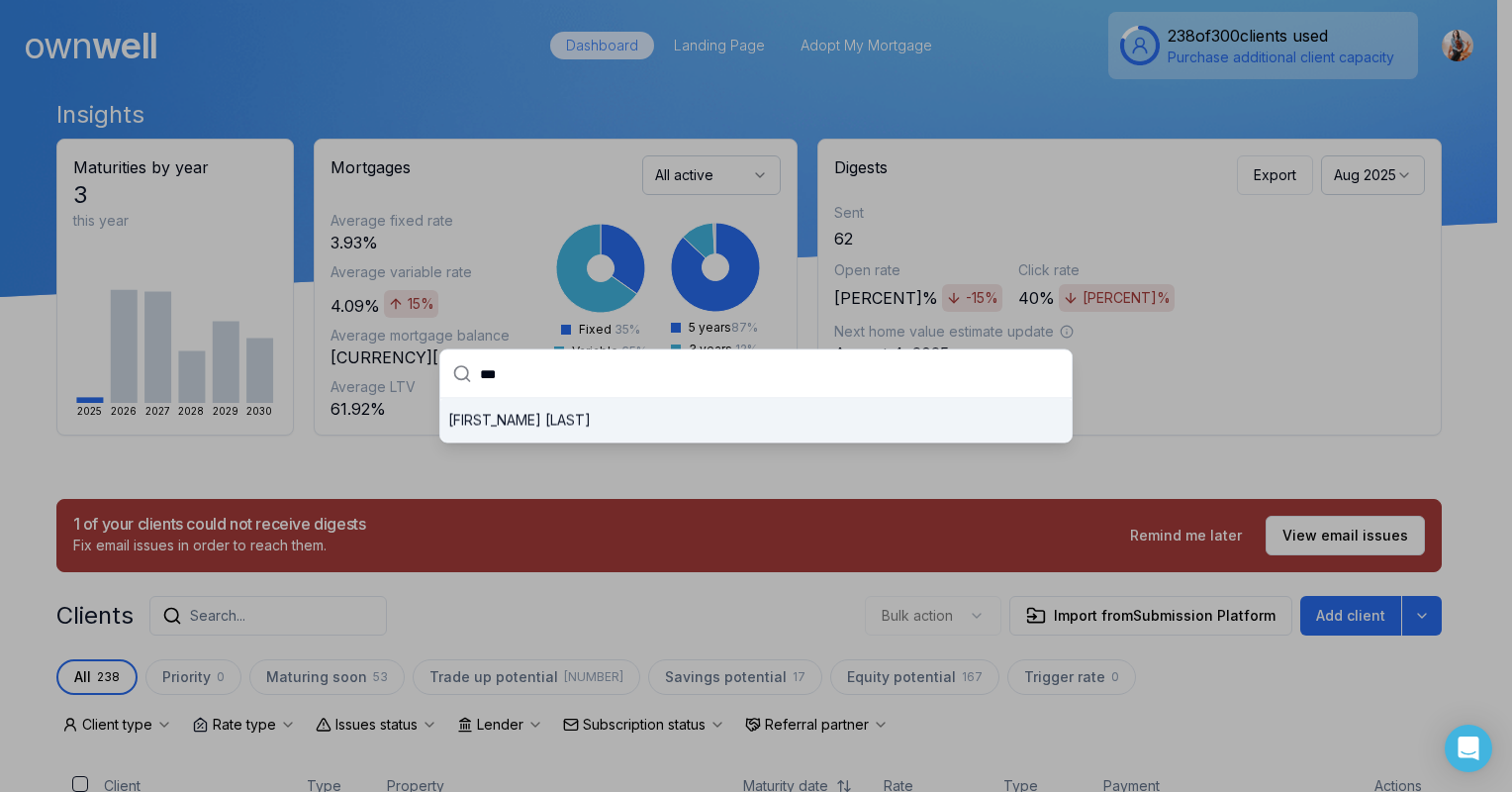 type on "***" 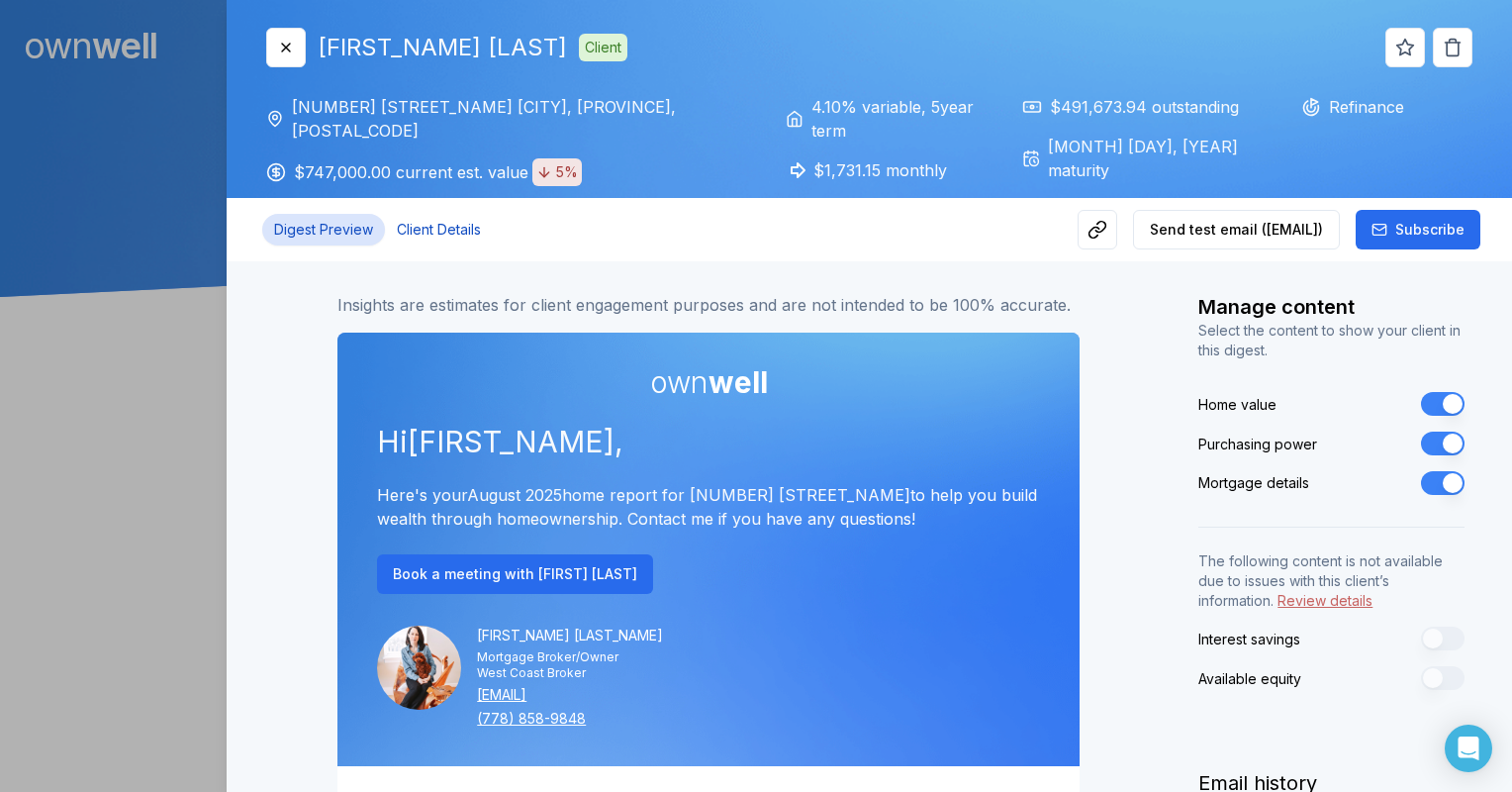 click on "Client Details" at bounding box center [438, 230] 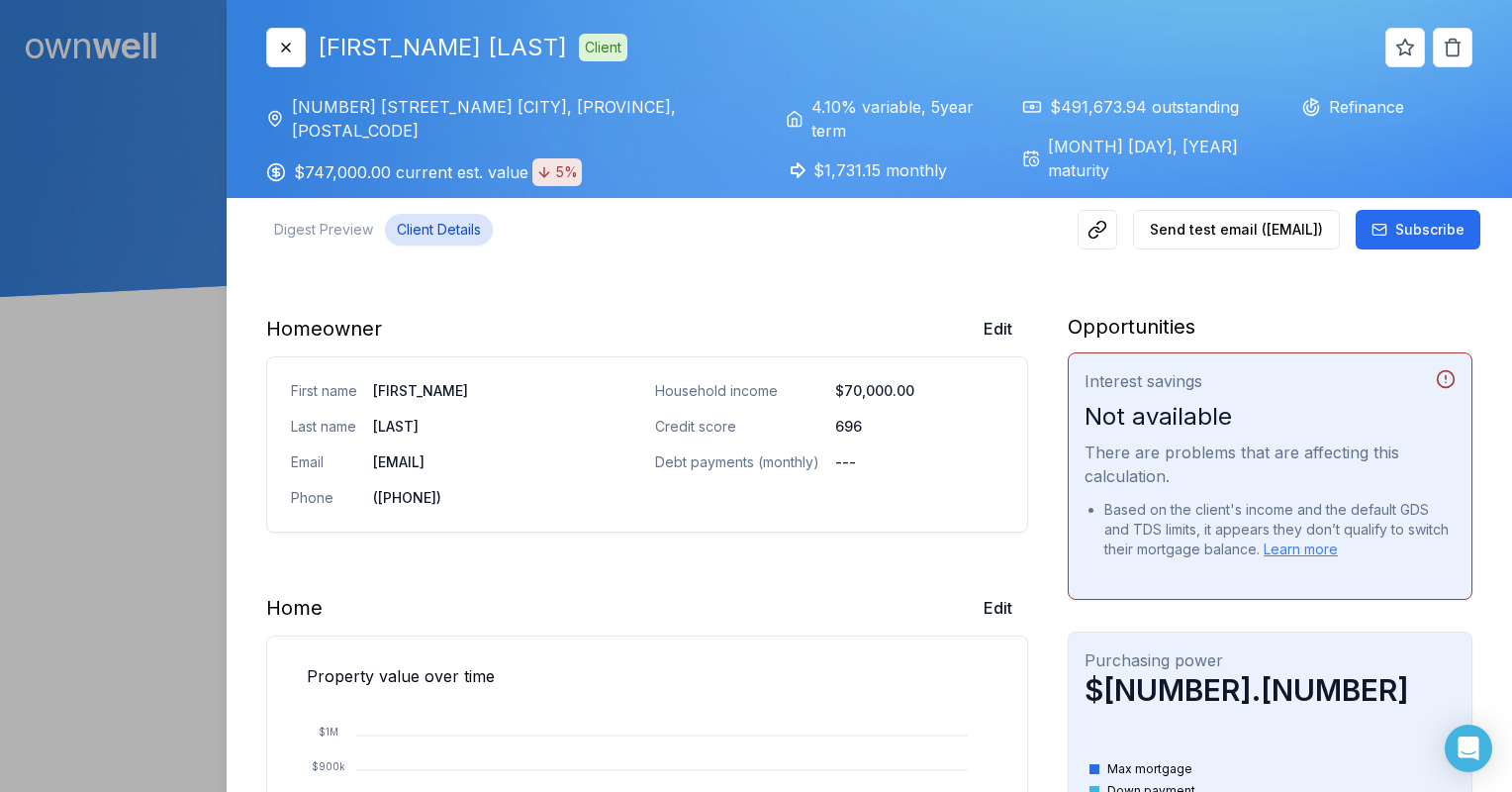 scroll, scrollTop: 1414, scrollLeft: 0, axis: vertical 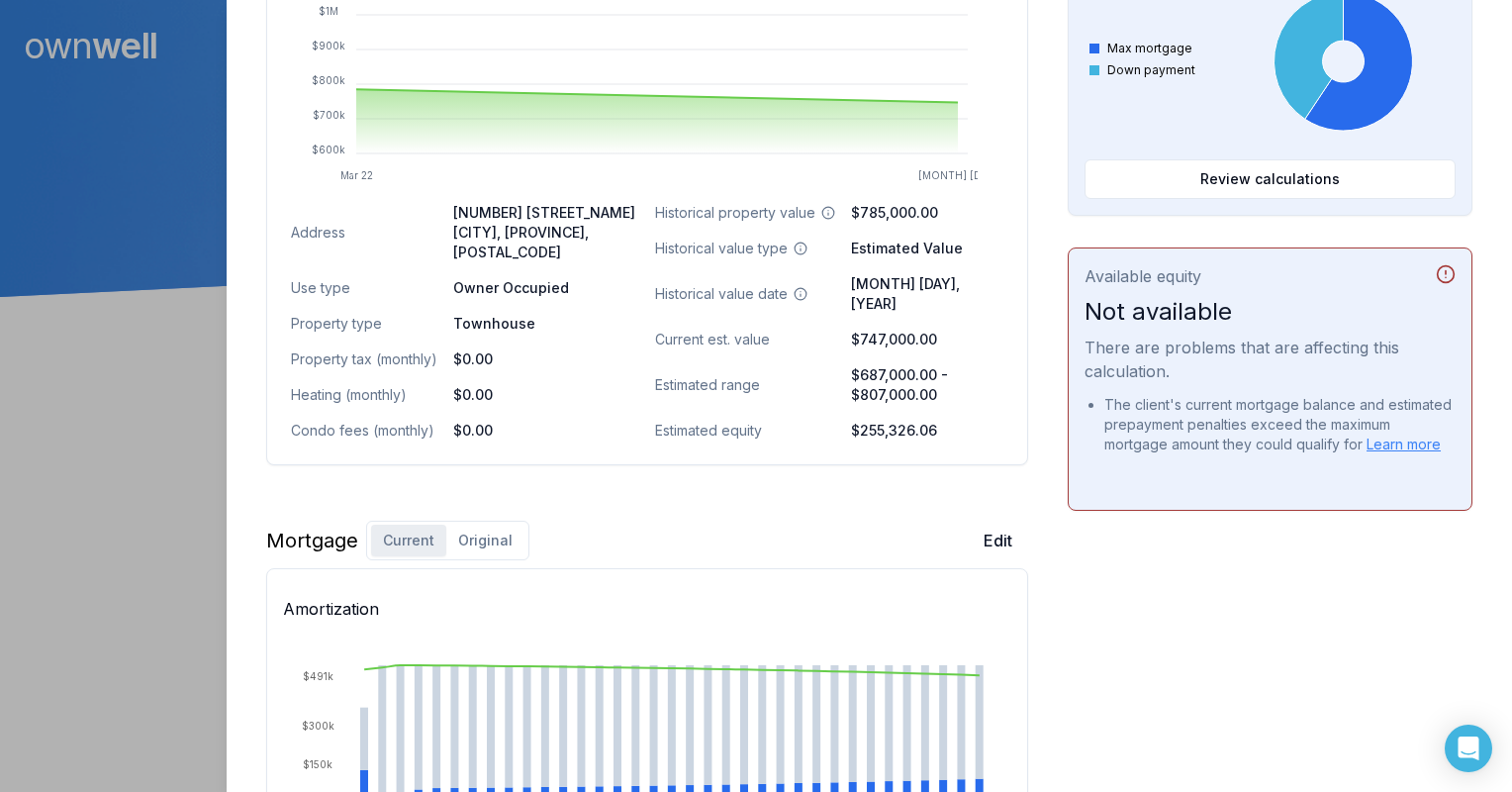 click on "Original" at bounding box center [485, 541] 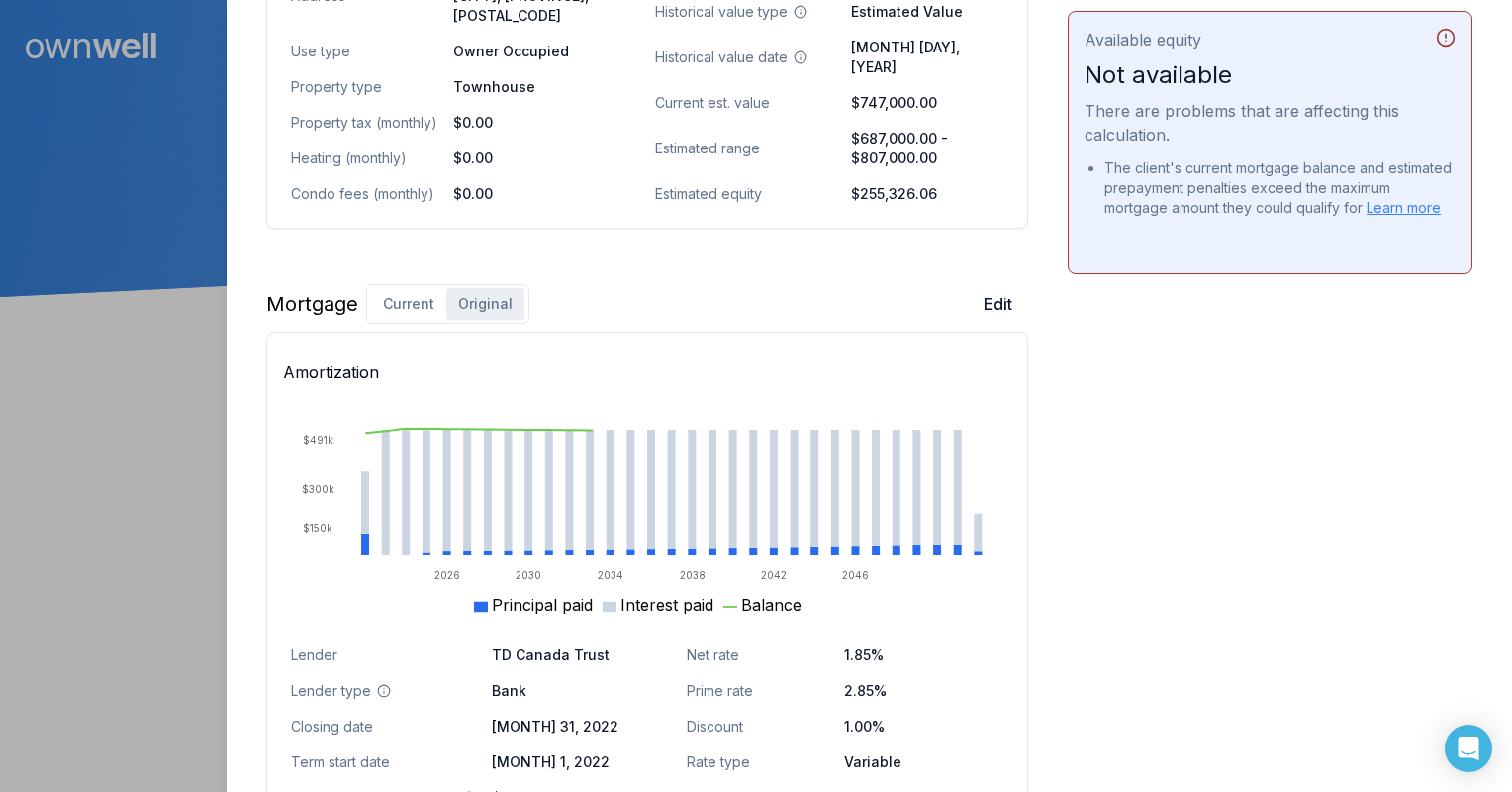 scroll, scrollTop: 1378, scrollLeft: 0, axis: vertical 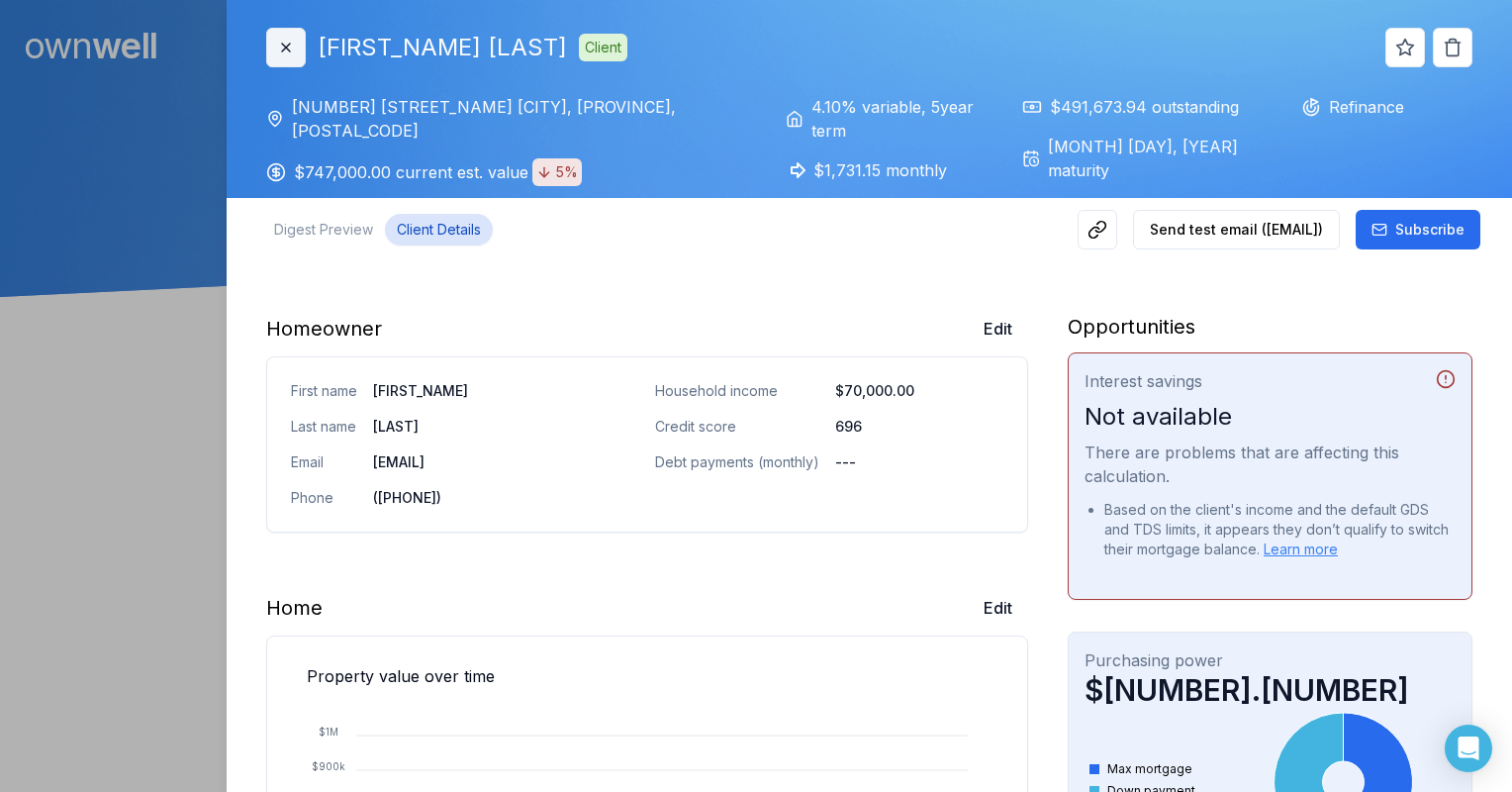 click on "Close" at bounding box center [286, 48] 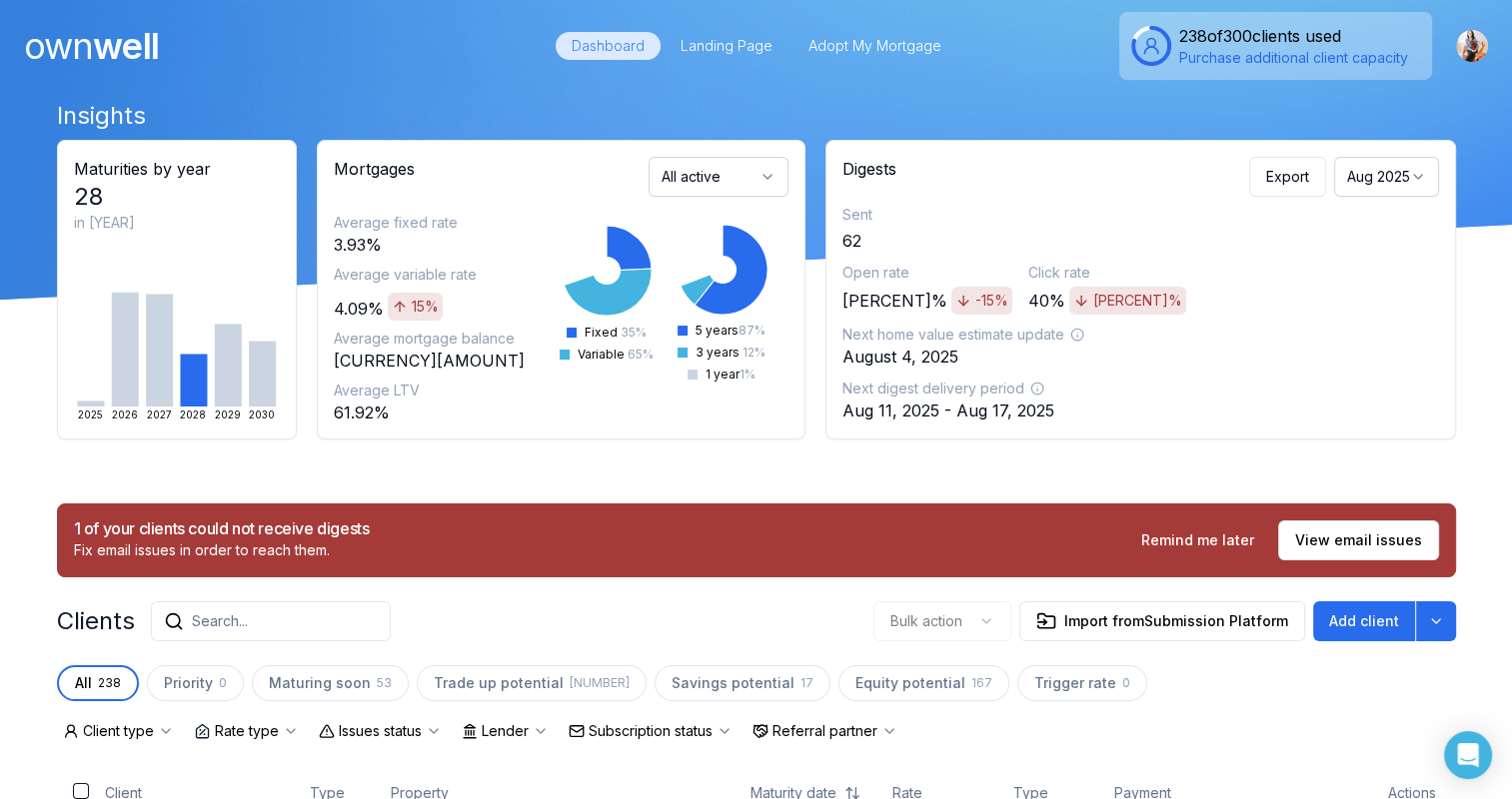 click on "Search..." at bounding box center [220, 621] 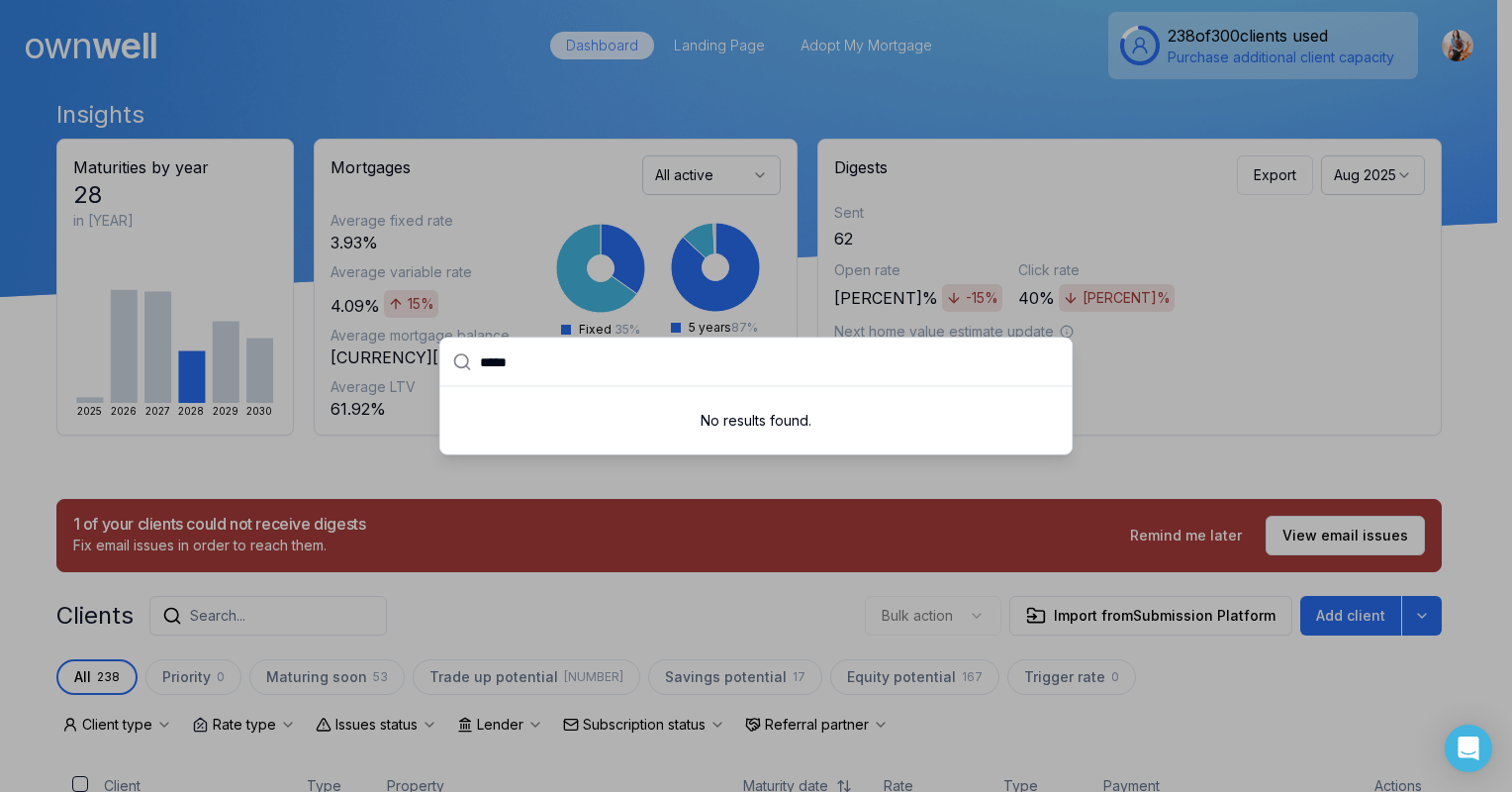 drag, startPoint x: 589, startPoint y: 354, endPoint x: 0, endPoint y: 262, distance: 596.1418 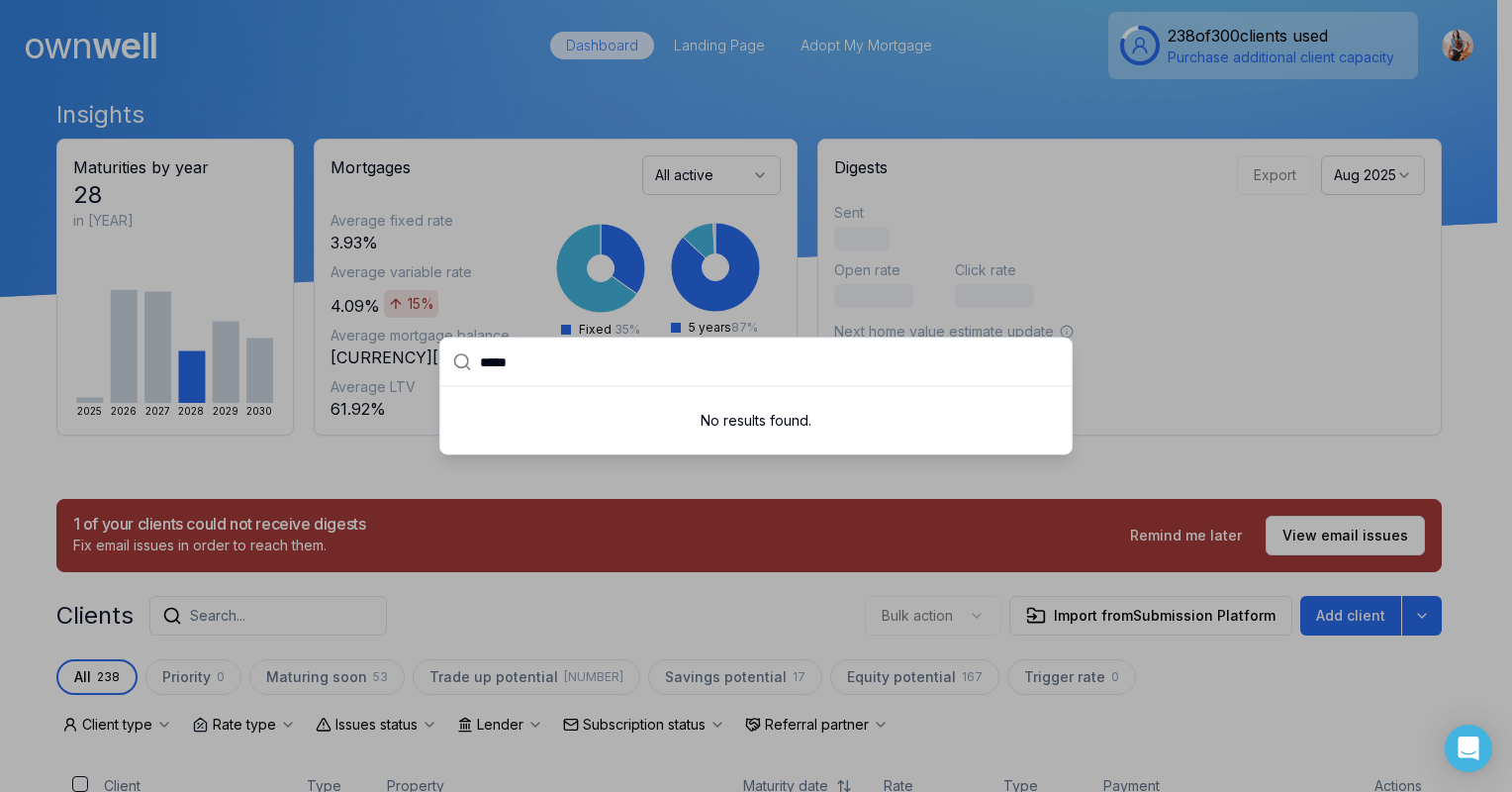 click at bounding box center (756, 396) 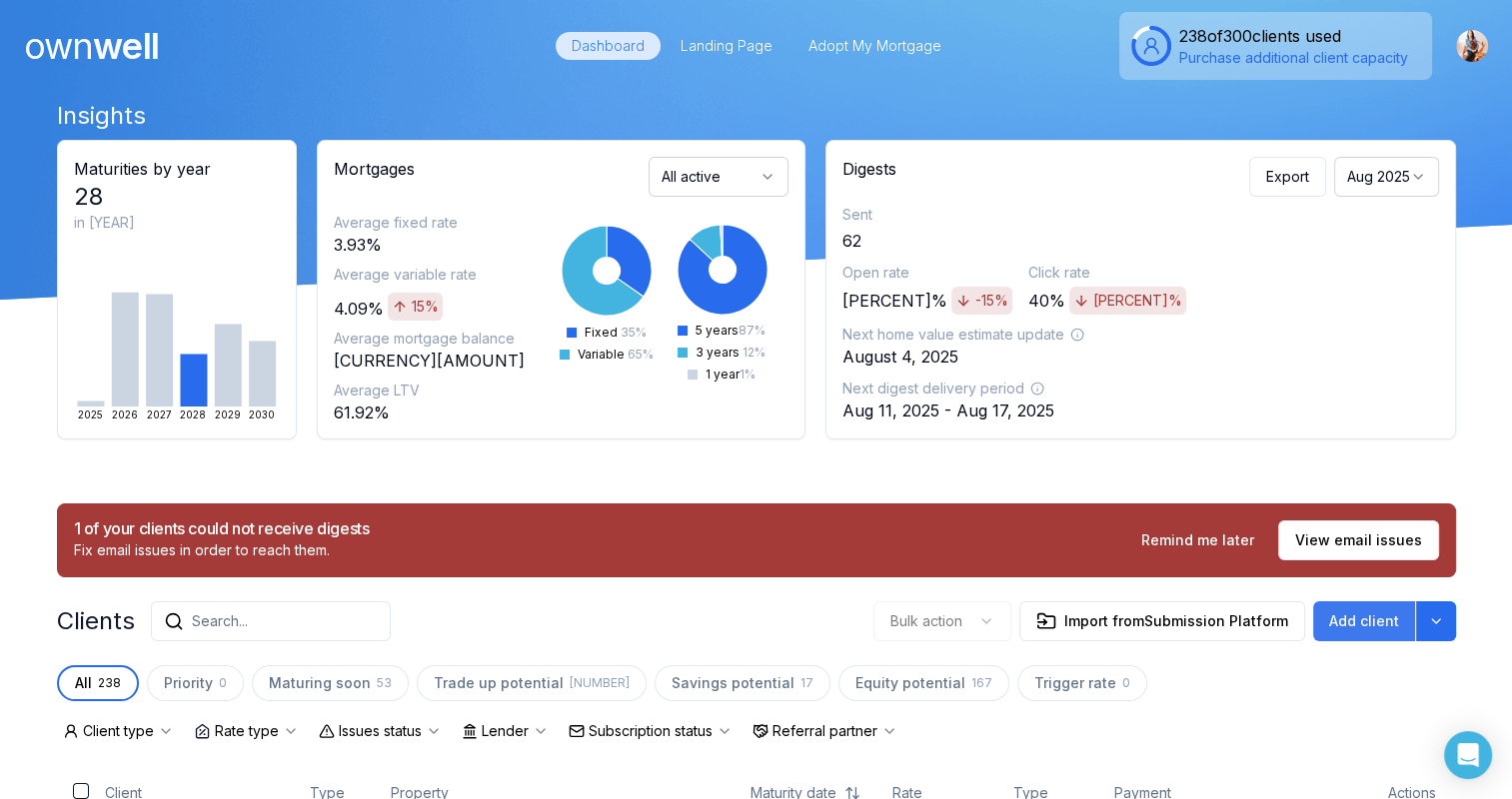 click on "Add client" at bounding box center [1364, 621] 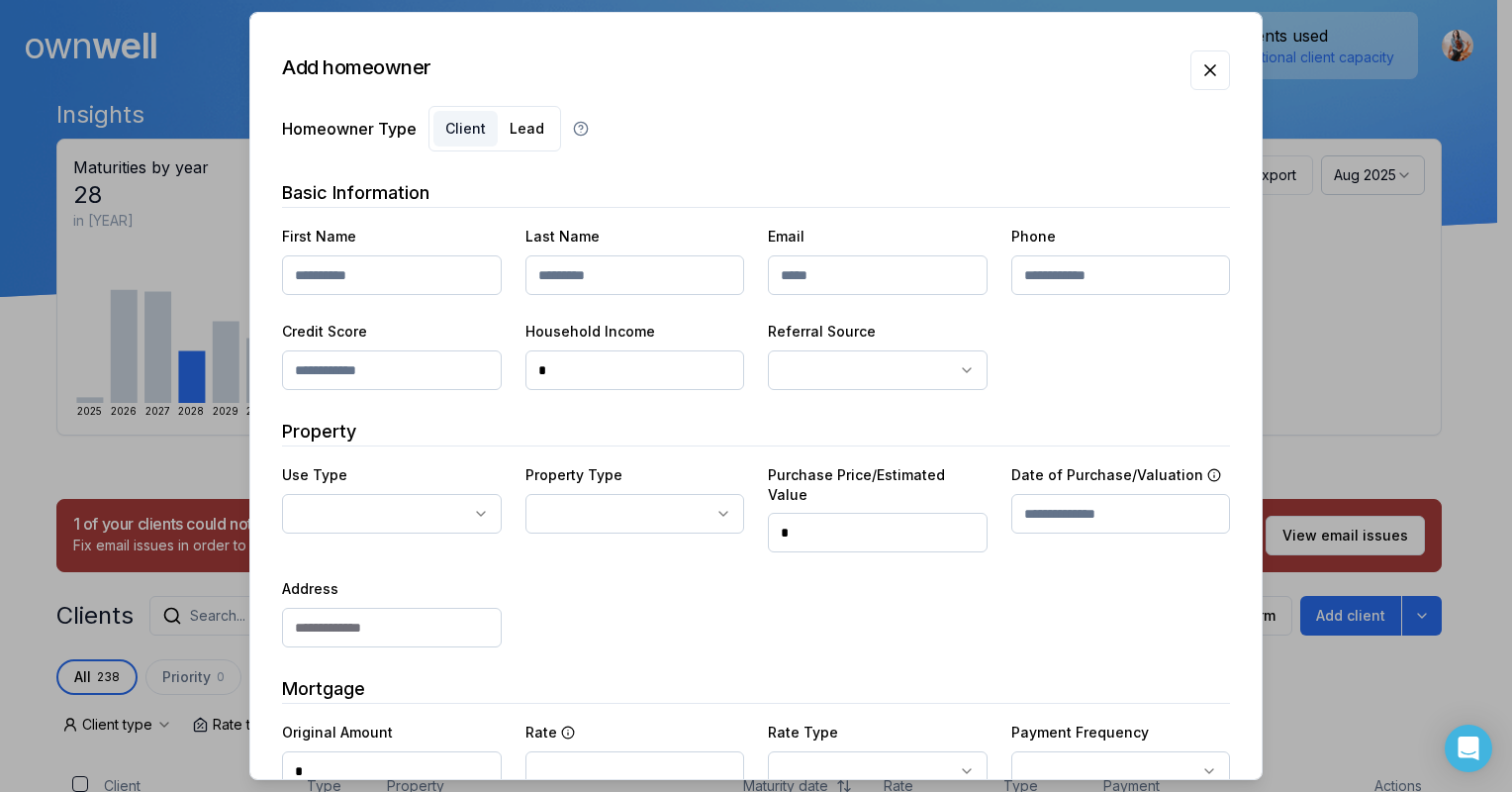 click at bounding box center [392, 275] 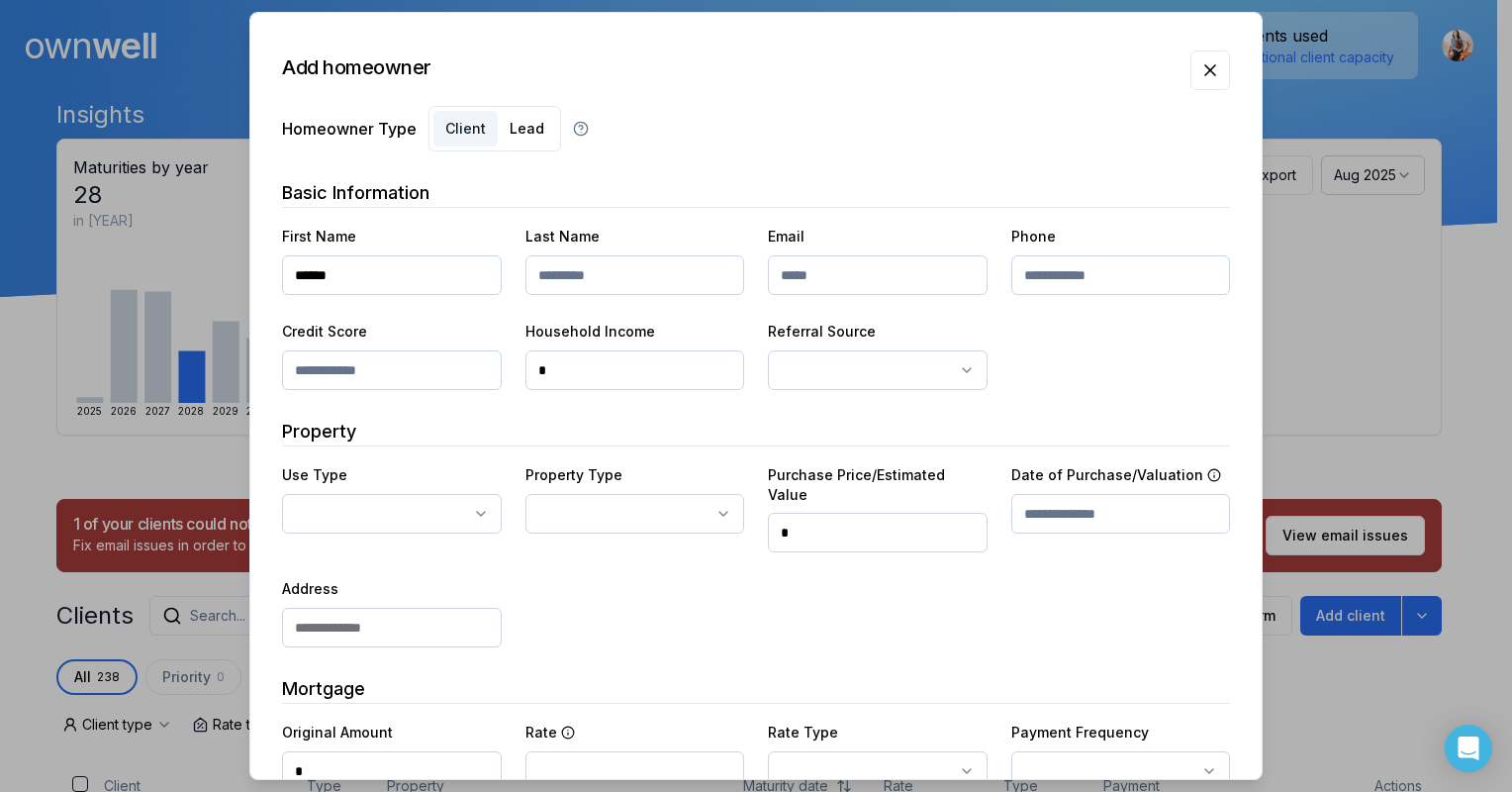 type on "*****" 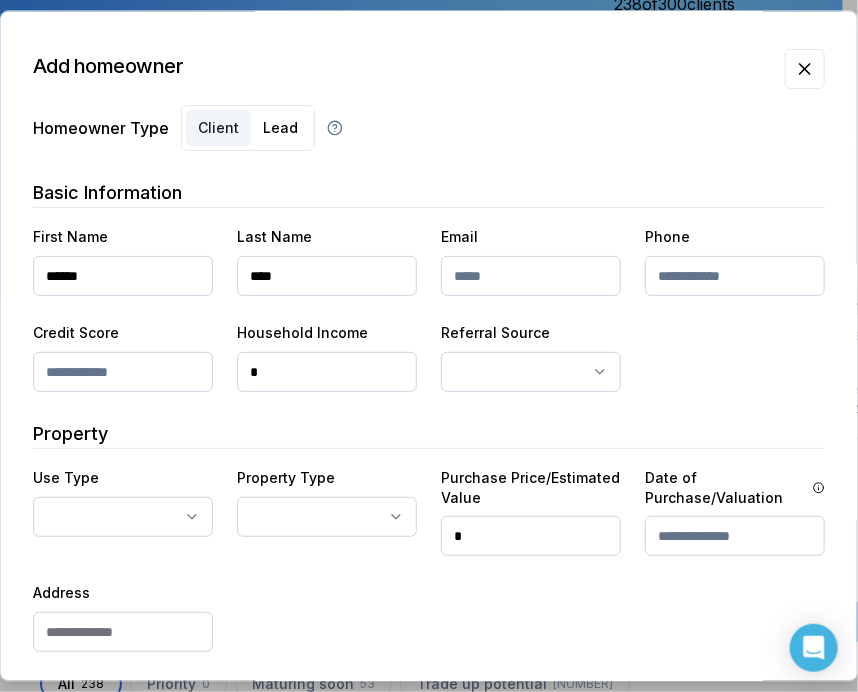 type on "****" 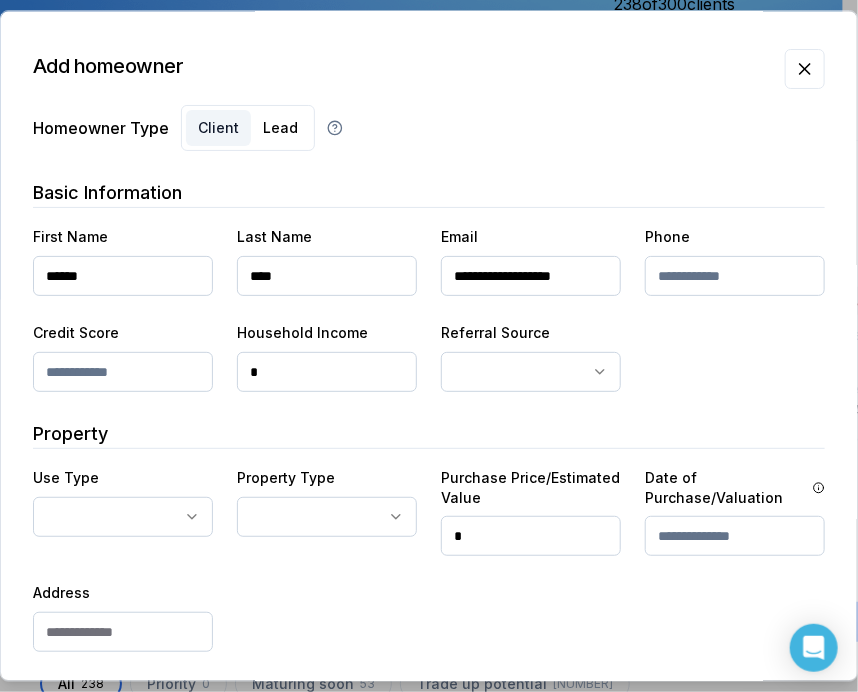 type on "**********" 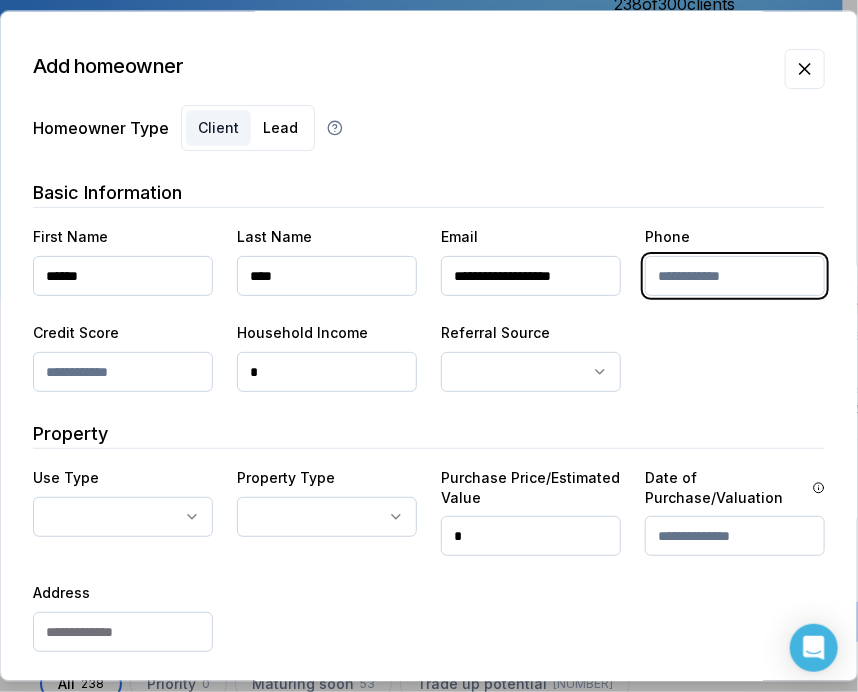click at bounding box center (735, 276) 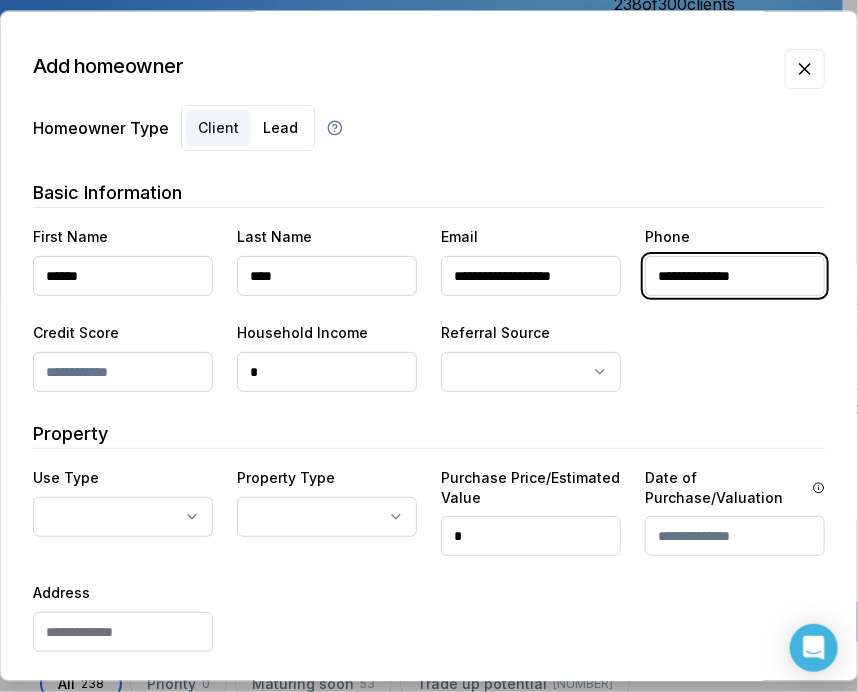 type on "**********" 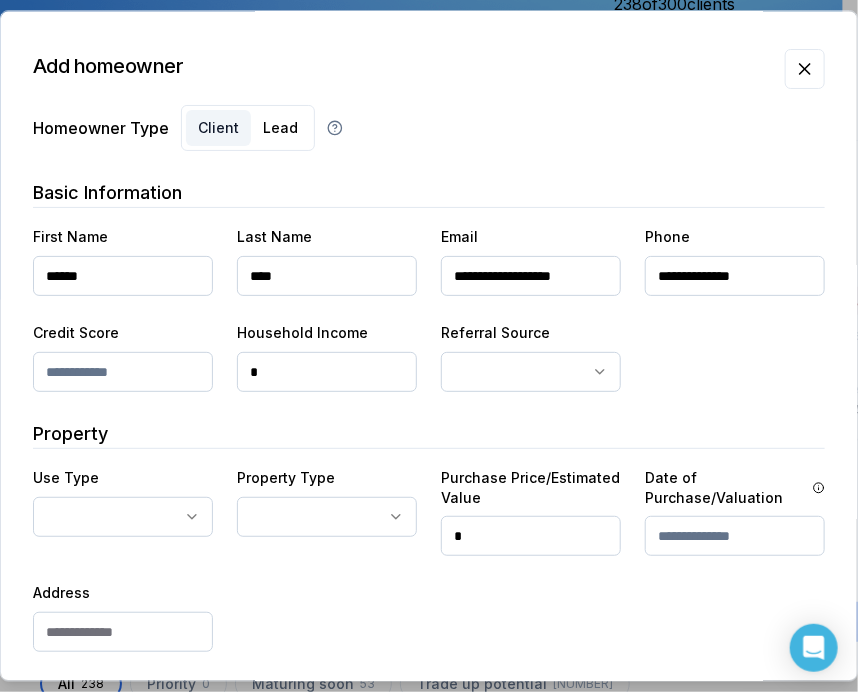 click on "**********" at bounding box center (429, 581) 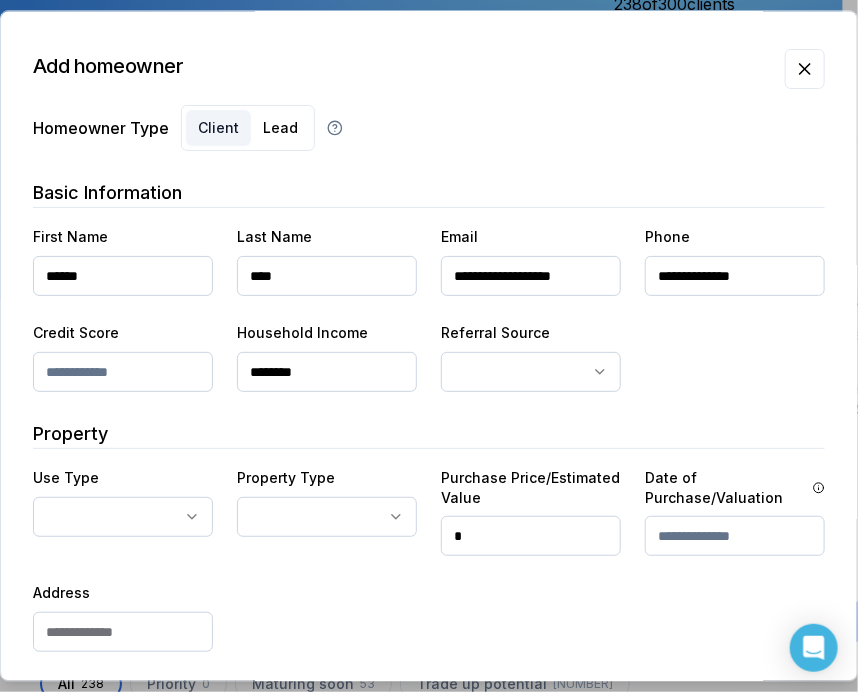 type on "********" 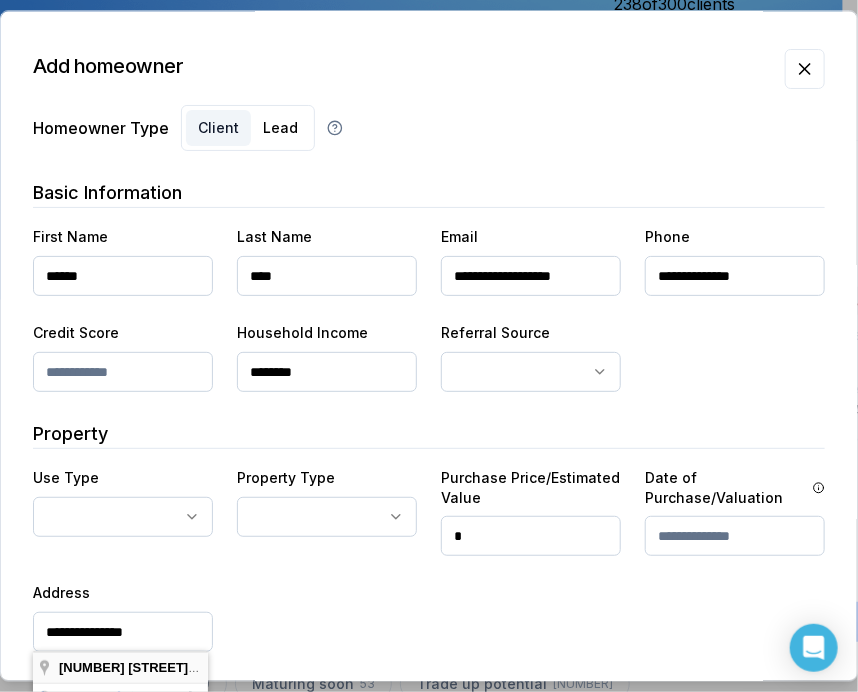 type on "**********" 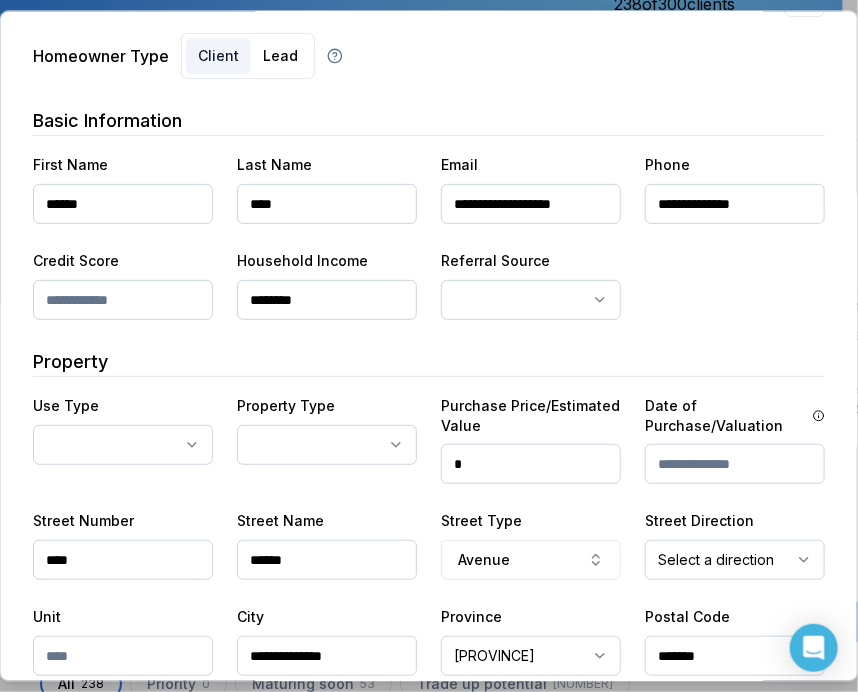 scroll, scrollTop: 100, scrollLeft: 0, axis: vertical 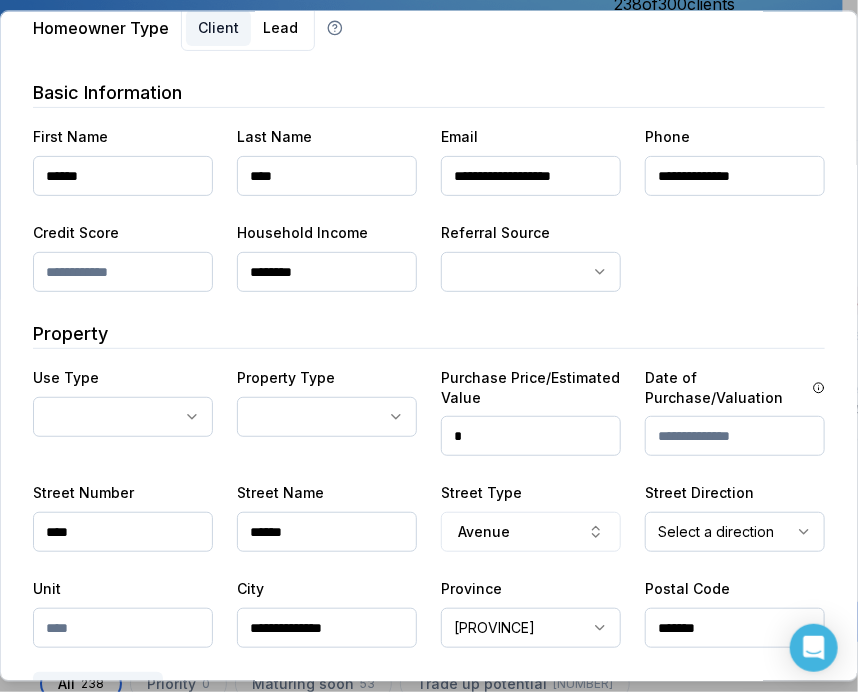 click at bounding box center (123, 628) 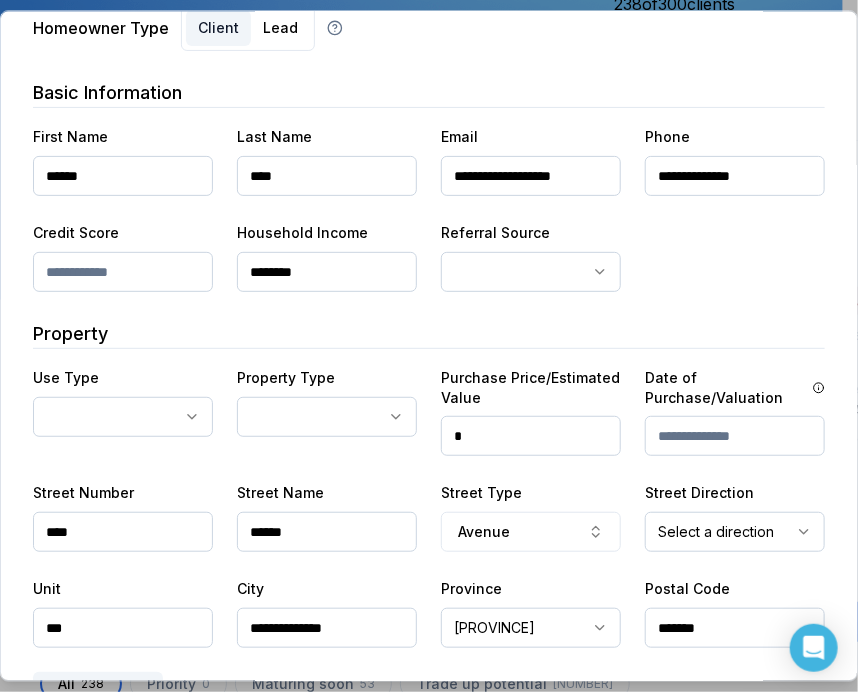 type on "***" 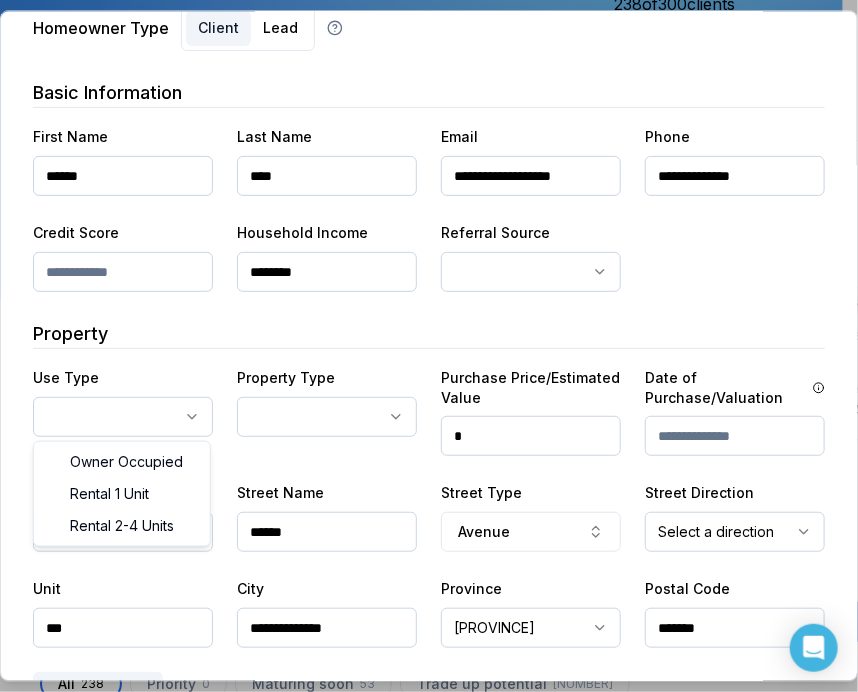 select on "**********" 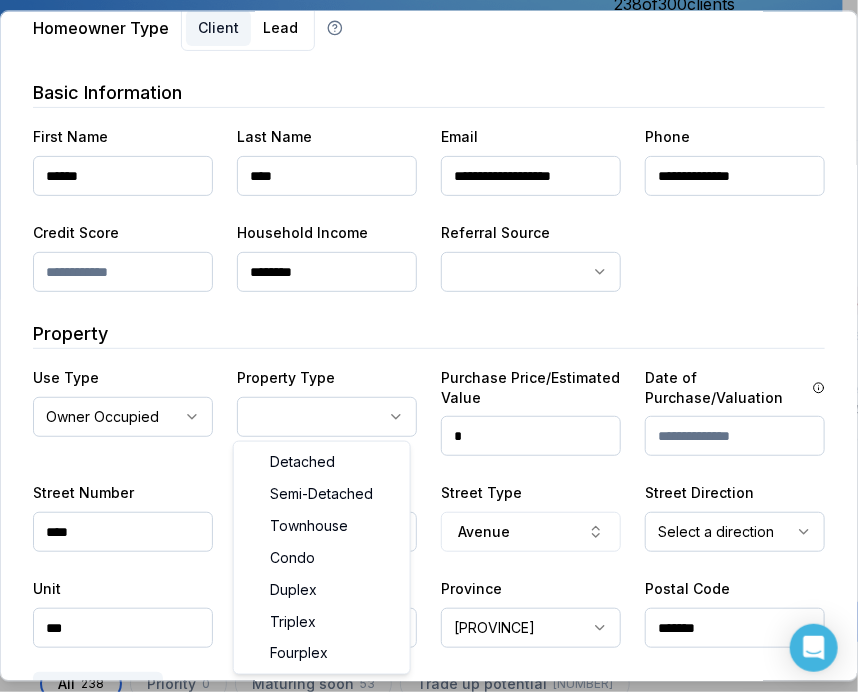 click on "Aug [YEAR]" at bounding box center (421, 150) 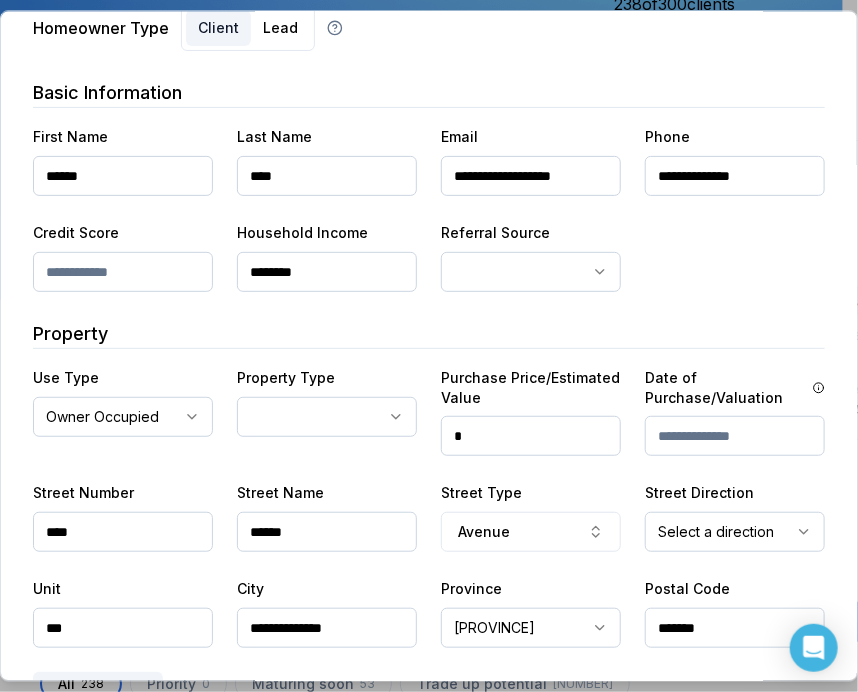 click on "Property" at bounding box center [429, 334] 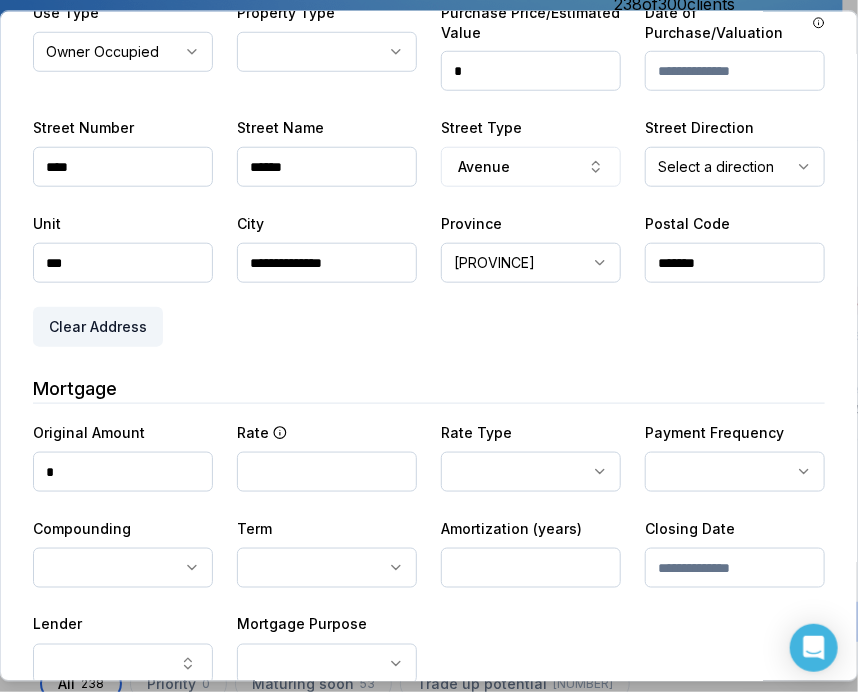 scroll, scrollTop: 500, scrollLeft: 0, axis: vertical 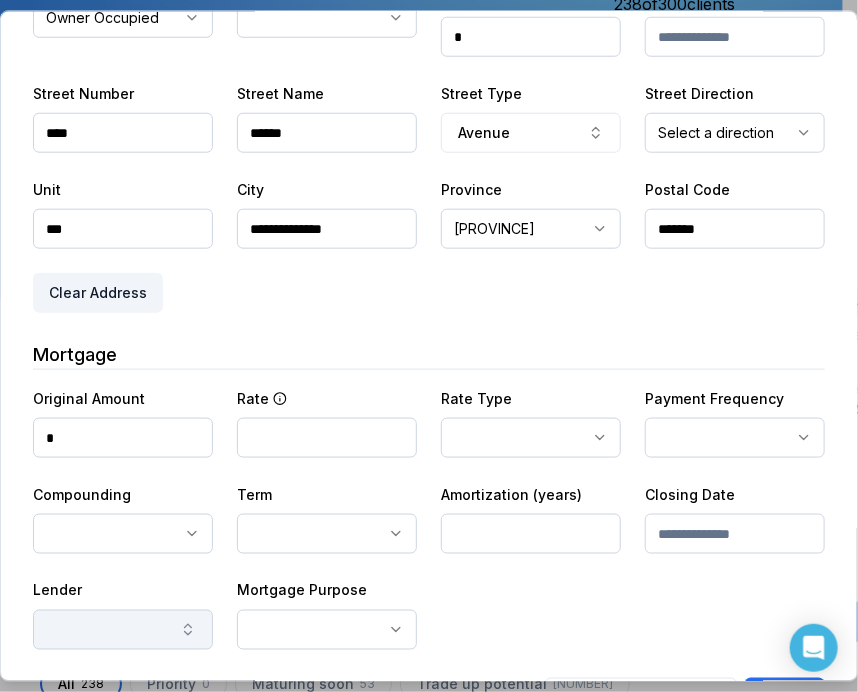 click at bounding box center [123, 629] 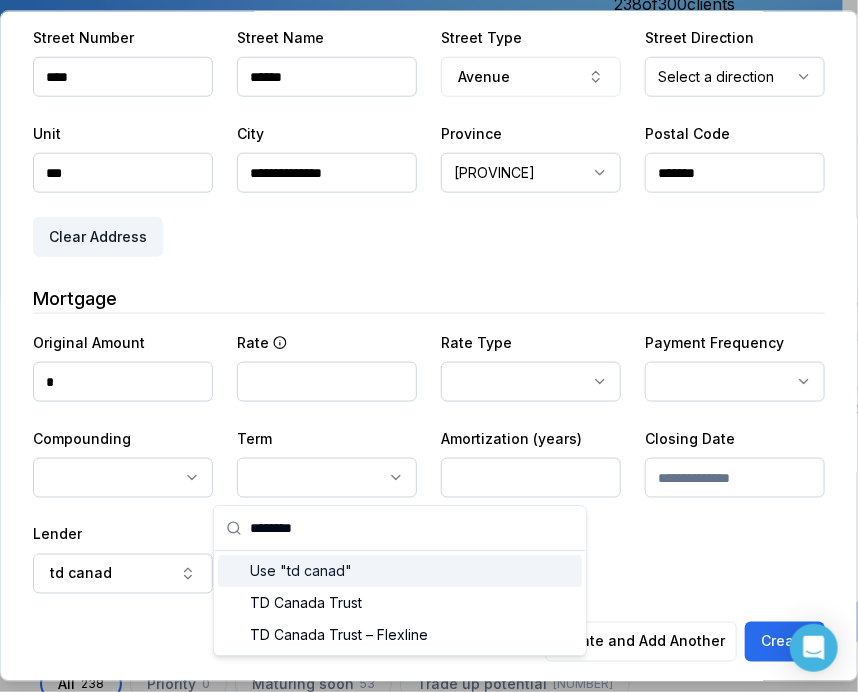 scroll, scrollTop: 567, scrollLeft: 0, axis: vertical 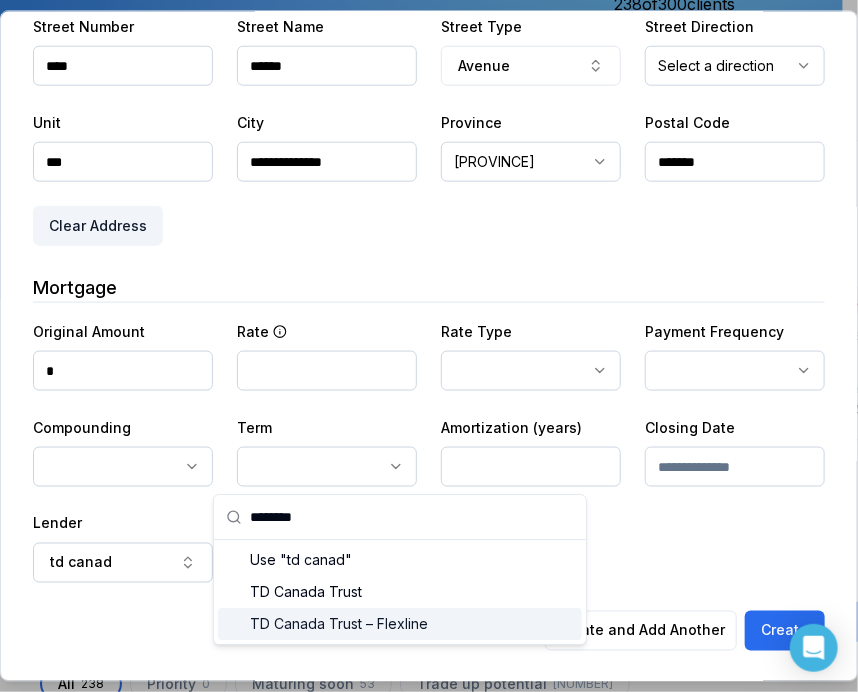 click on "TD Canada Trust – Flexline" at bounding box center (400, 624) 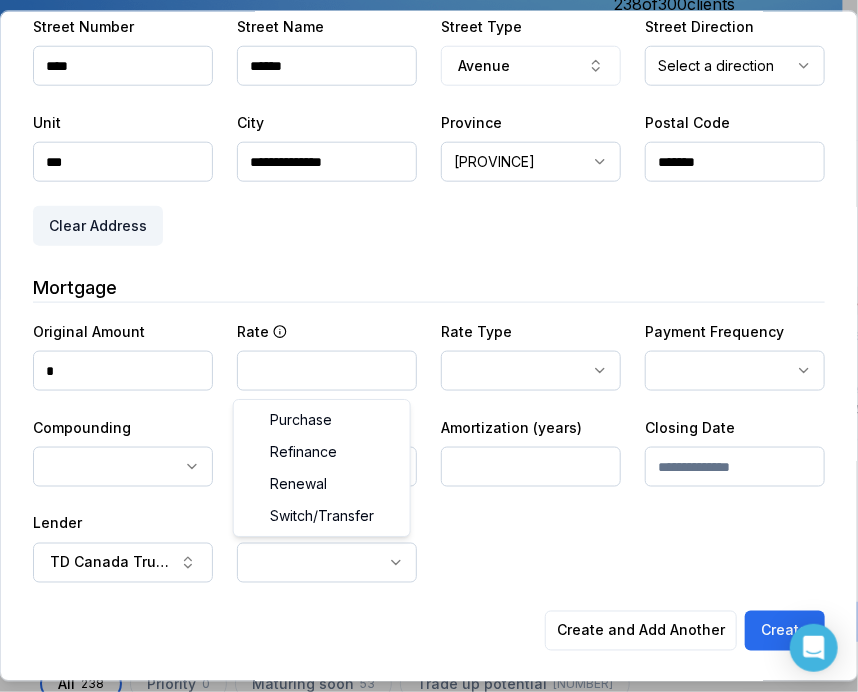 click on "Aug [YEAR]" at bounding box center (421, 150) 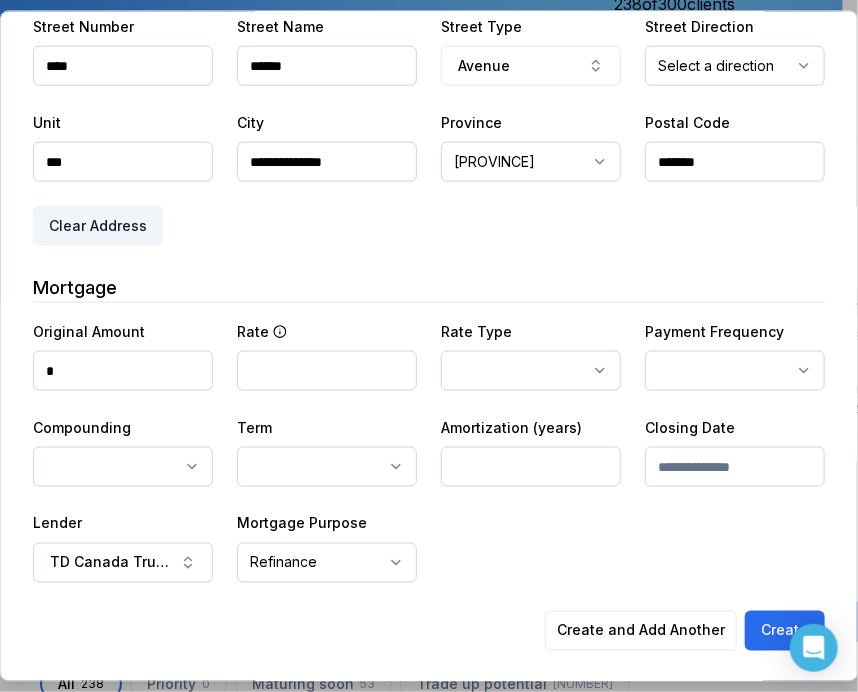 click on "*" at bounding box center (123, 370) 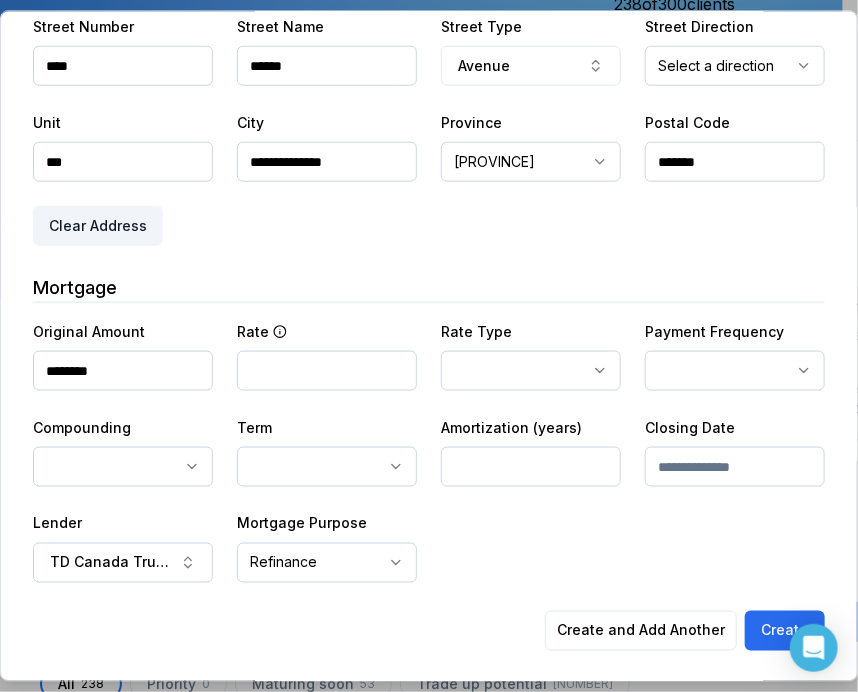type on "********" 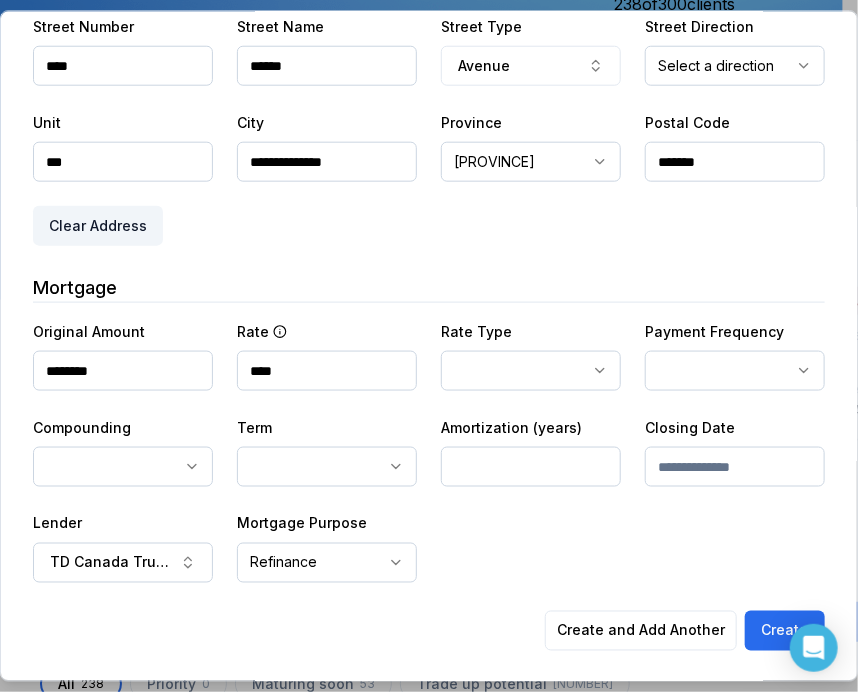 type on "****" 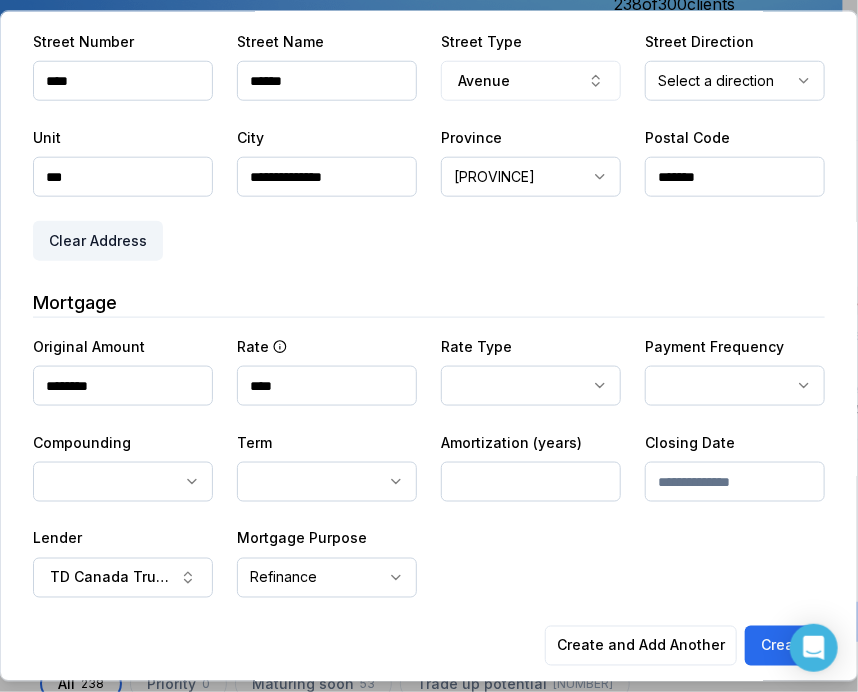 scroll, scrollTop: 567, scrollLeft: 0, axis: vertical 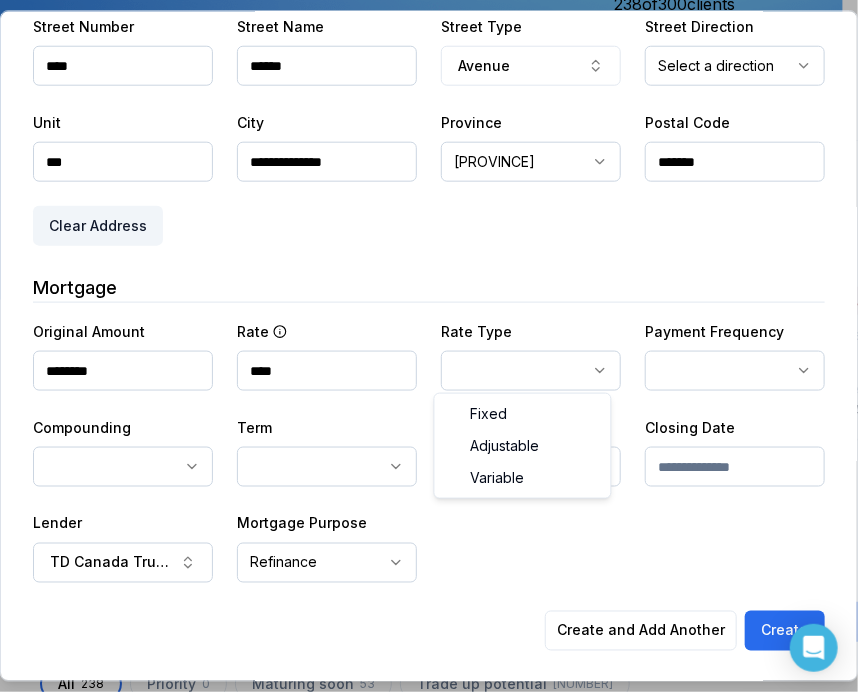 click on "Aug [YEAR]" at bounding box center [421, 150] 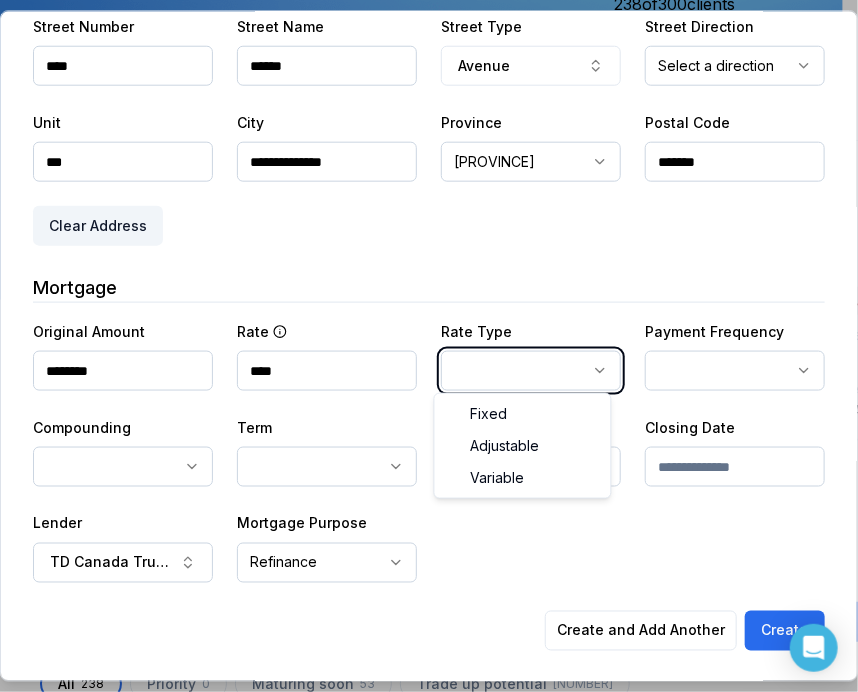 click on "Aug [YEAR]" at bounding box center (421, 150) 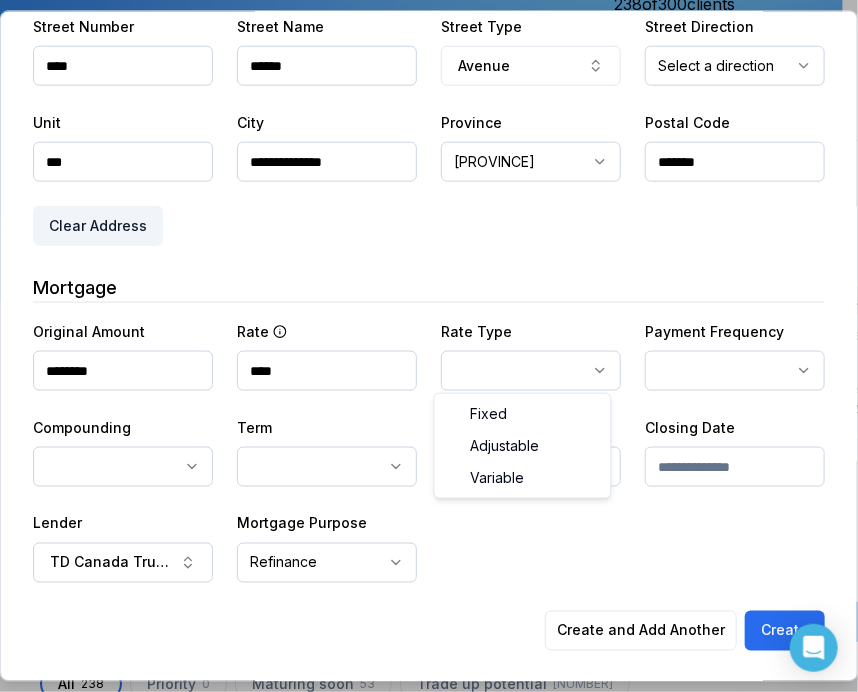 click on "Aug [YEAR]" at bounding box center (421, 150) 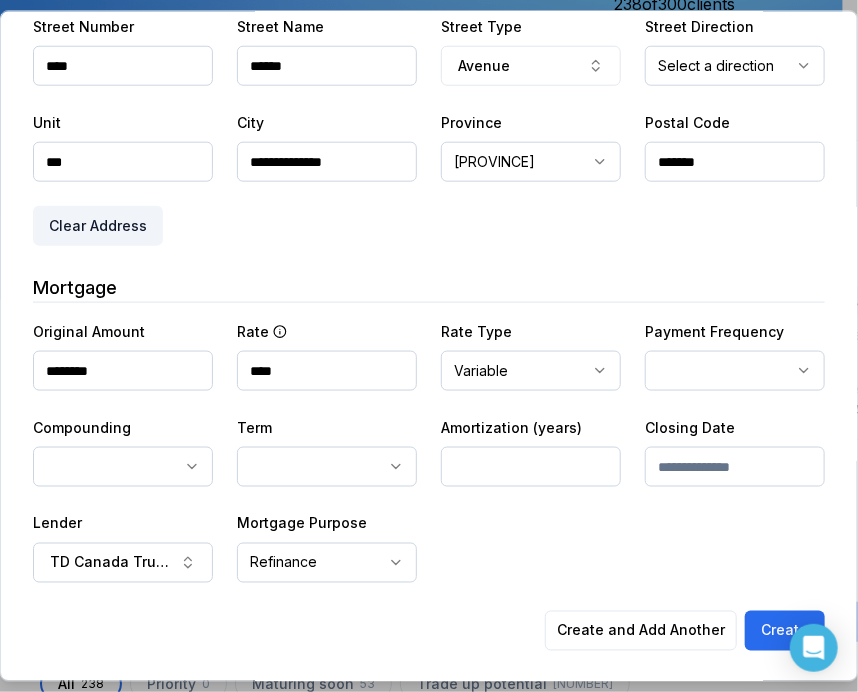 click on "Aug [YEAR]" at bounding box center (421, 150) 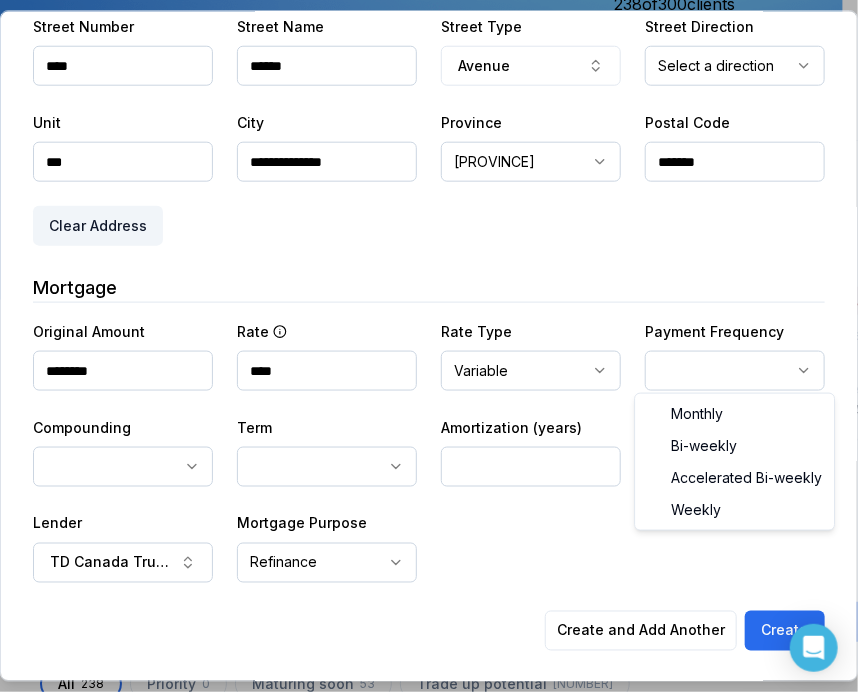 select on "*******" 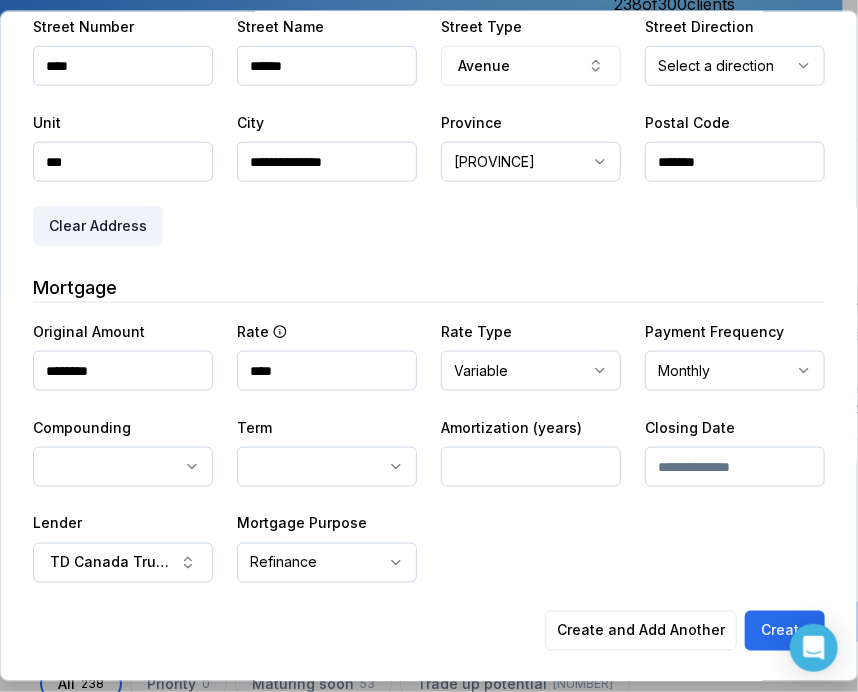 click on "Aug [YEAR]" at bounding box center (421, 150) 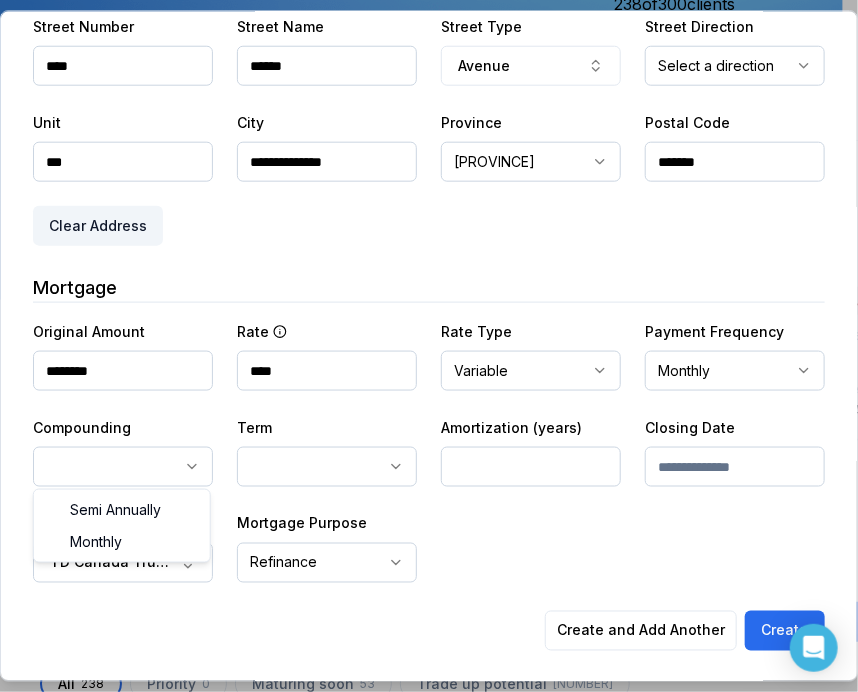 select on "*******" 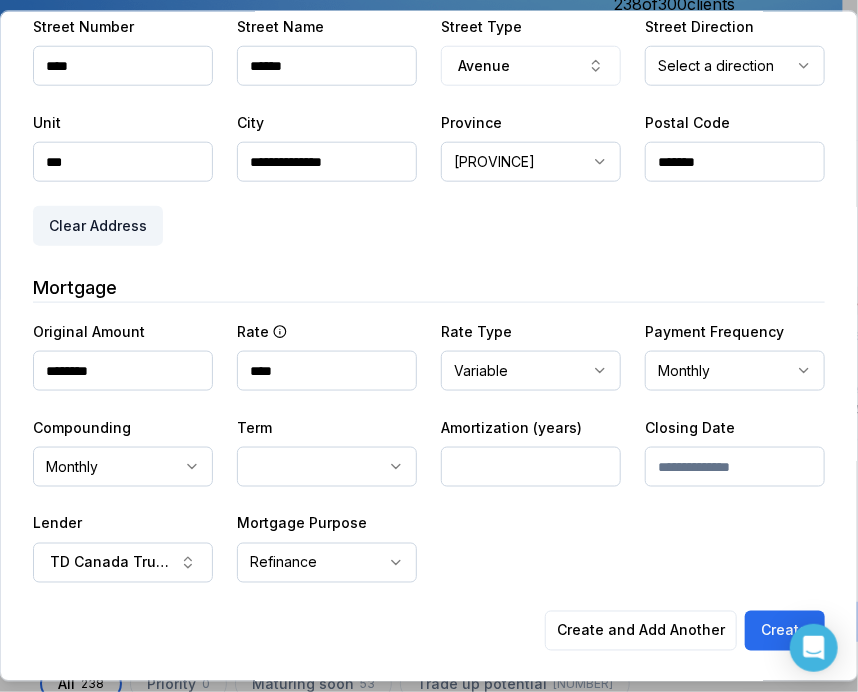click on "Aug [YEAR]" at bounding box center (421, 150) 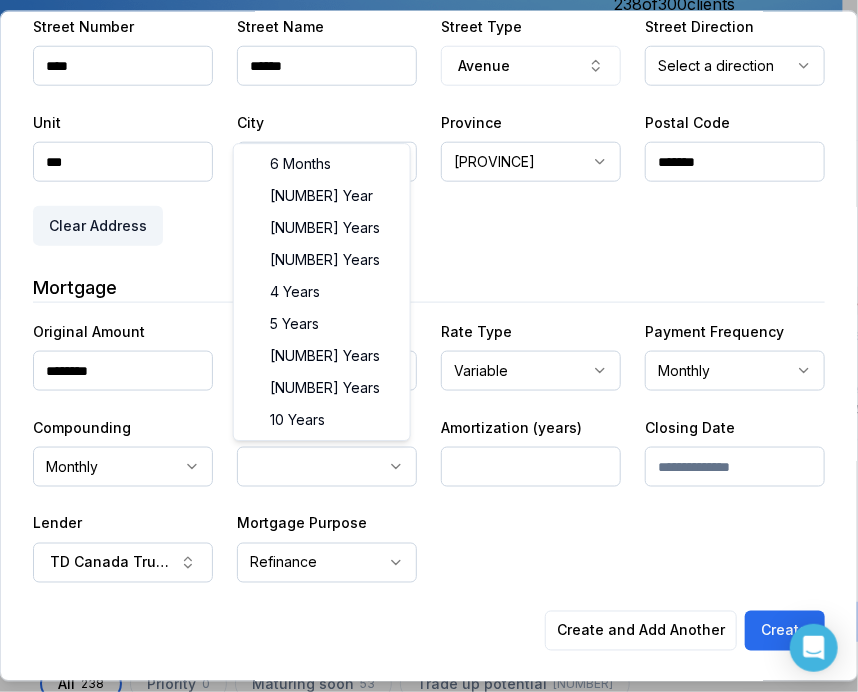 select on "**" 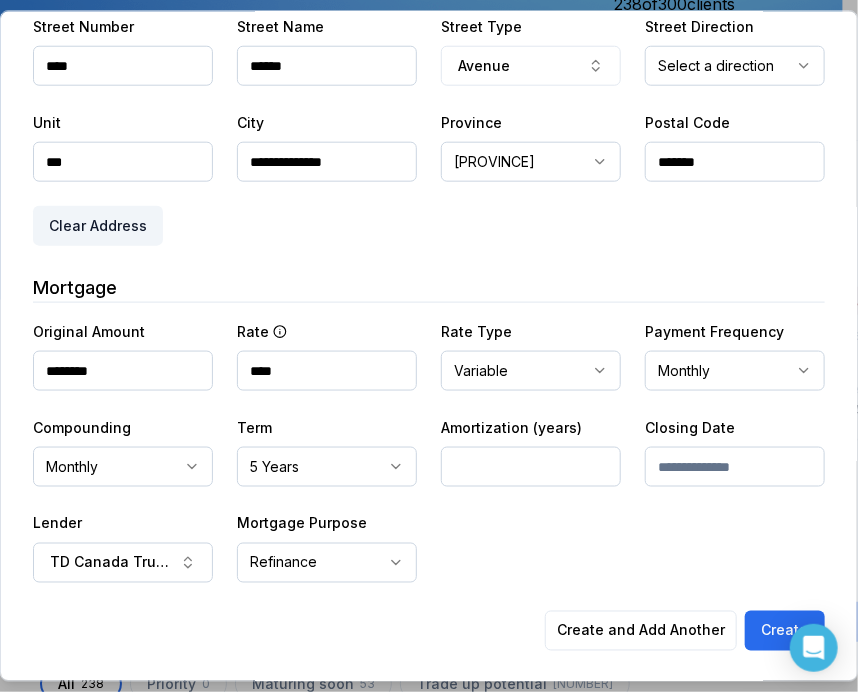 click on "**********" at bounding box center (429, 450) 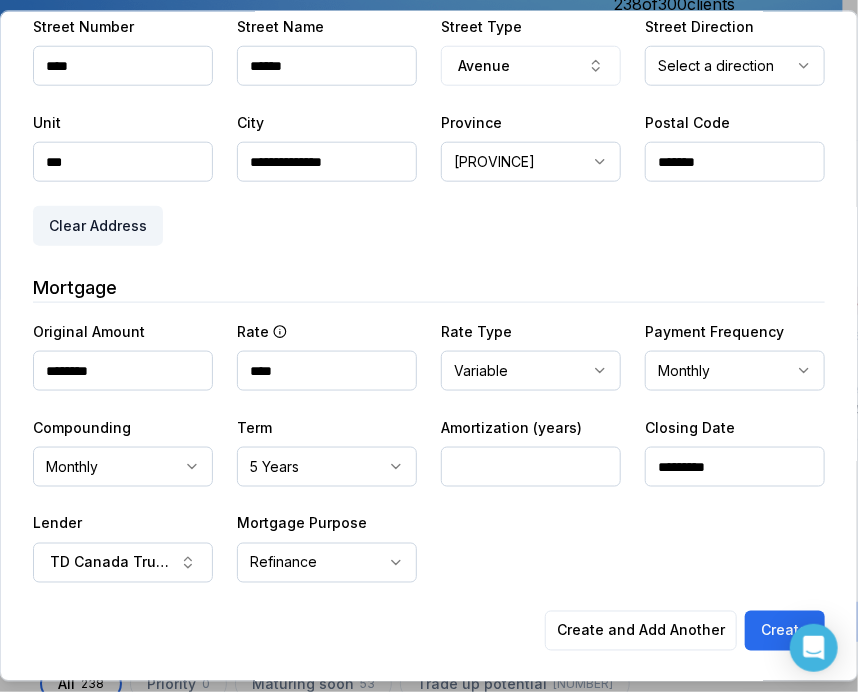 type on "*********" 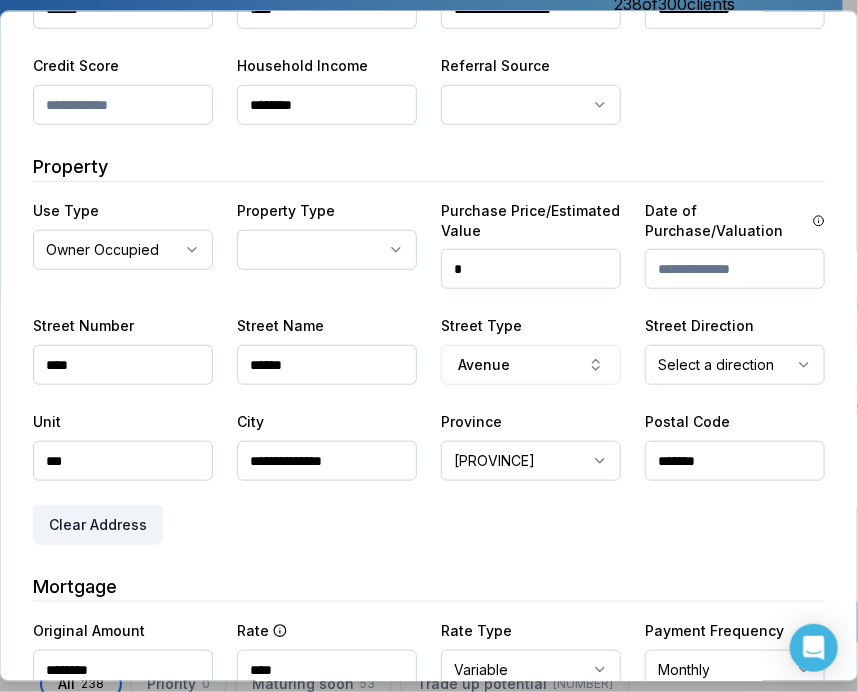 scroll, scrollTop: 267, scrollLeft: 0, axis: vertical 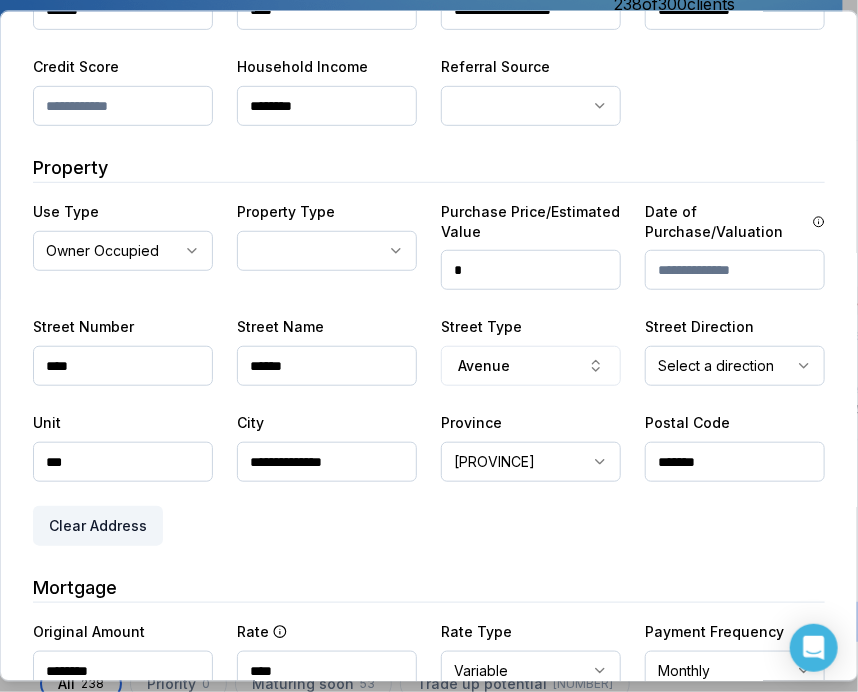 click on "Aug [YEAR]" at bounding box center [421, 150] 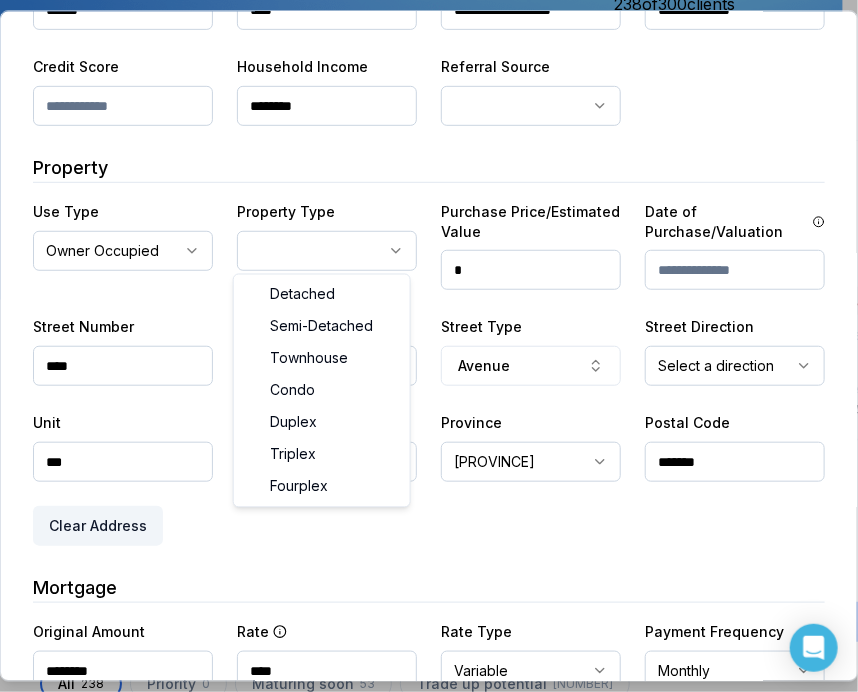 select on "*****" 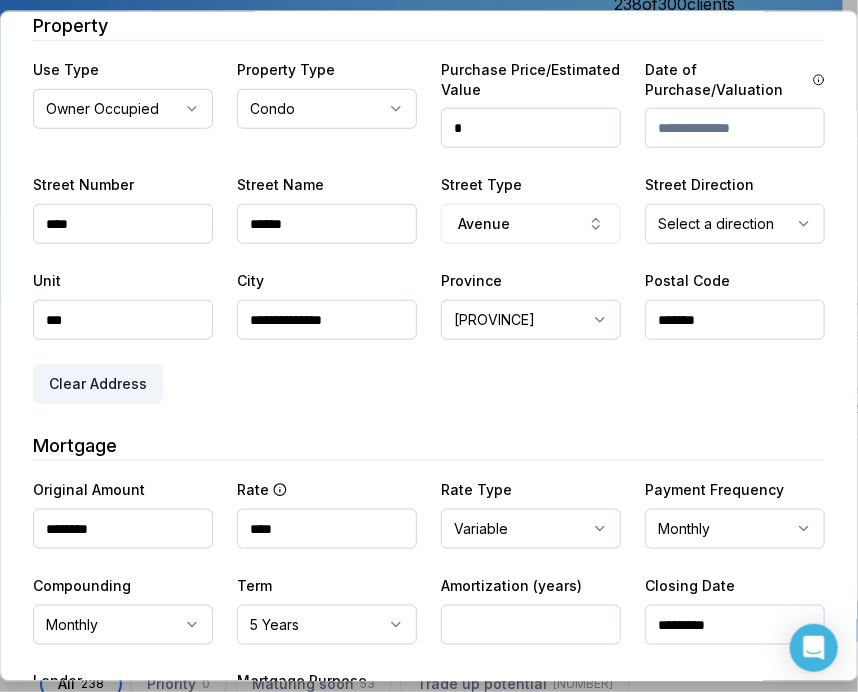 scroll, scrollTop: 367, scrollLeft: 0, axis: vertical 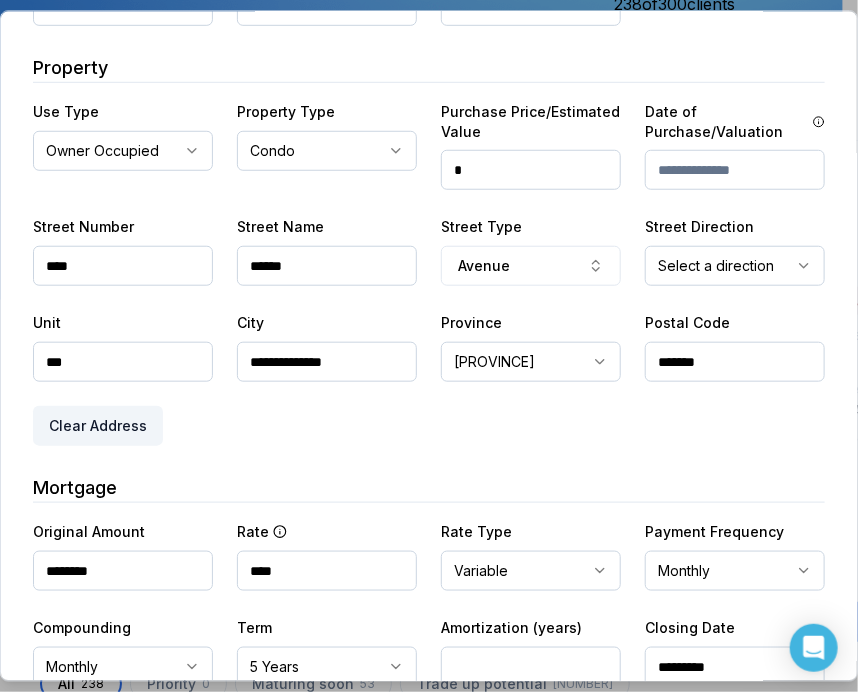 click on "Purchase Price/Estimated Value *" at bounding box center [531, 143] 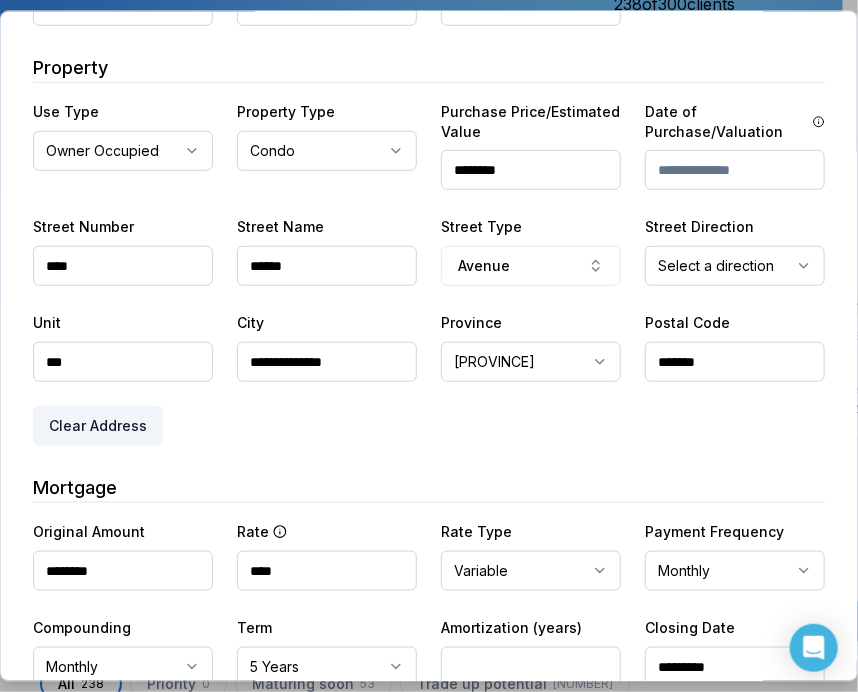type on "********" 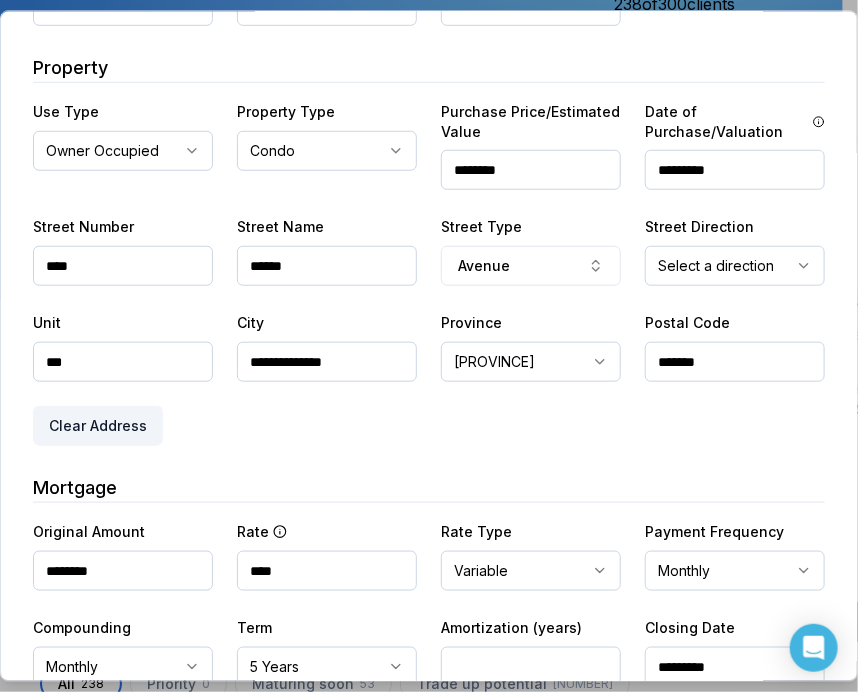 type on "*********" 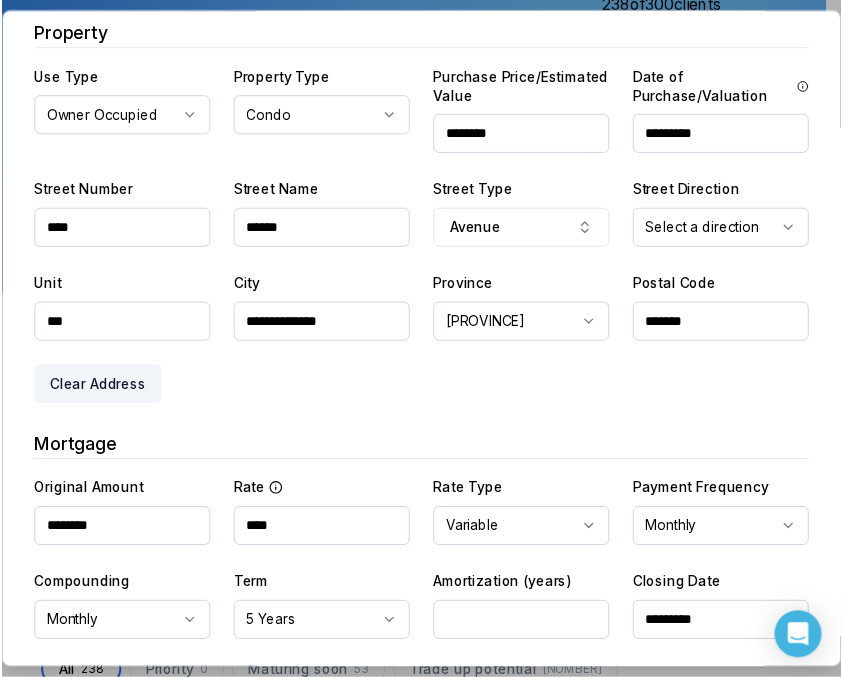 scroll, scrollTop: 567, scrollLeft: 0, axis: vertical 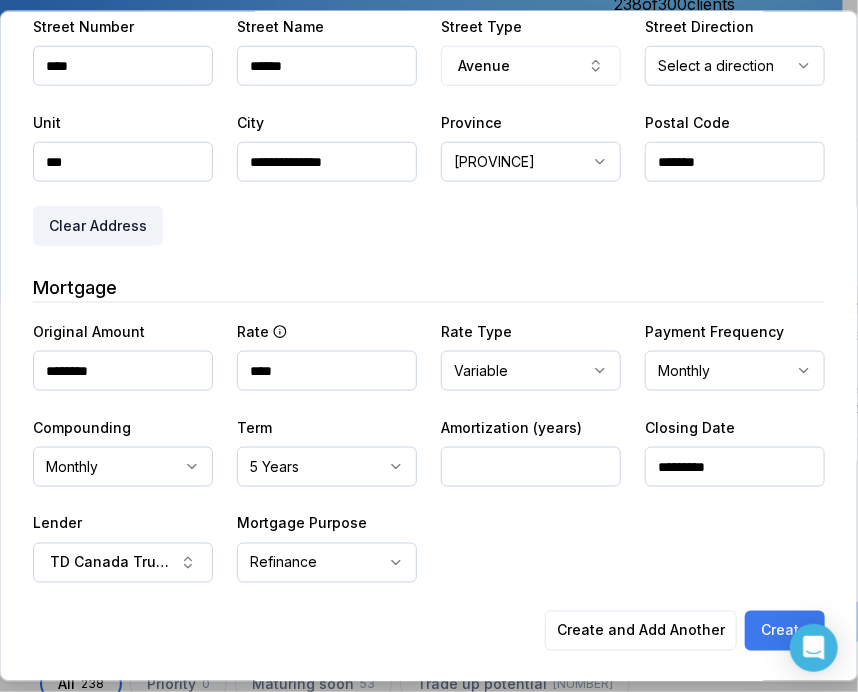 click on "Create" at bounding box center (785, 630) 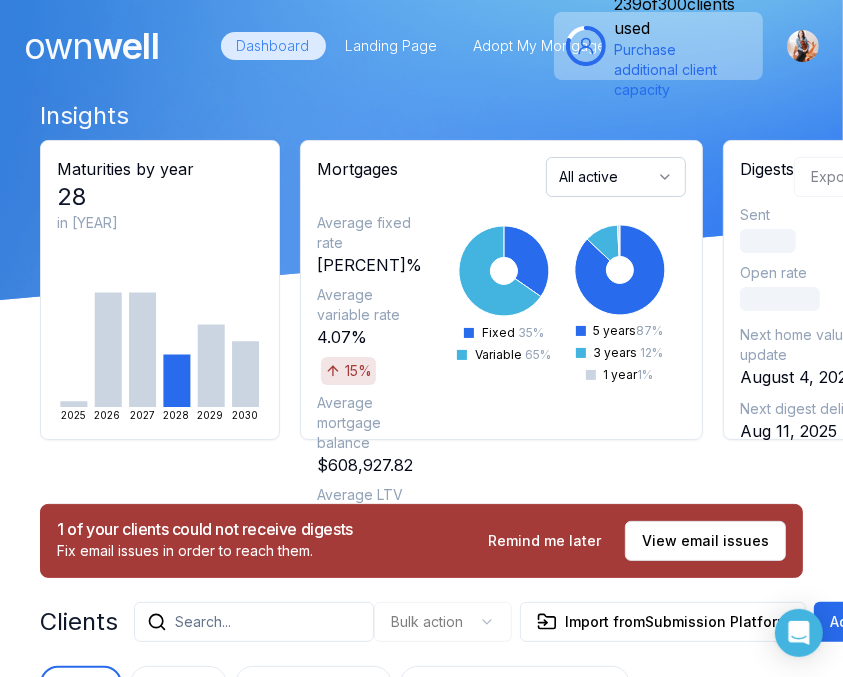 click on "Search..." at bounding box center (254, 622) 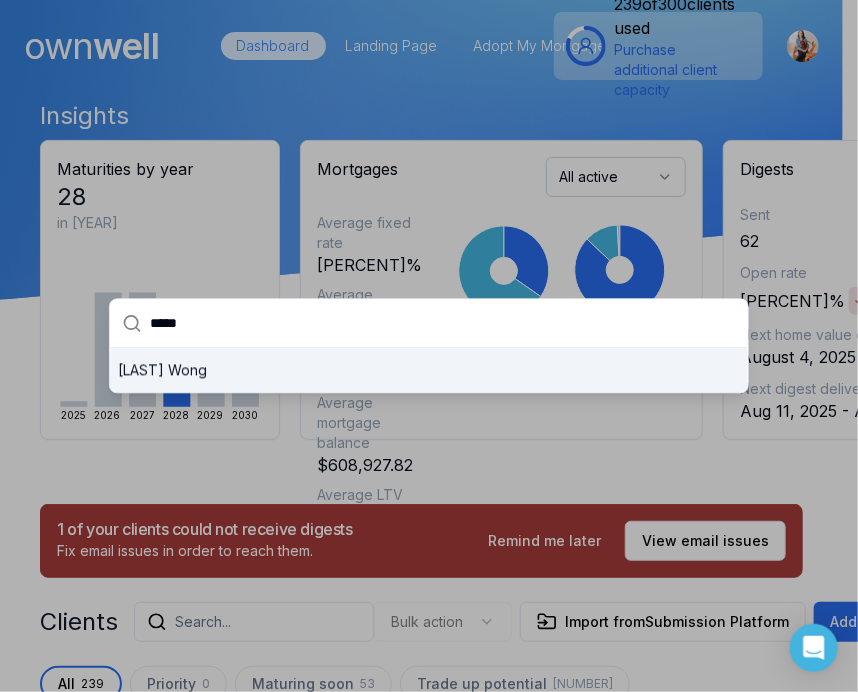 type on "*****" 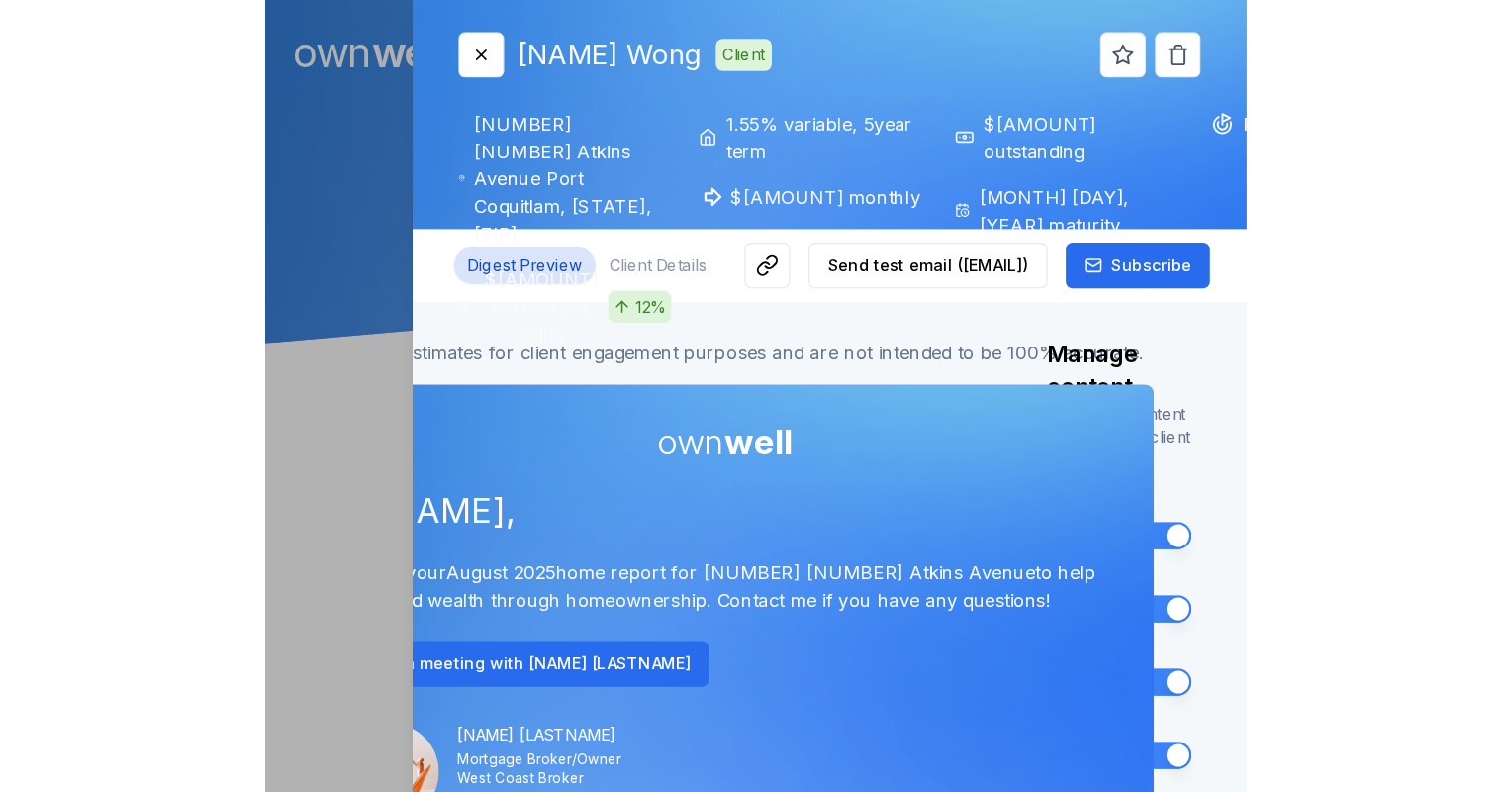 scroll, scrollTop: 0, scrollLeft: 0, axis: both 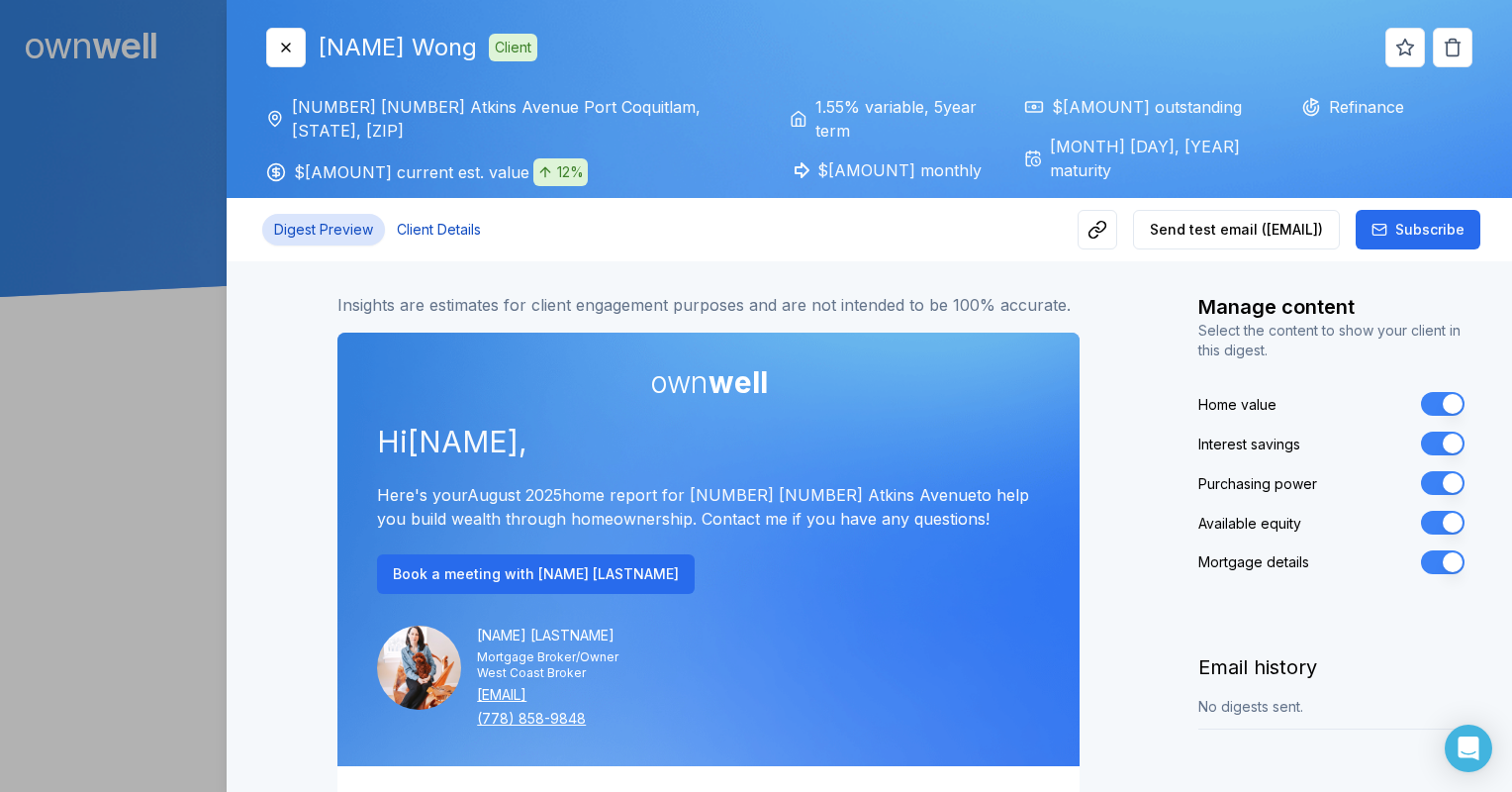 click on "Client Details" at bounding box center (438, 230) 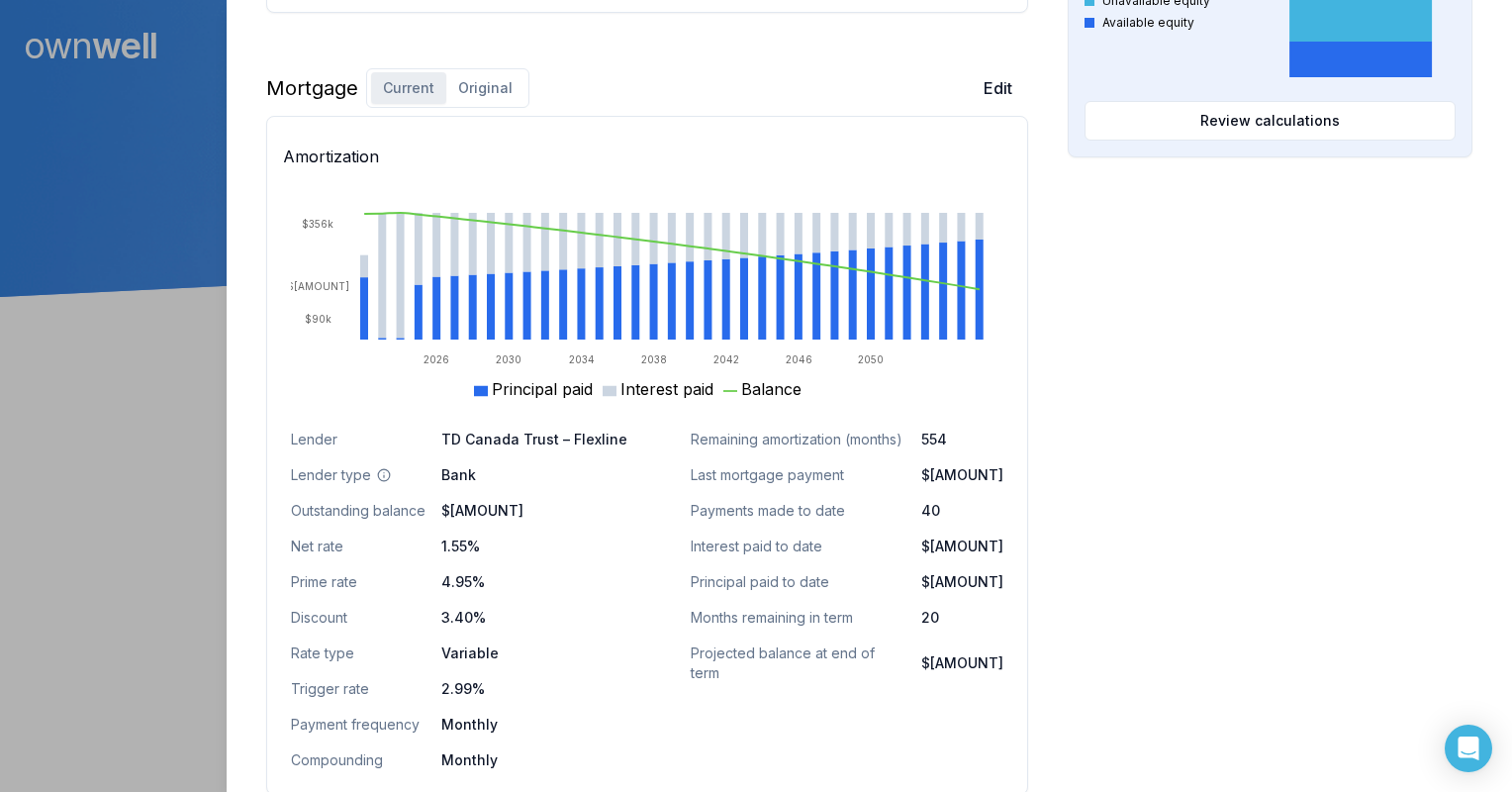 scroll, scrollTop: 1137, scrollLeft: 0, axis: vertical 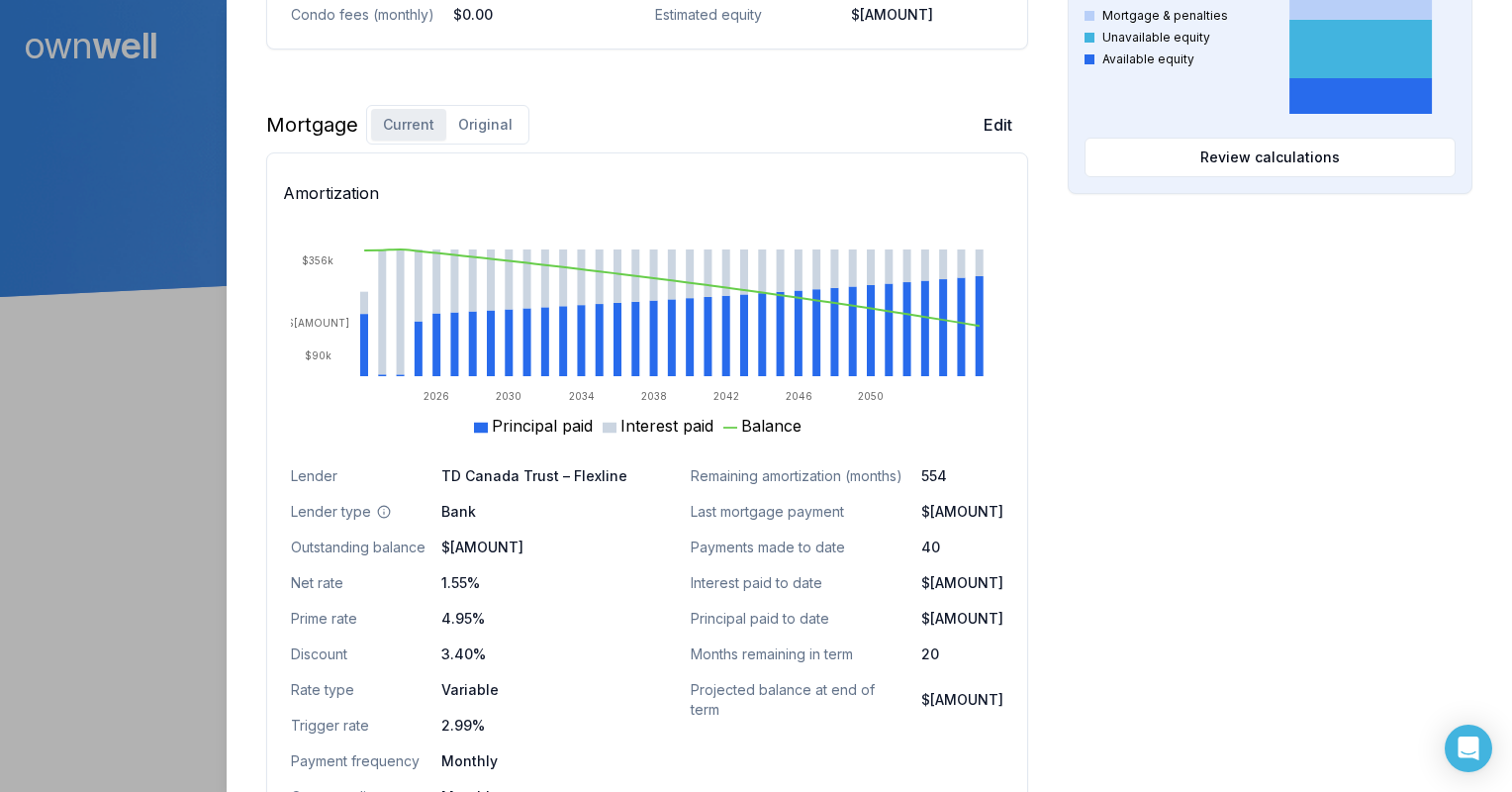 click on "Original" at bounding box center [485, 125] 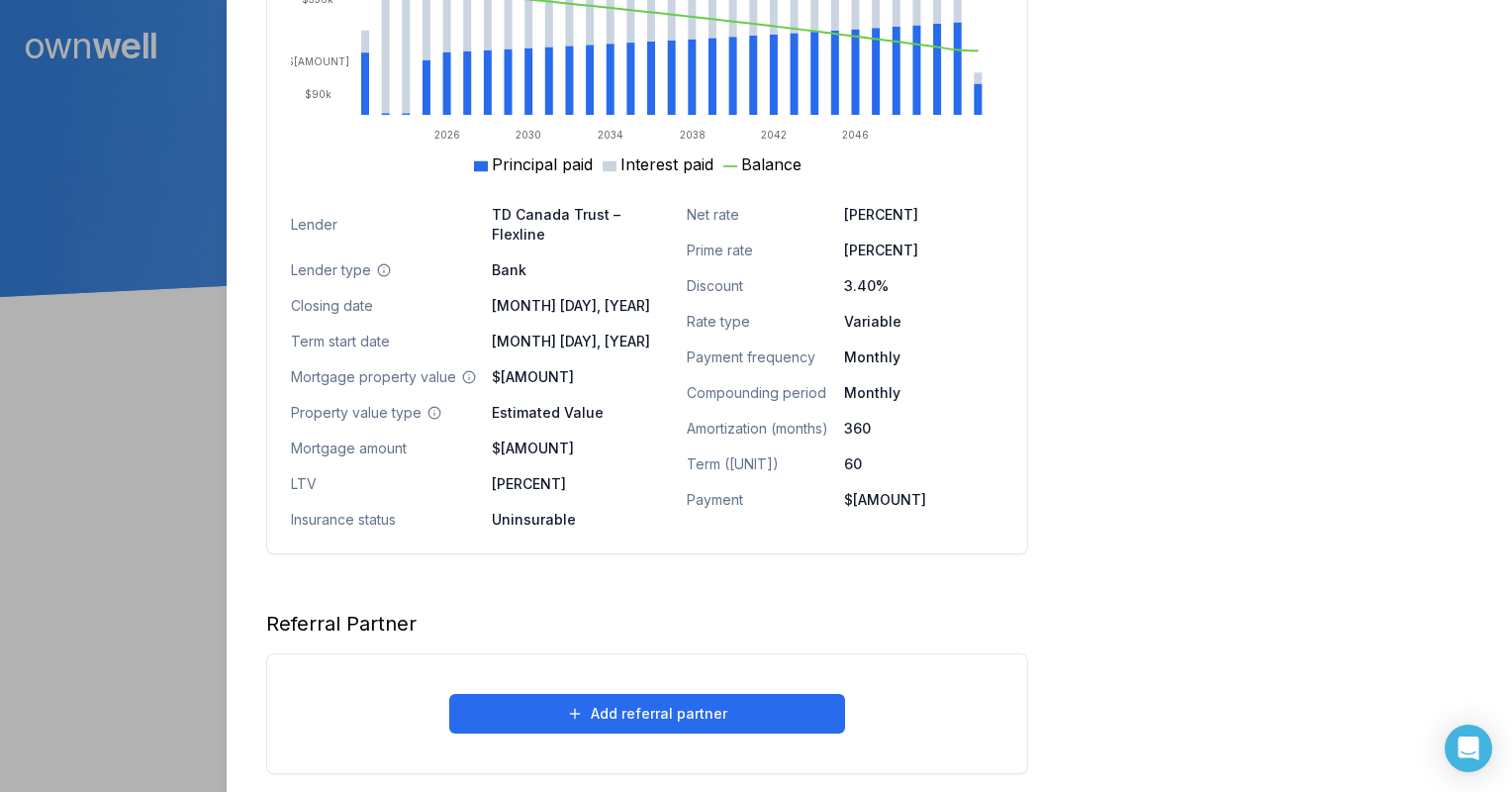 scroll, scrollTop: 1002, scrollLeft: 0, axis: vertical 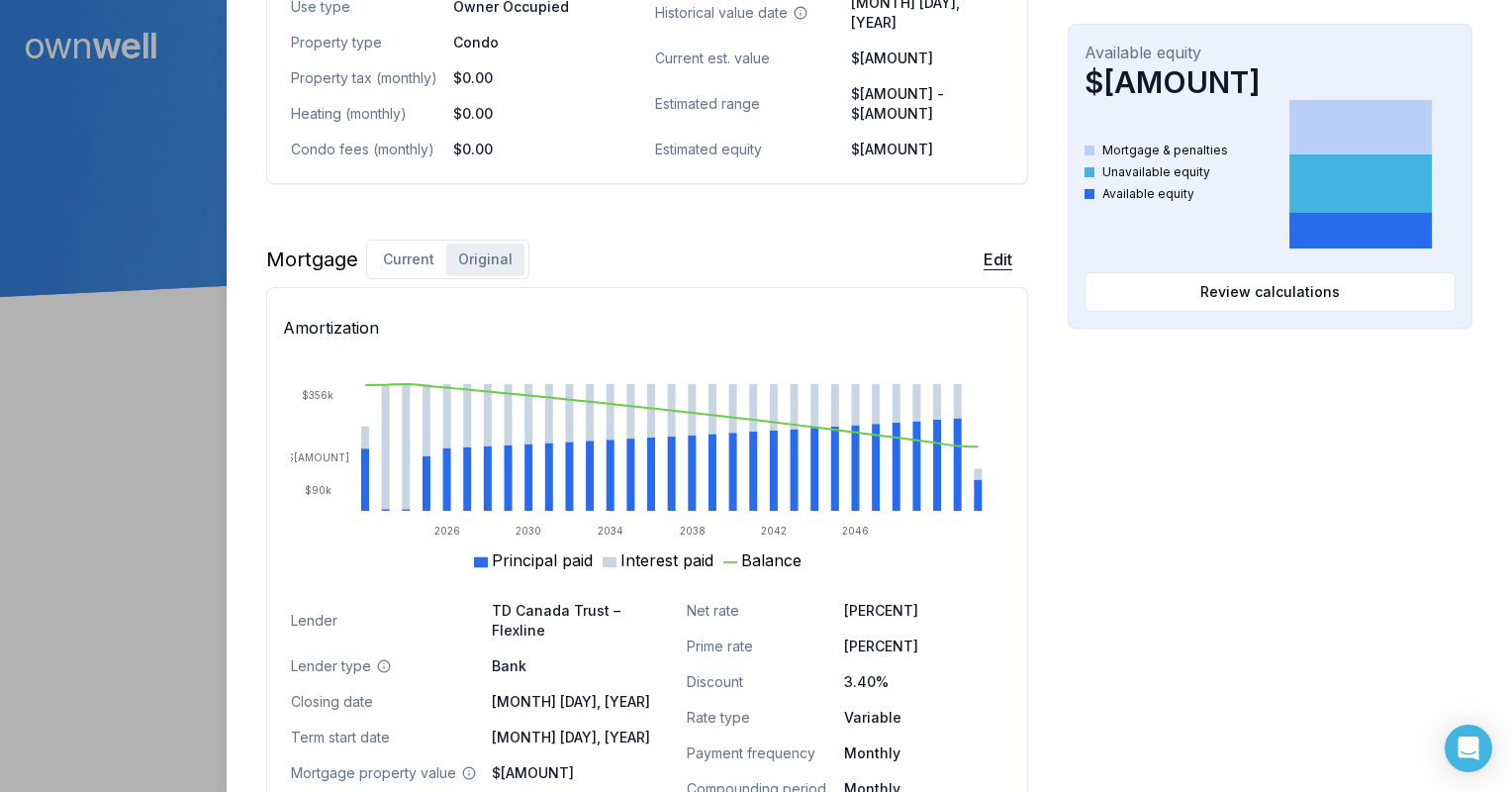 click on "Edit" at bounding box center [997, 259] 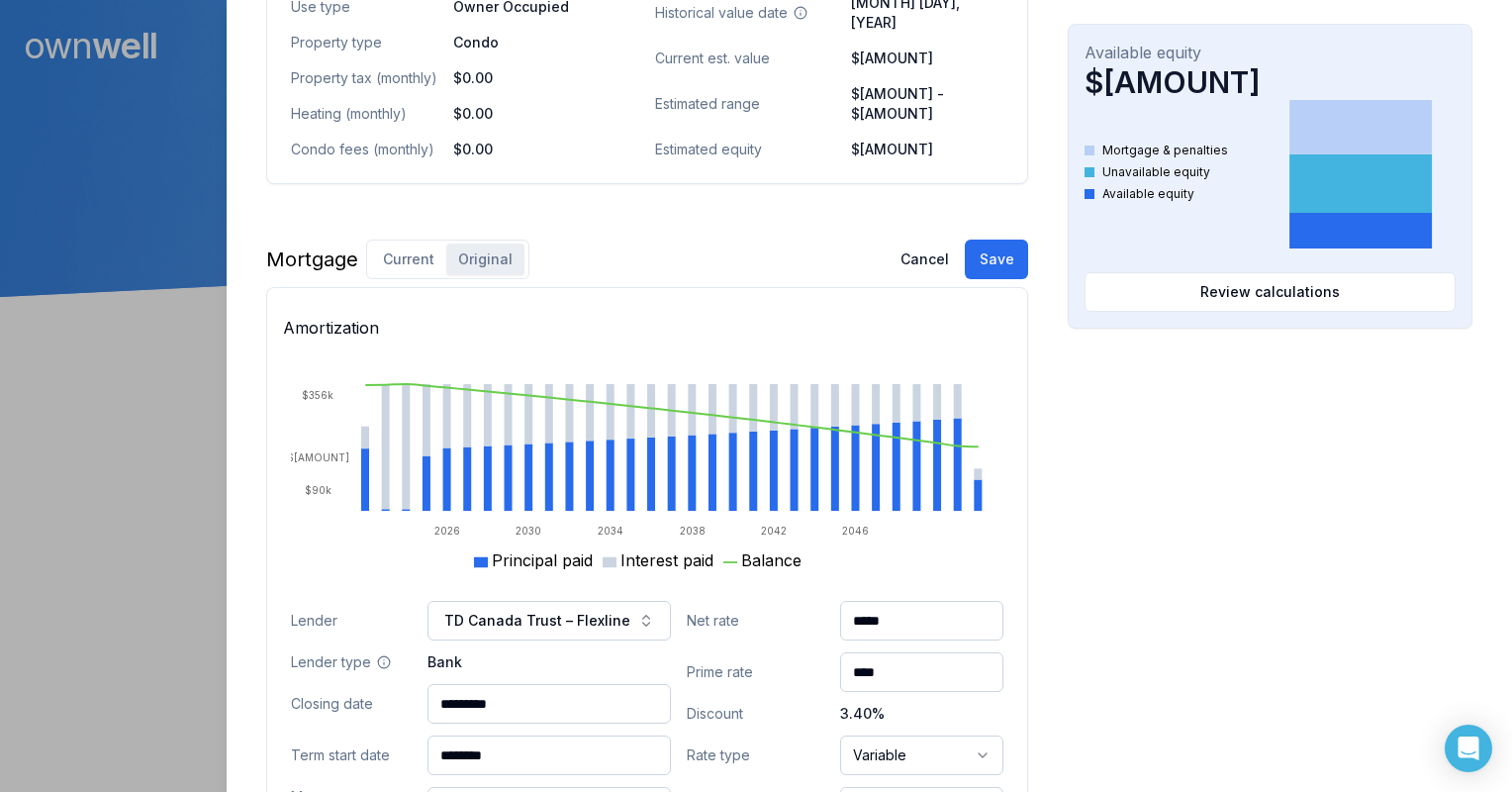 click on "Opportunities Interest savings $[AMOUNT] Current interest Prepayment penalties New interest Review calculations Purchasing power $[AMOUNT] Max mortgage Down payment Review calculations Available equity $[AMOUNT] Mortgage & penalties Unavailable equity Available equity Review calculations" at bounding box center (1270, 280) 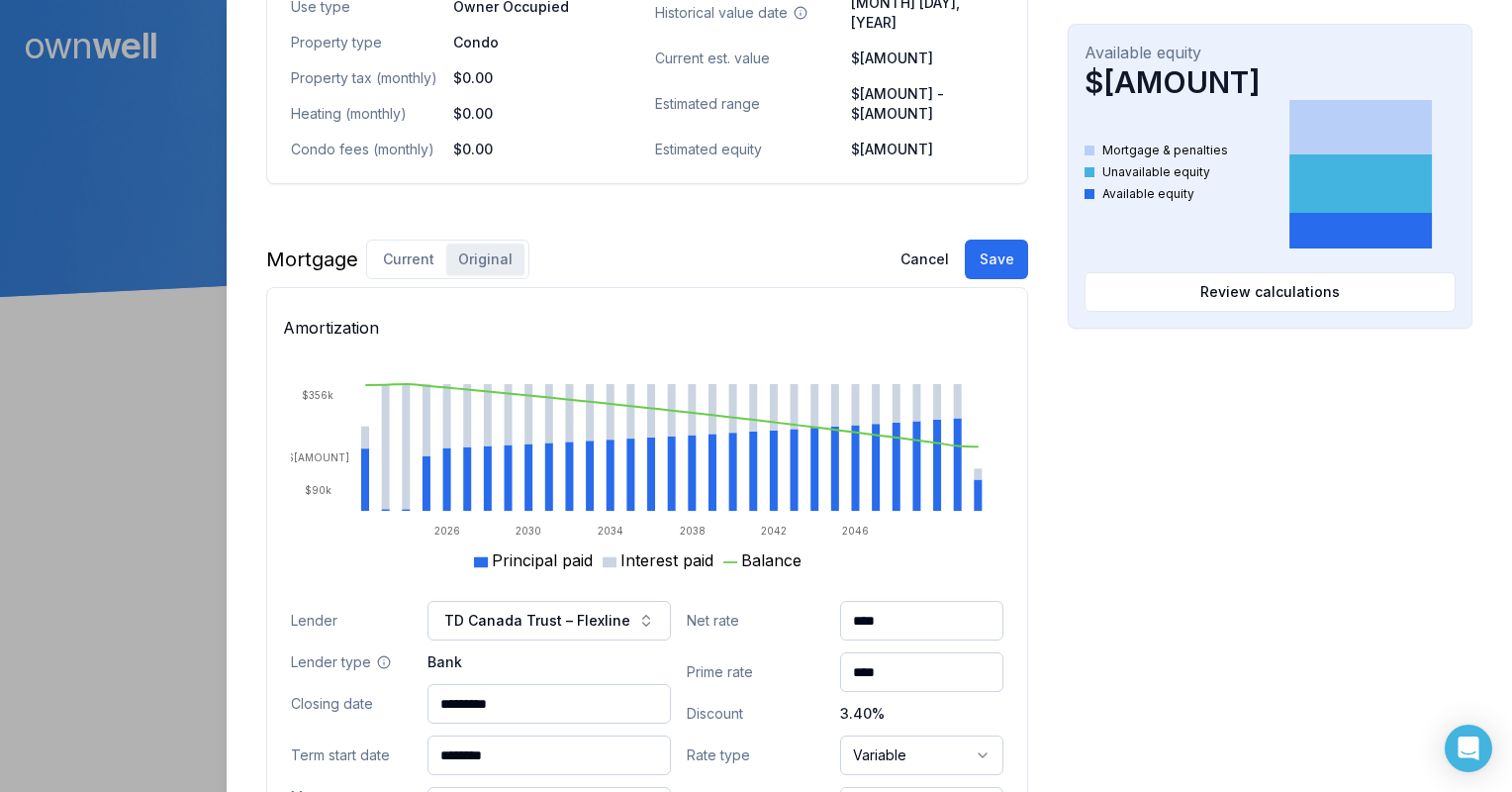 type on "****" 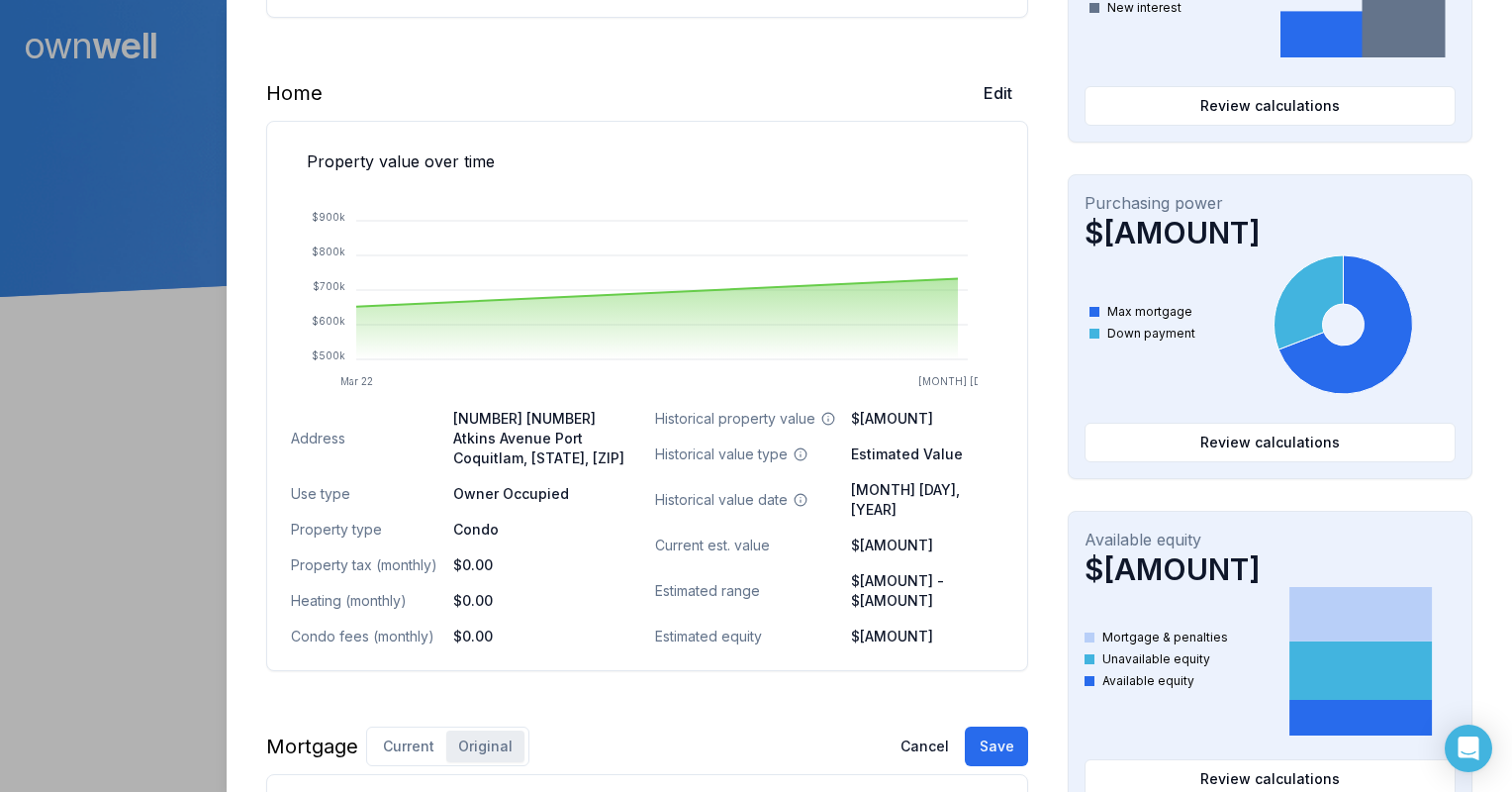 scroll, scrollTop: 1014, scrollLeft: 0, axis: vertical 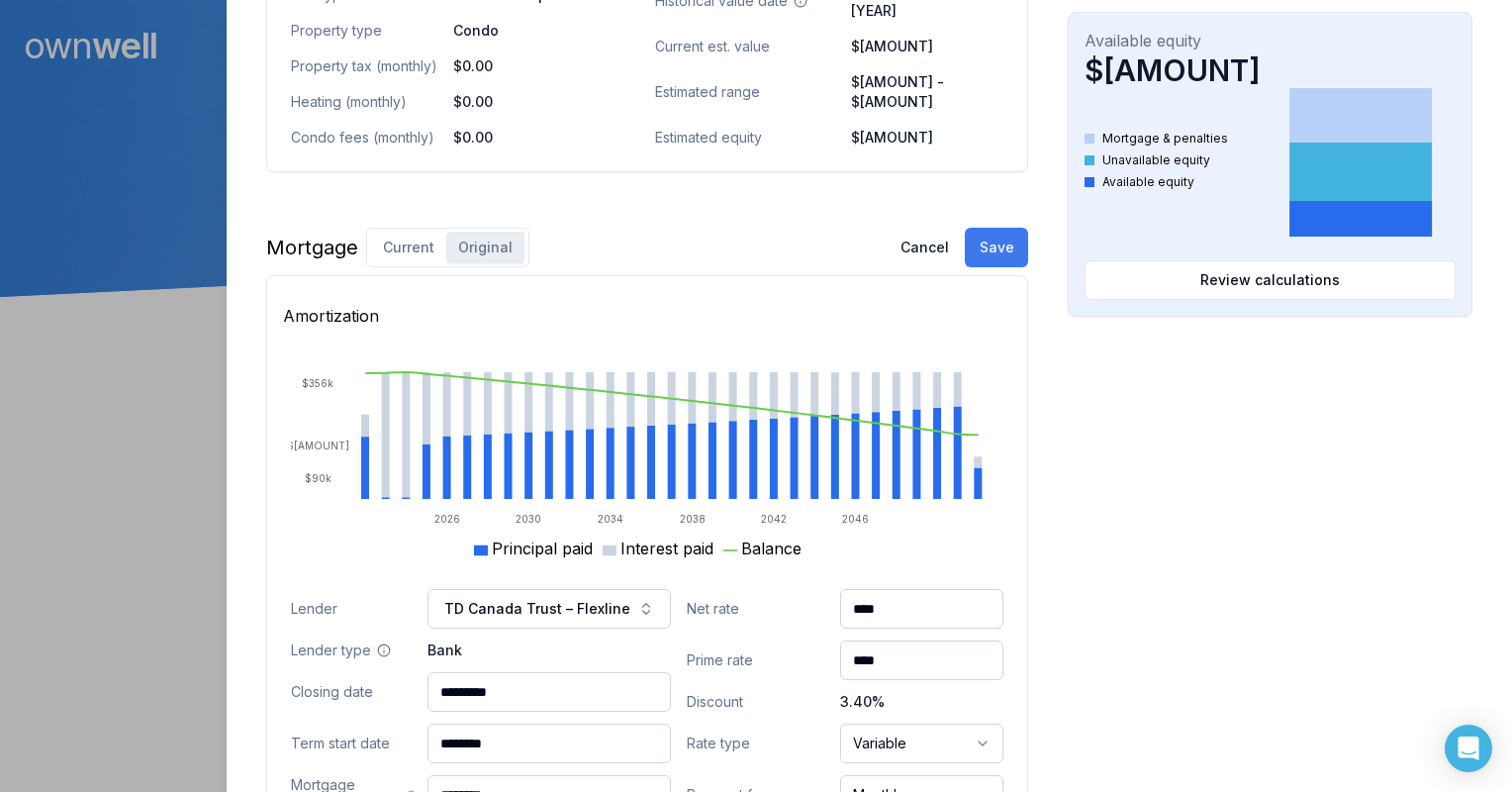 click on "Save" at bounding box center (996, 248) 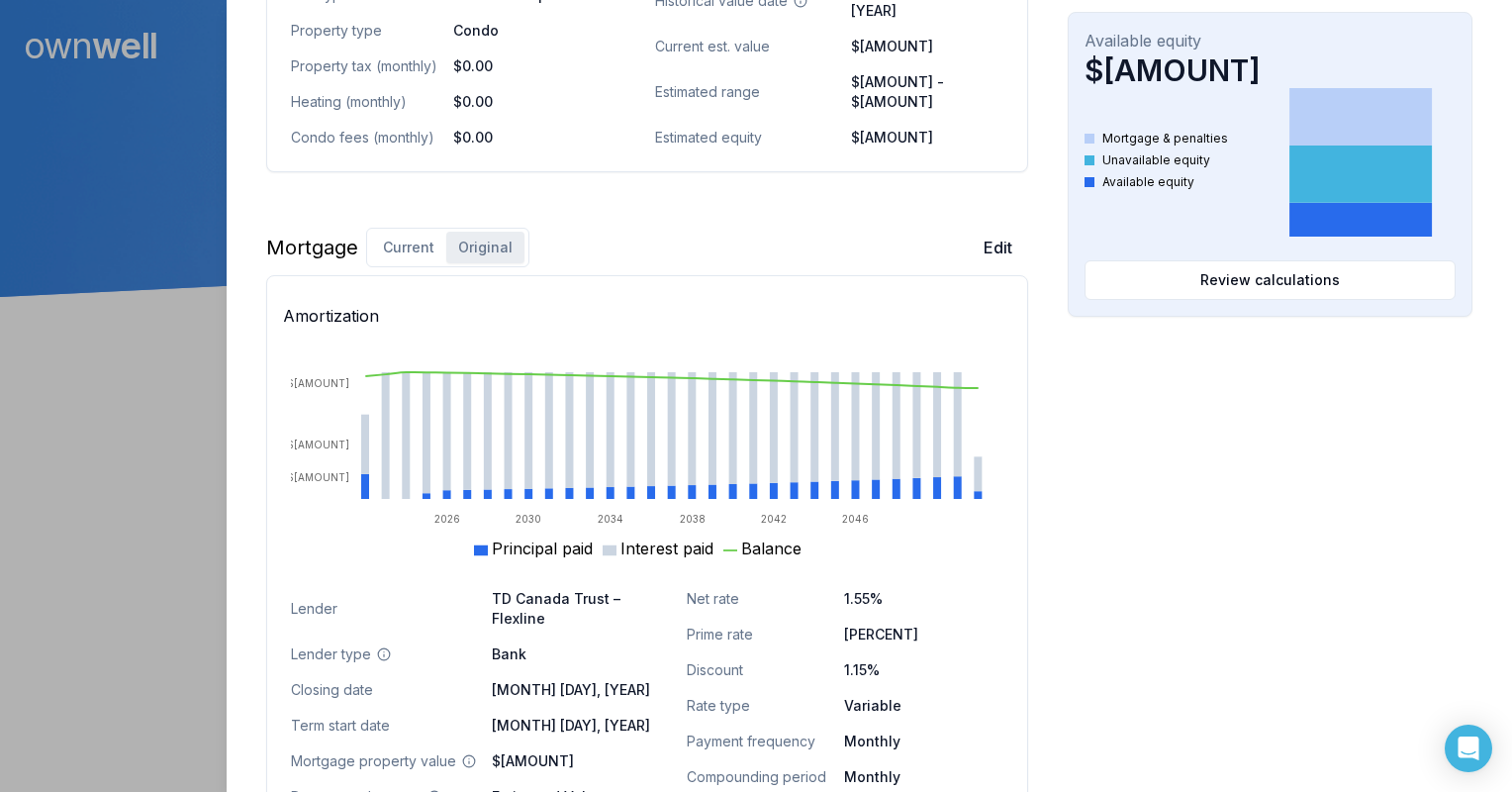 click on "Opportunities Interest savings -$7,012.58 Current interest Prepayment penalties New interest Review calculations Purchasing power $1,219,005.03 Max mortgage Down payment Review calculations Available equity $216,325.31 Mortgage & penalties Unavailable equity Available equity Review calculations" at bounding box center [1270, 223] 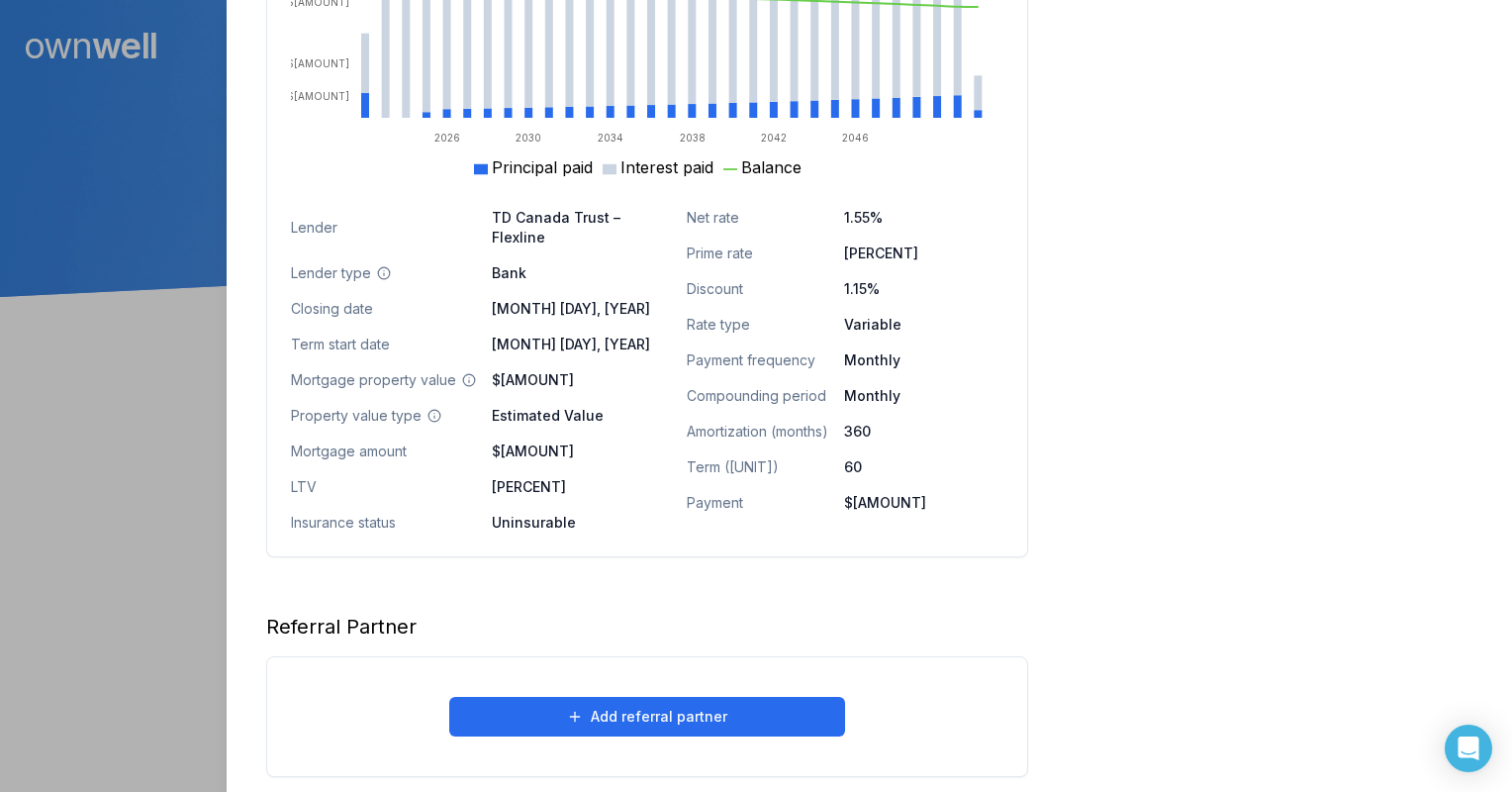 scroll, scrollTop: 1398, scrollLeft: 0, axis: vertical 